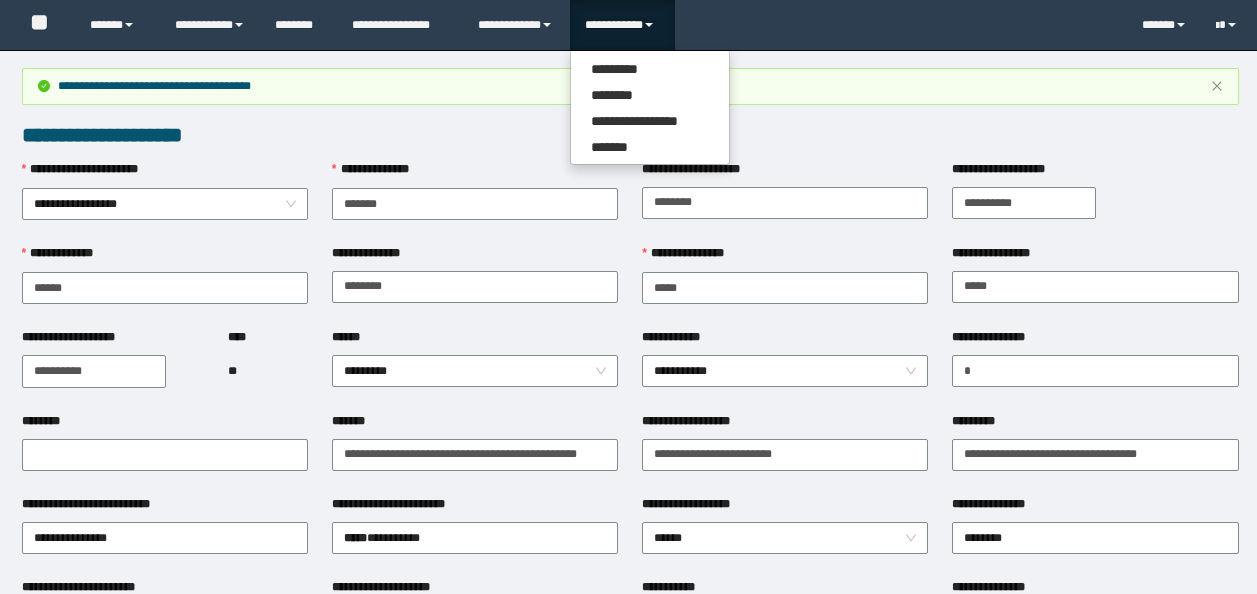 scroll, scrollTop: 1212, scrollLeft: 0, axis: vertical 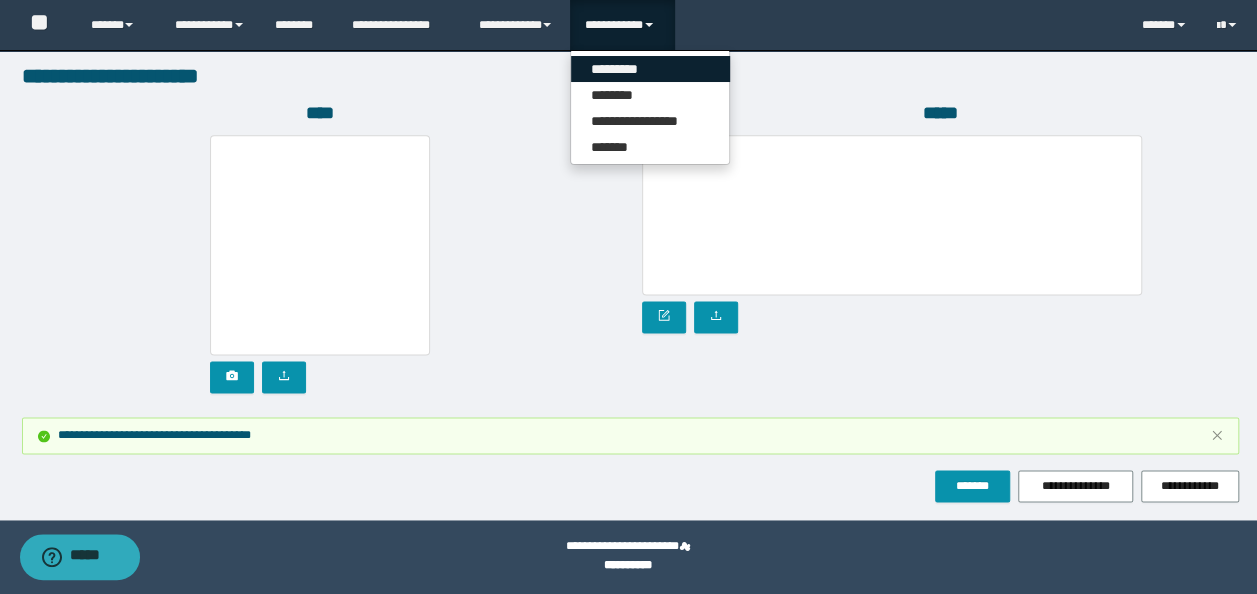 click on "*********" at bounding box center (650, 69) 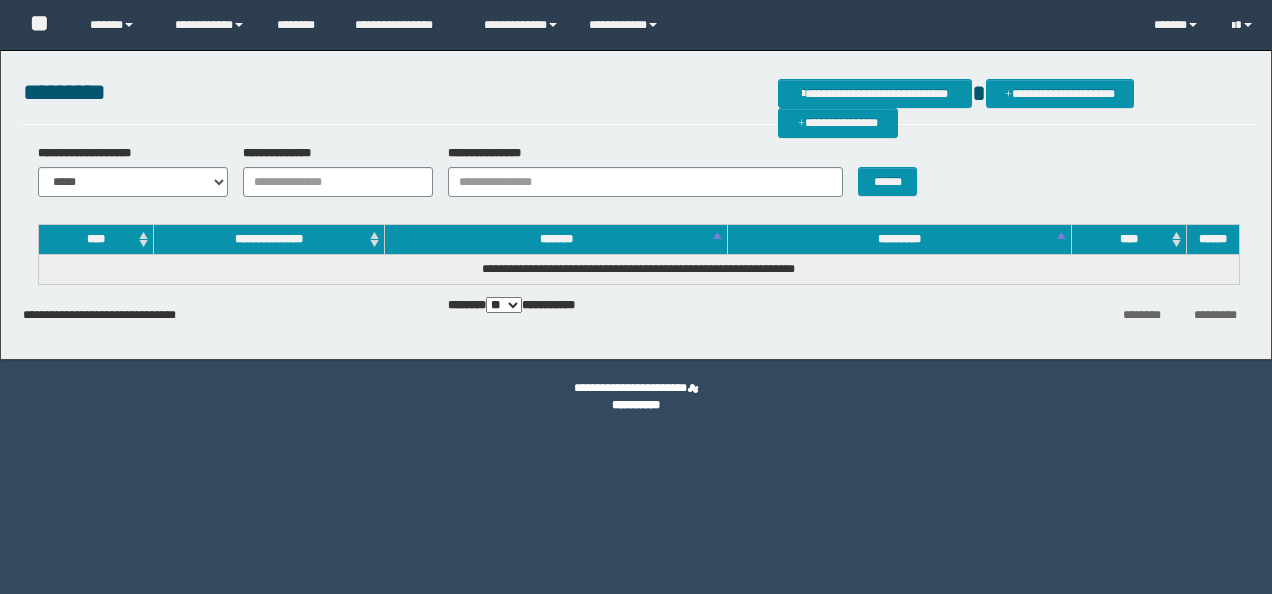 scroll, scrollTop: 0, scrollLeft: 0, axis: both 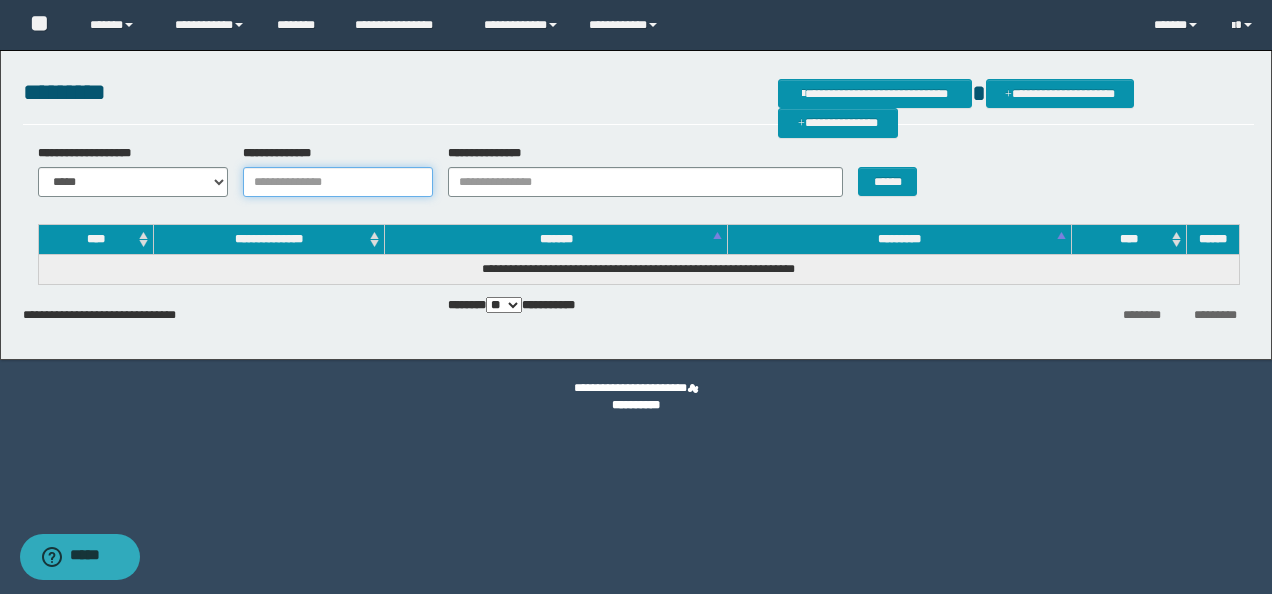 click on "**********" at bounding box center [338, 182] 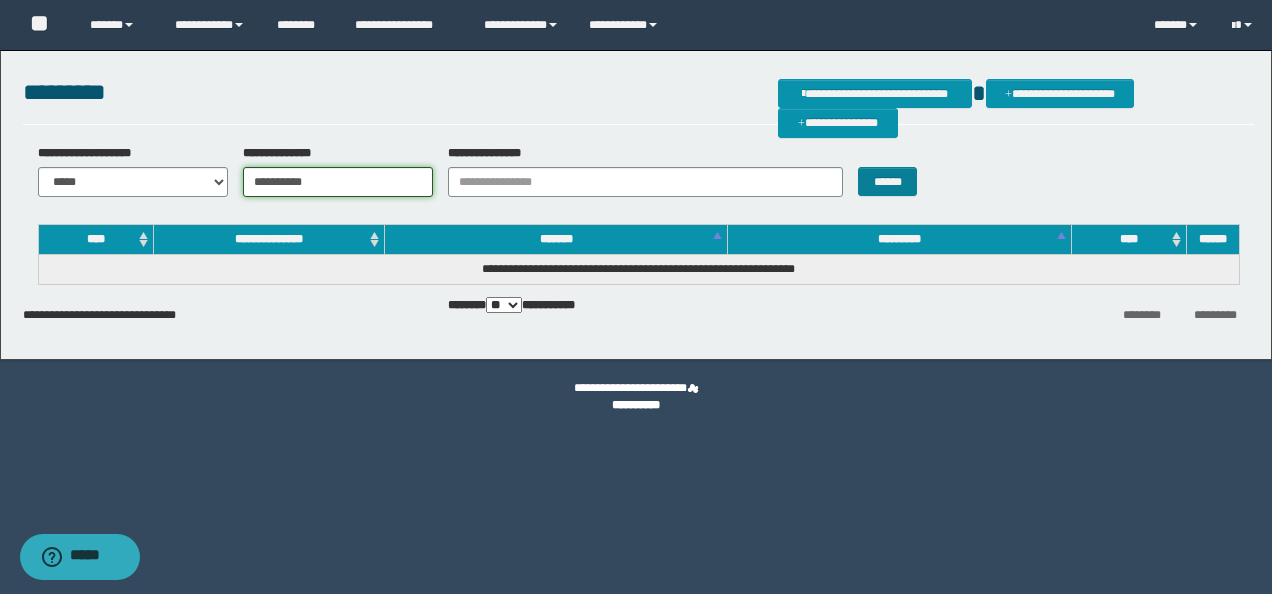 type on "**********" 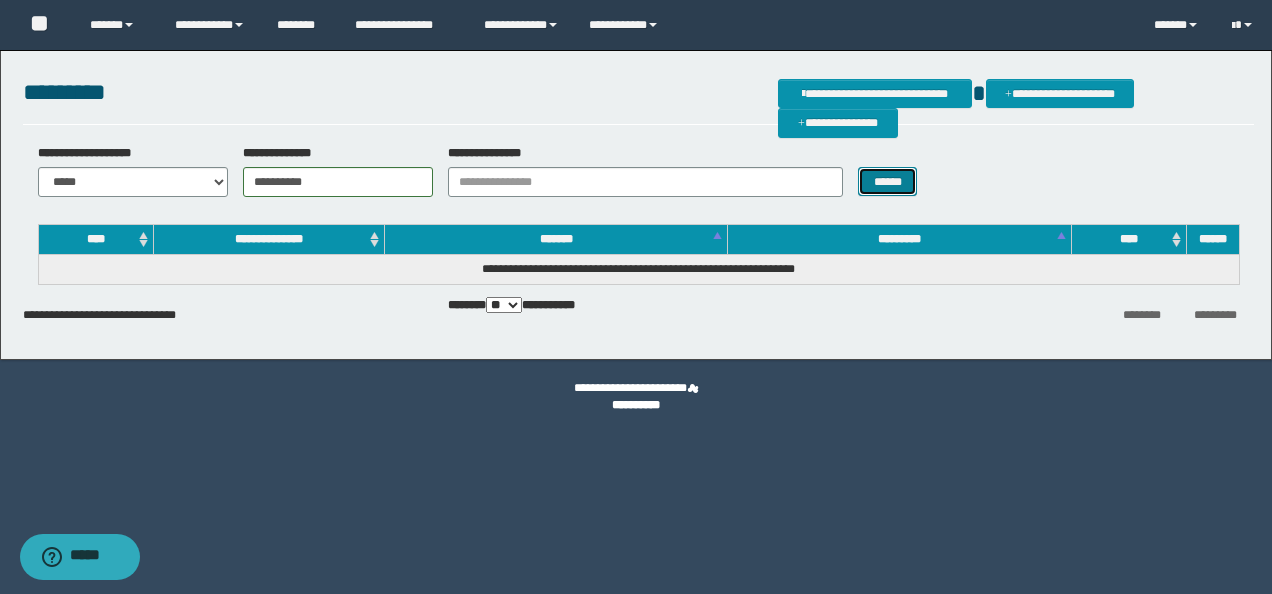 click on "******" at bounding box center (887, 181) 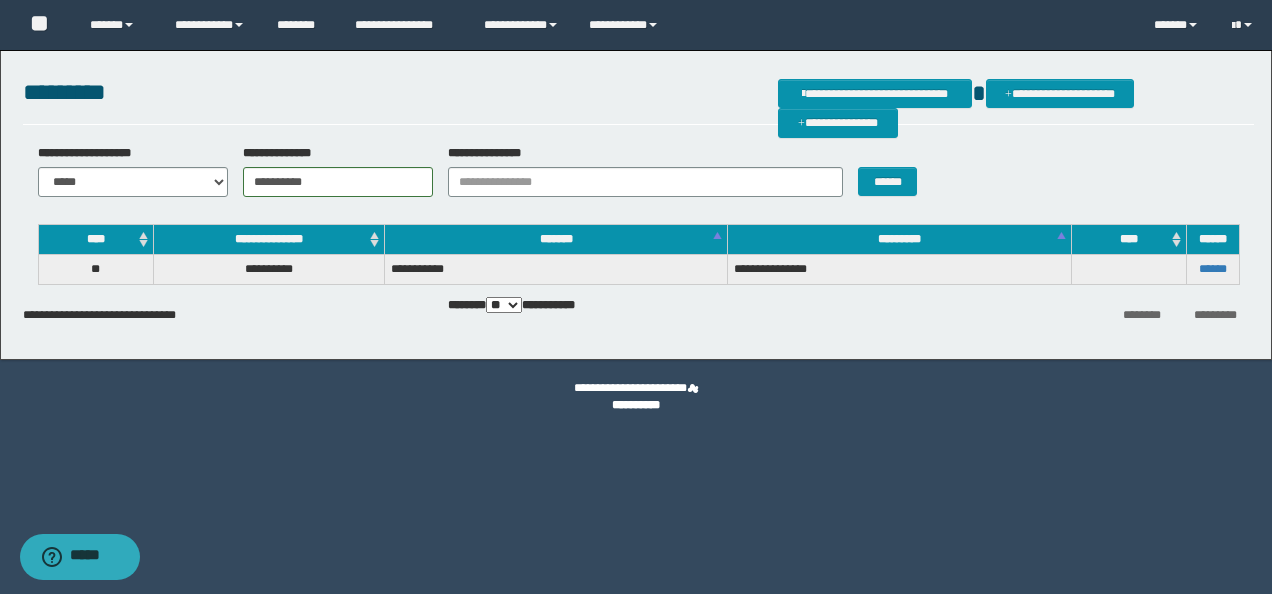 click on "******" at bounding box center [1212, 270] 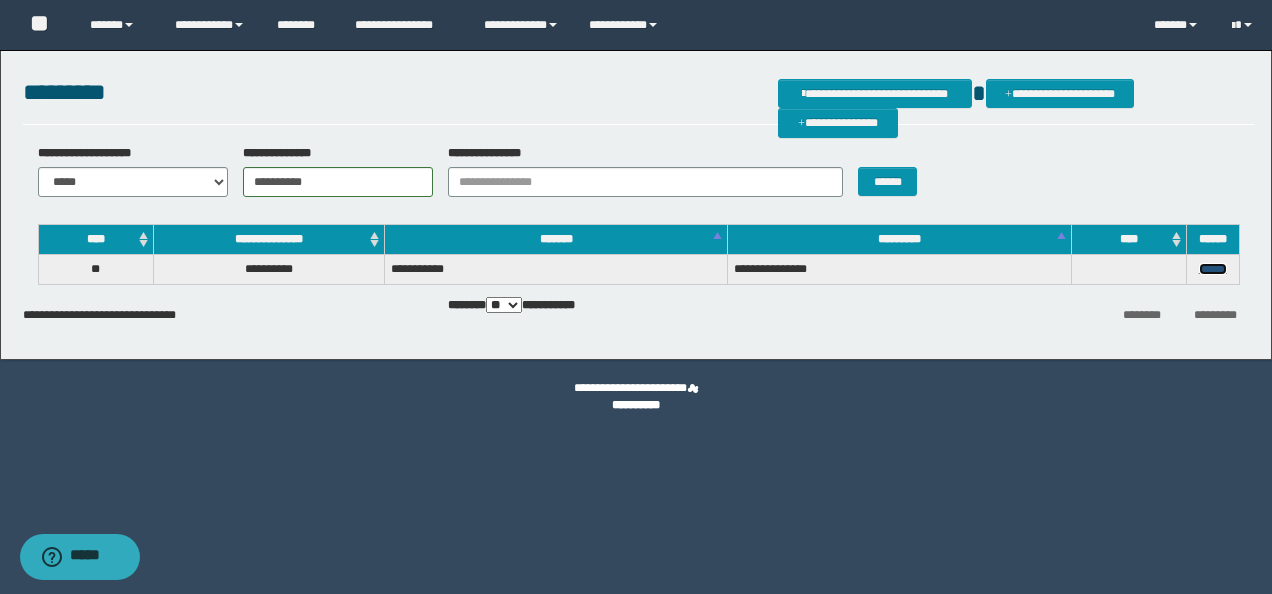 click on "******" at bounding box center (1213, 269) 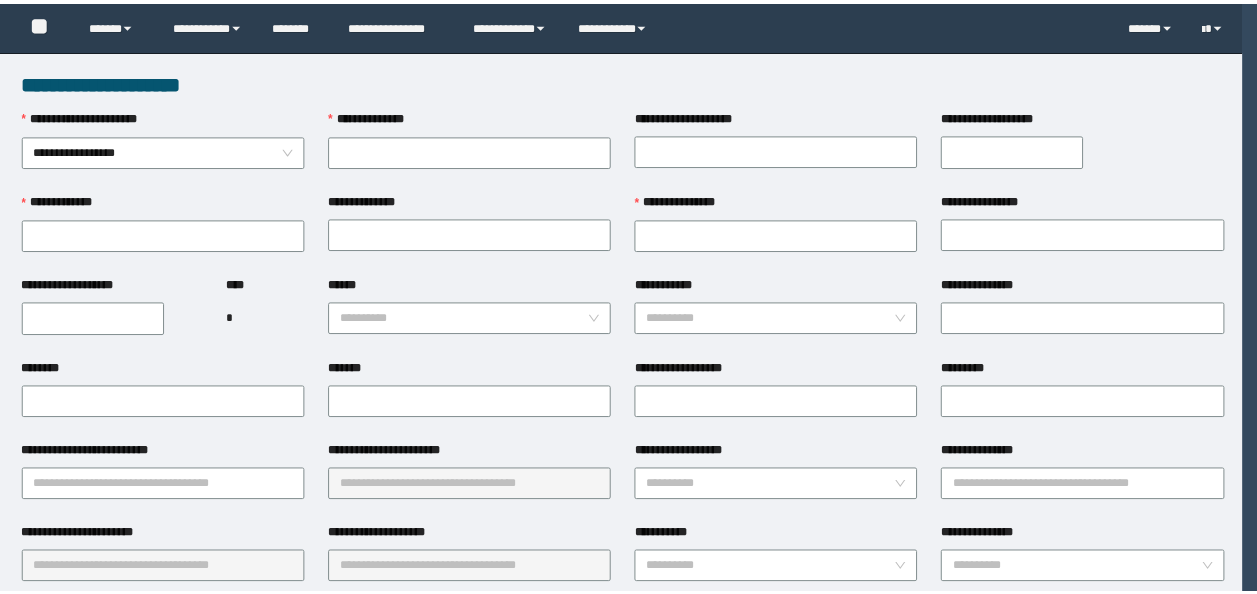 scroll, scrollTop: 0, scrollLeft: 0, axis: both 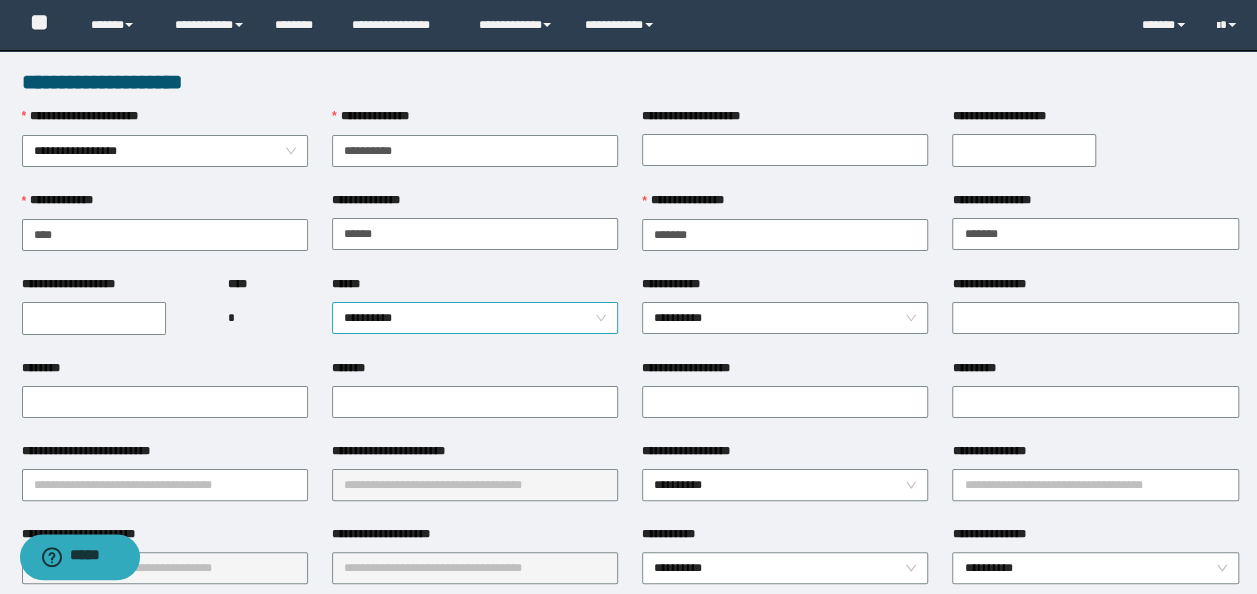 click on "**********" at bounding box center (475, 318) 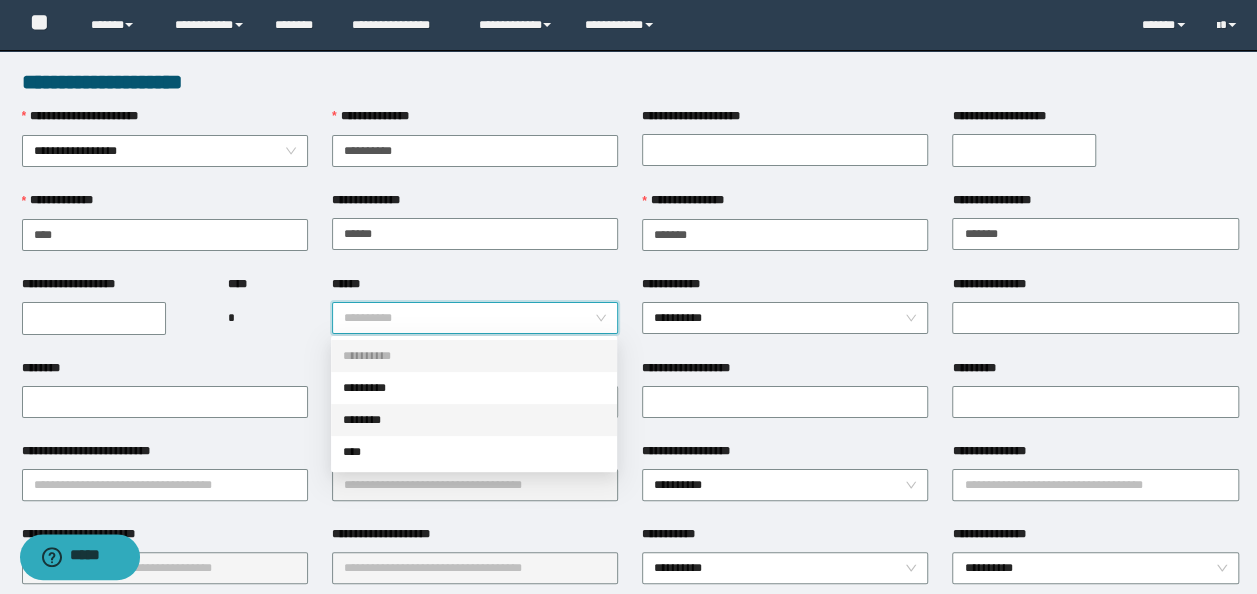 click on "********" at bounding box center [474, 420] 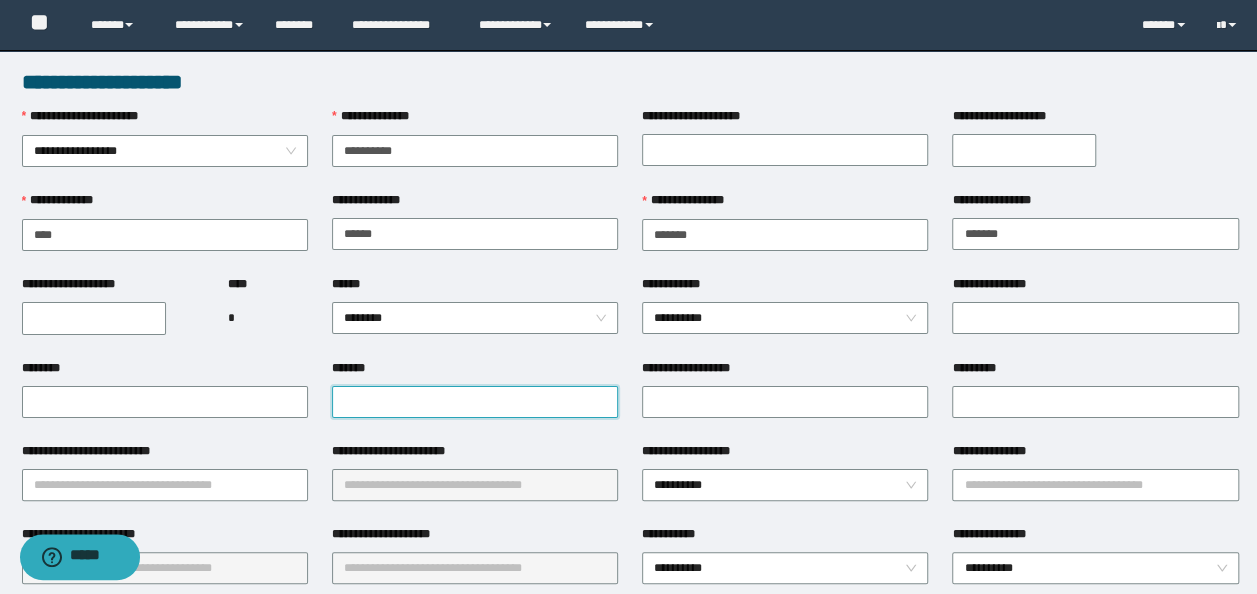 click on "*******" at bounding box center [475, 402] 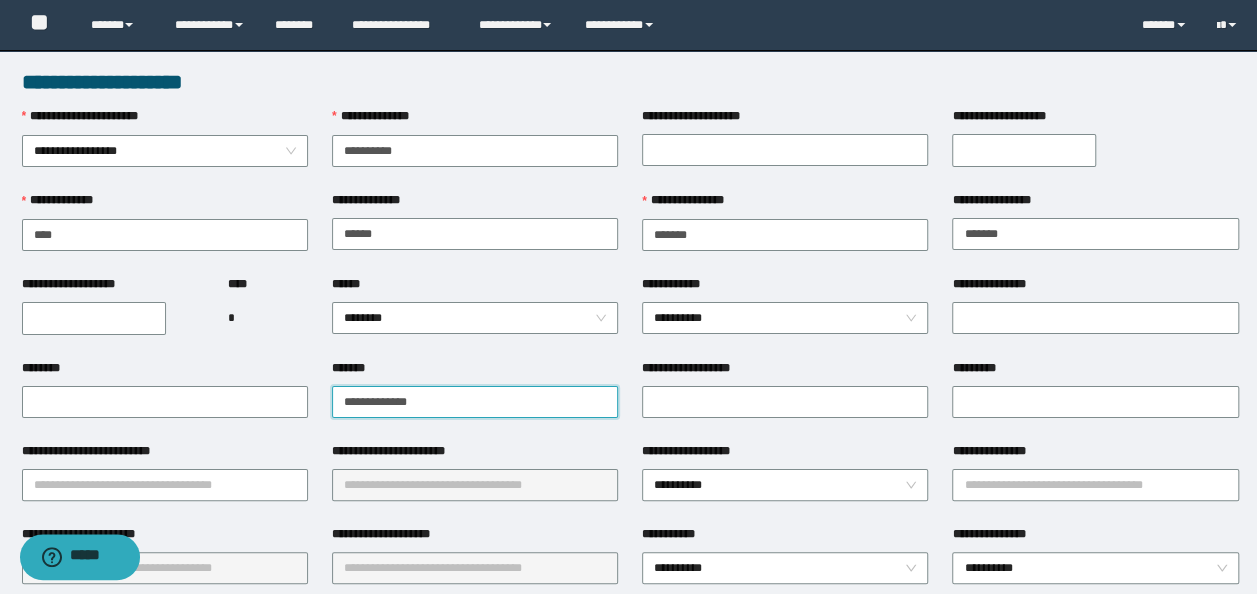 paste on "**********" 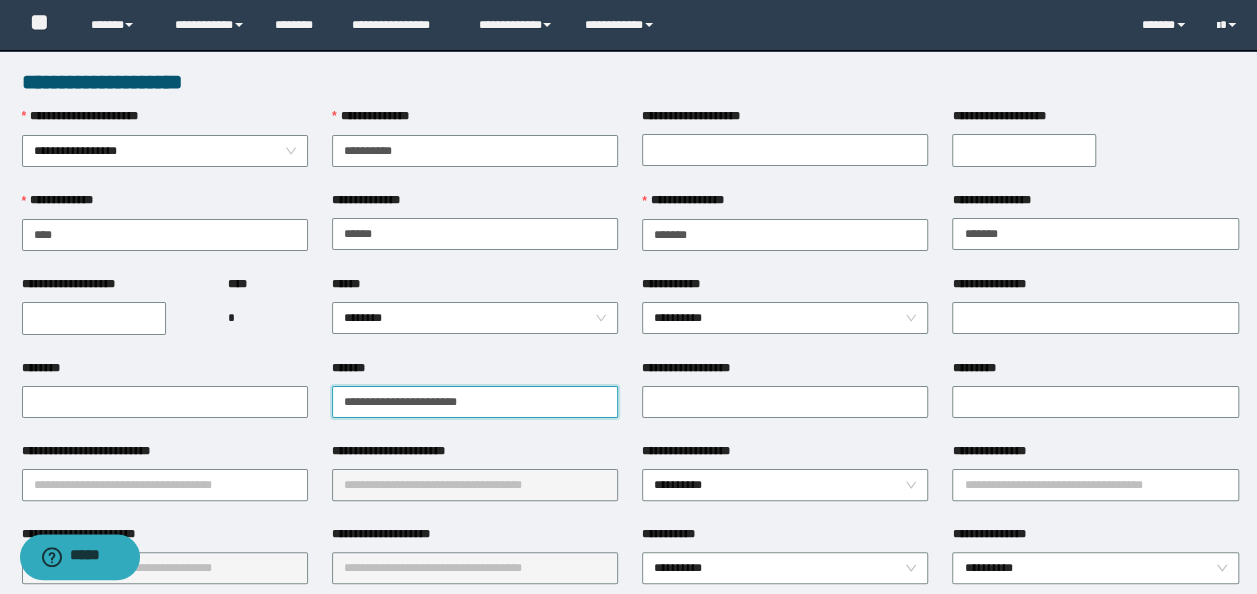 drag, startPoint x: 98, startPoint y: 396, endPoint x: -4, endPoint y: 396, distance: 102 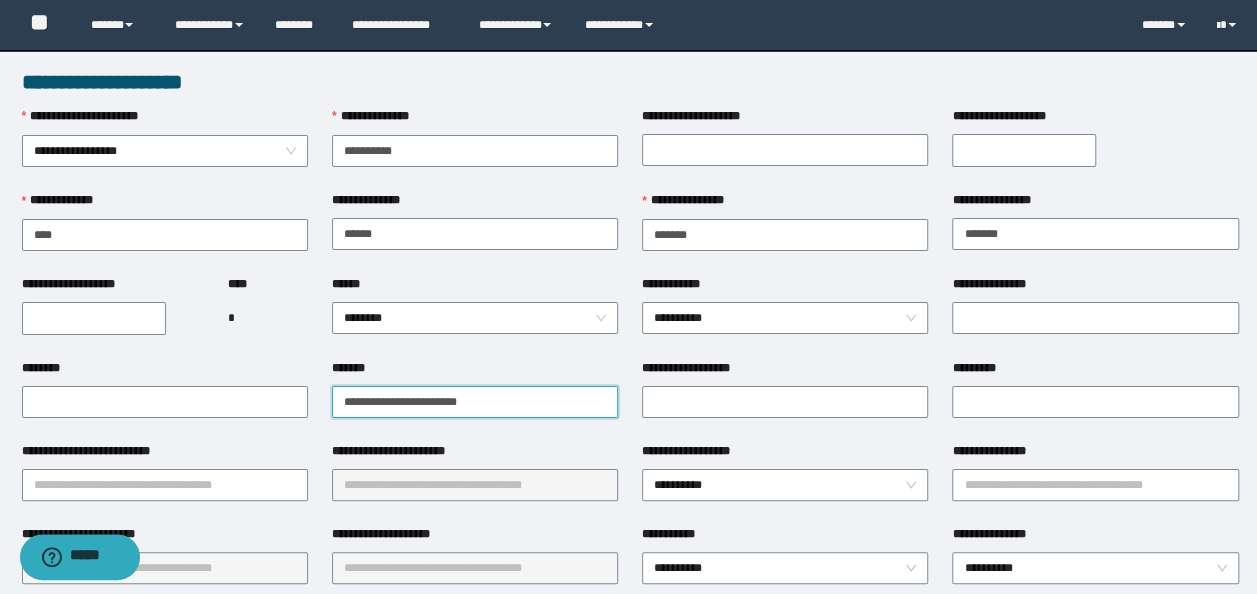type on "**********" 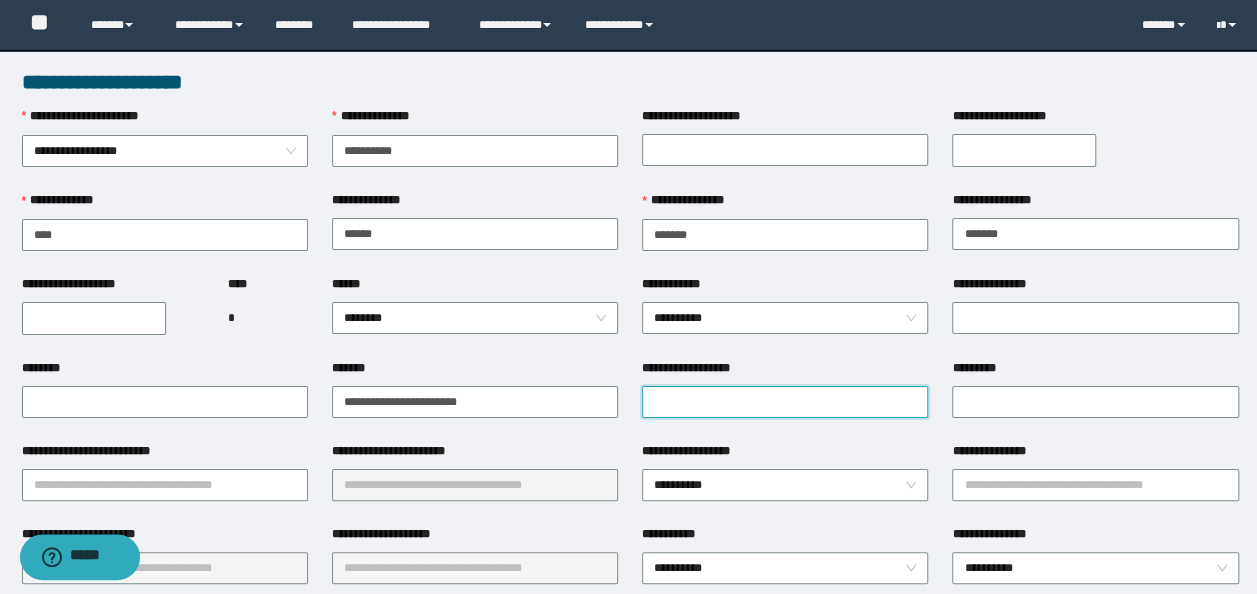 click on "**********" at bounding box center [785, 402] 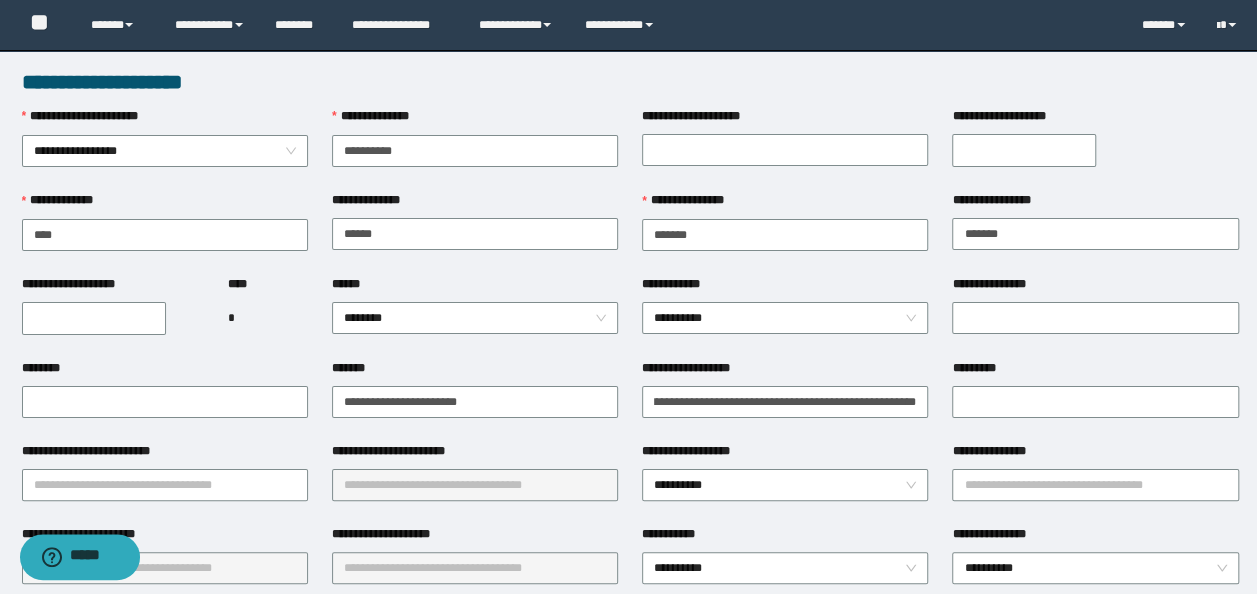 scroll, scrollTop: 0, scrollLeft: 0, axis: both 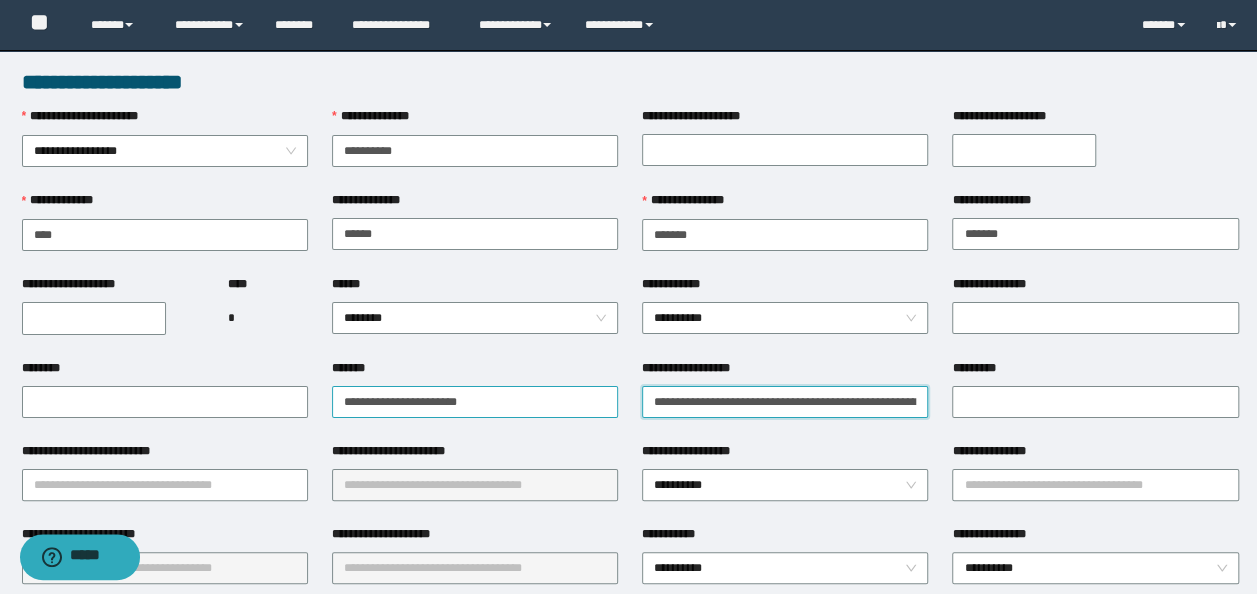 drag, startPoint x: 833, startPoint y: 407, endPoint x: 512, endPoint y: 395, distance: 321.2242 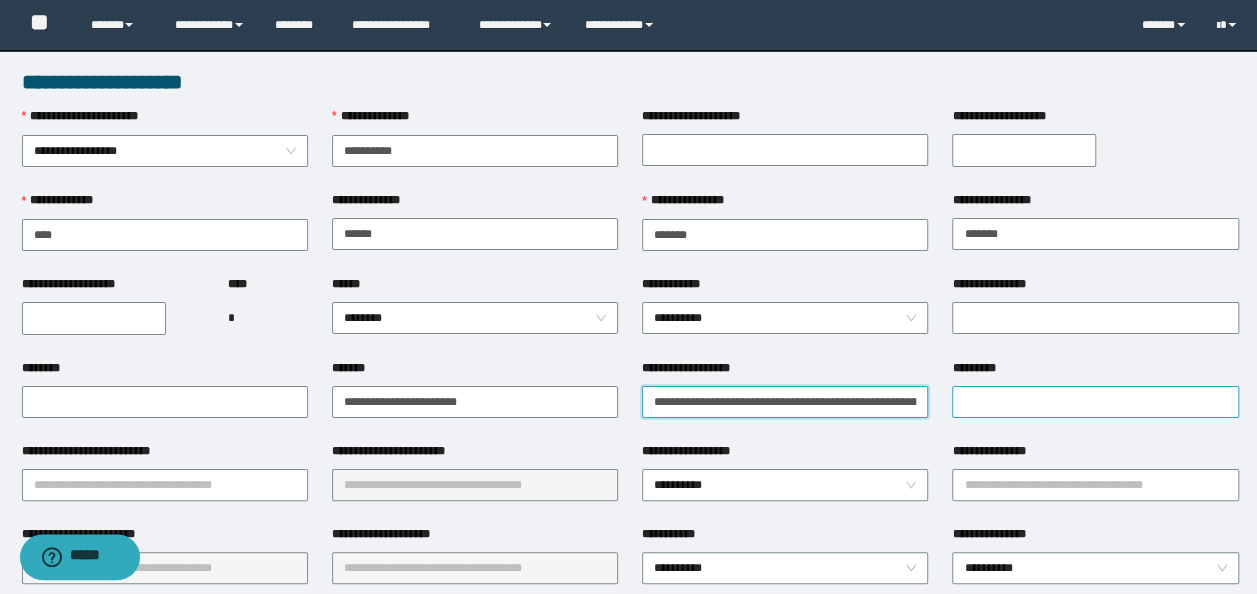 type on "**********" 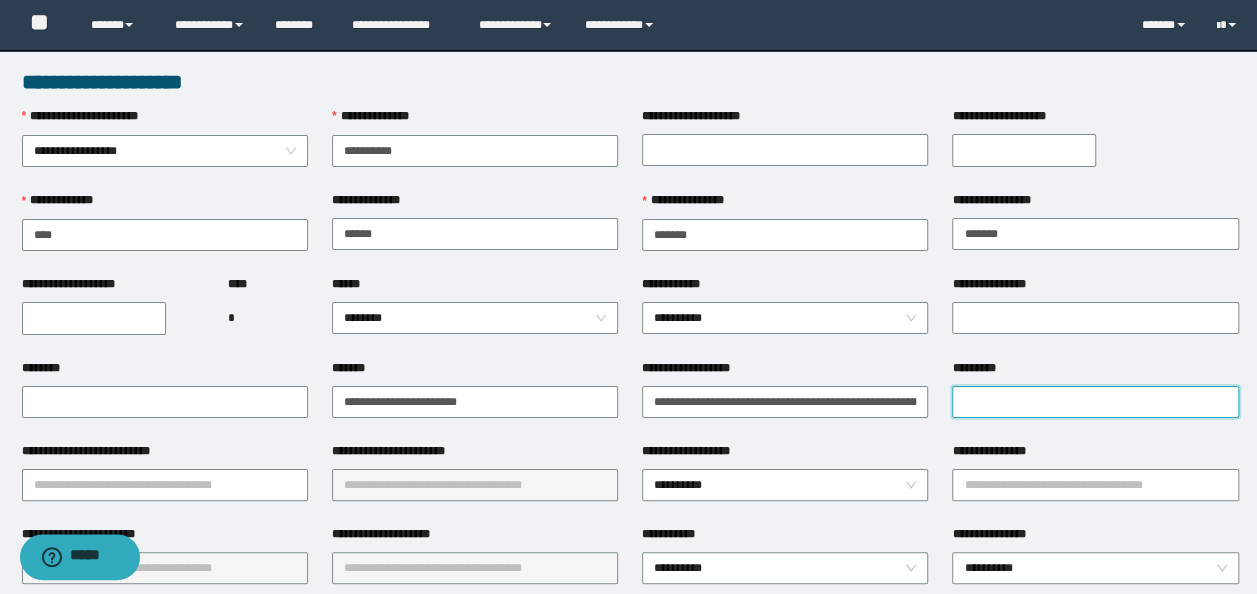click on "*********" at bounding box center [1095, 402] 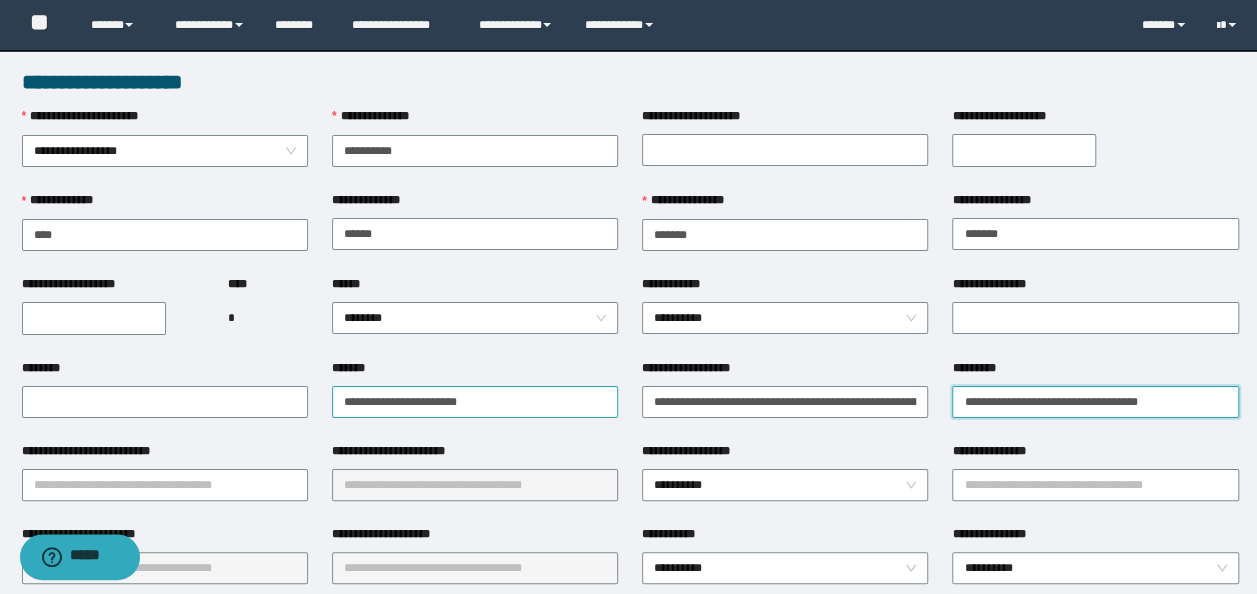 drag, startPoint x: 969, startPoint y: 402, endPoint x: 583, endPoint y: 388, distance: 386.2538 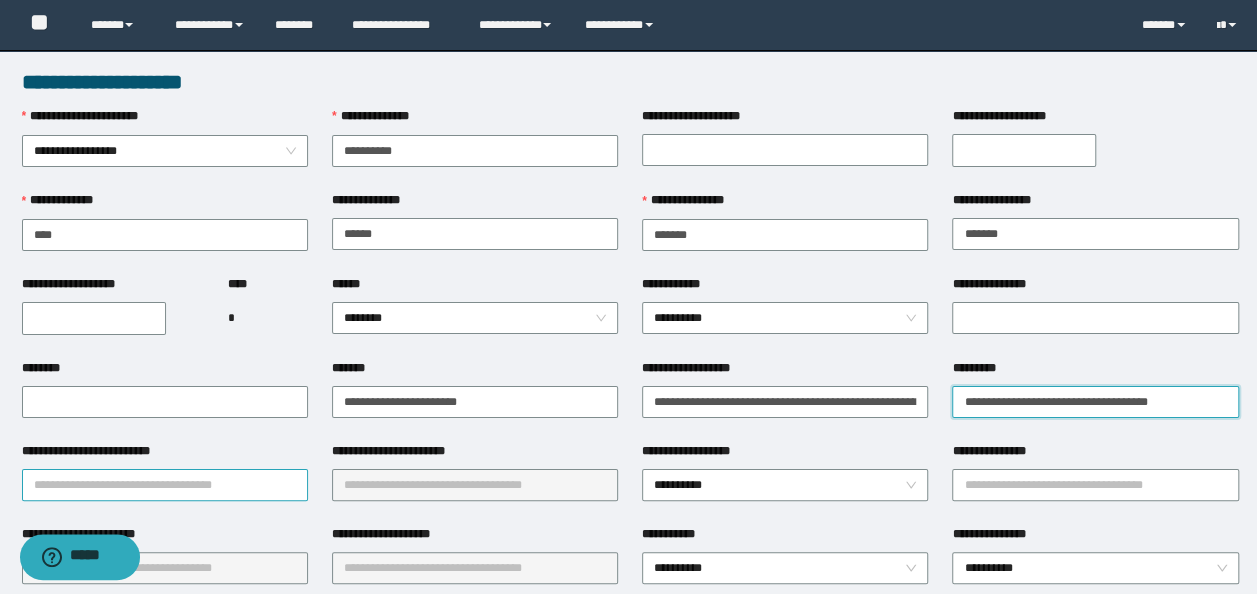 type on "**********" 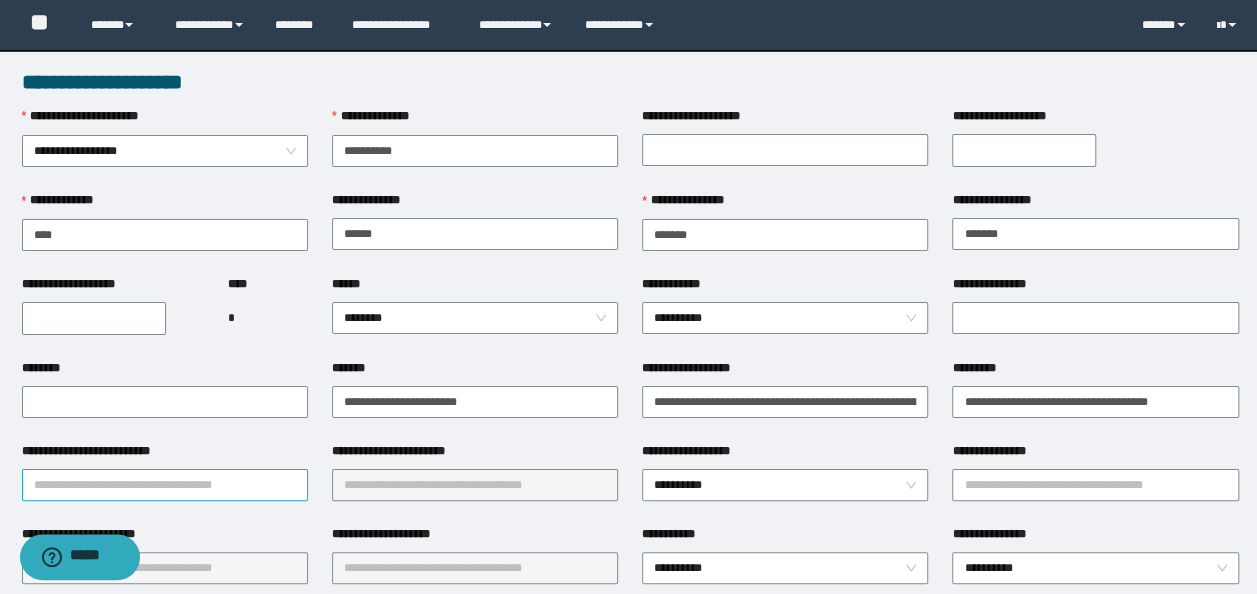 click on "**********" at bounding box center (165, 485) 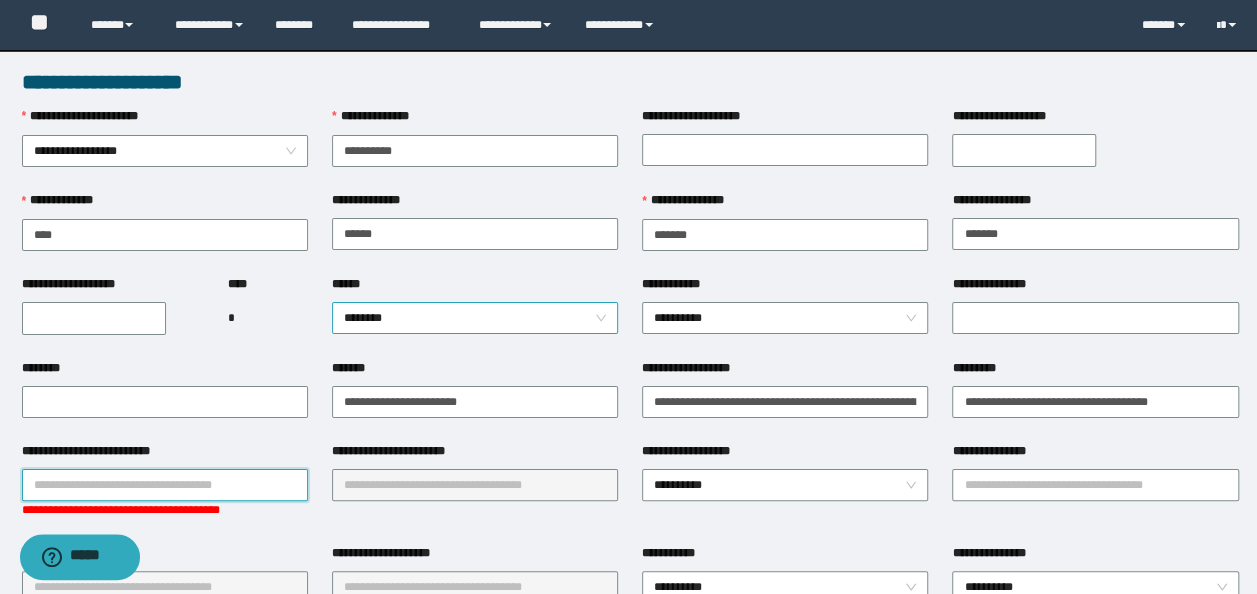 scroll, scrollTop: 100, scrollLeft: 0, axis: vertical 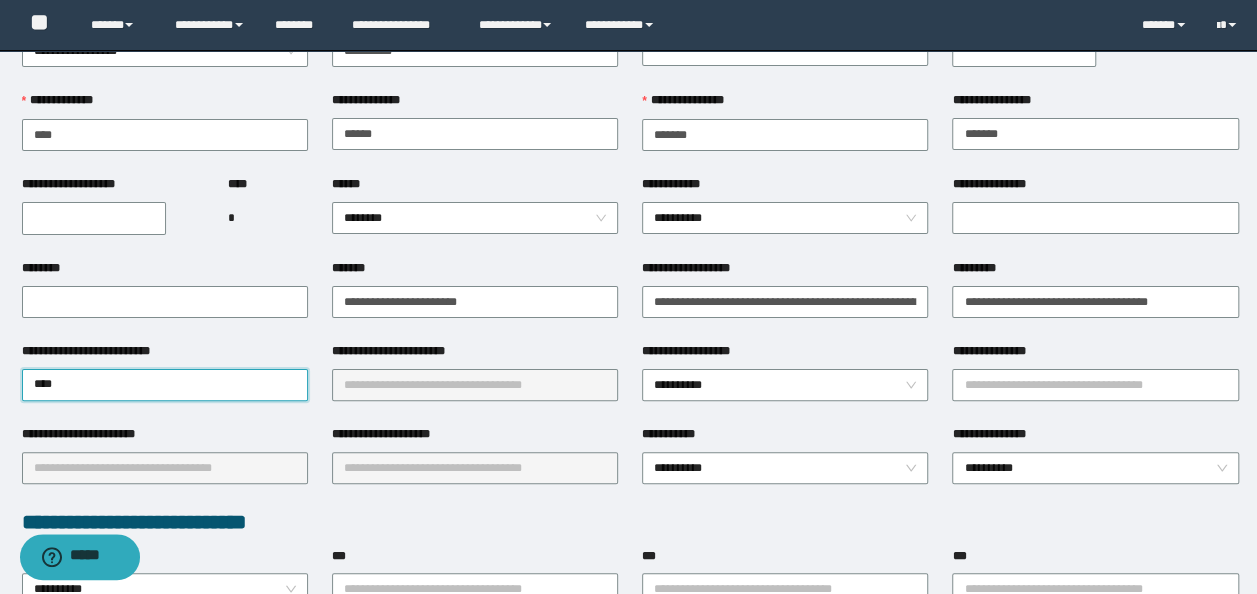 drag, startPoint x: 208, startPoint y: 379, endPoint x: 0, endPoint y: 186, distance: 283.74814 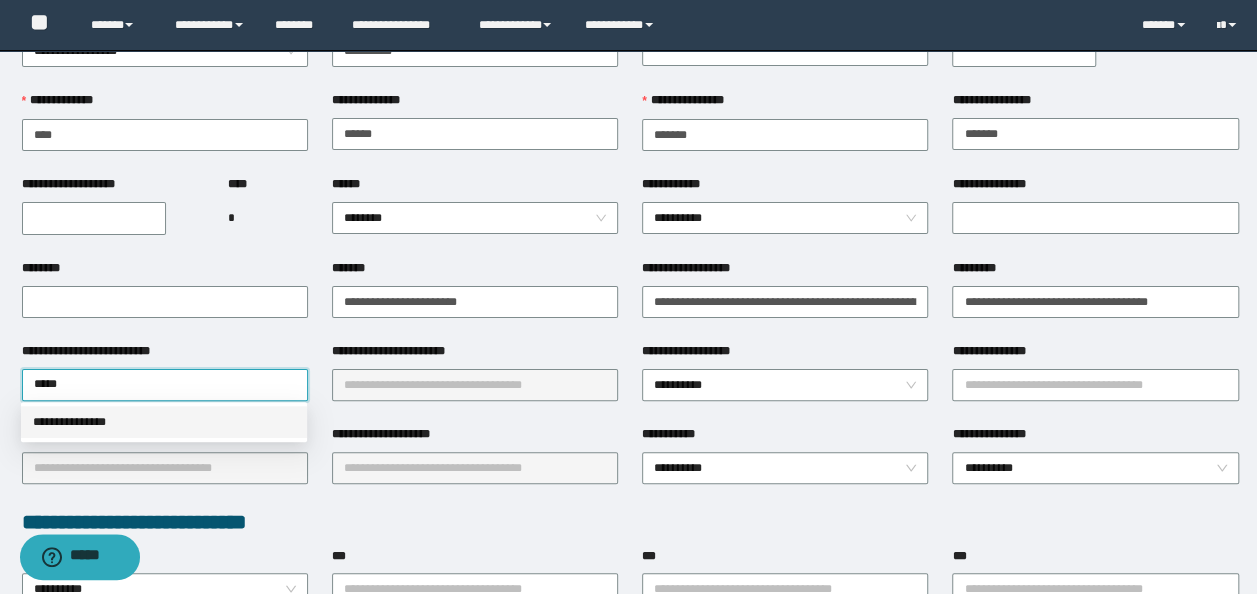 click on "**********" at bounding box center [164, 422] 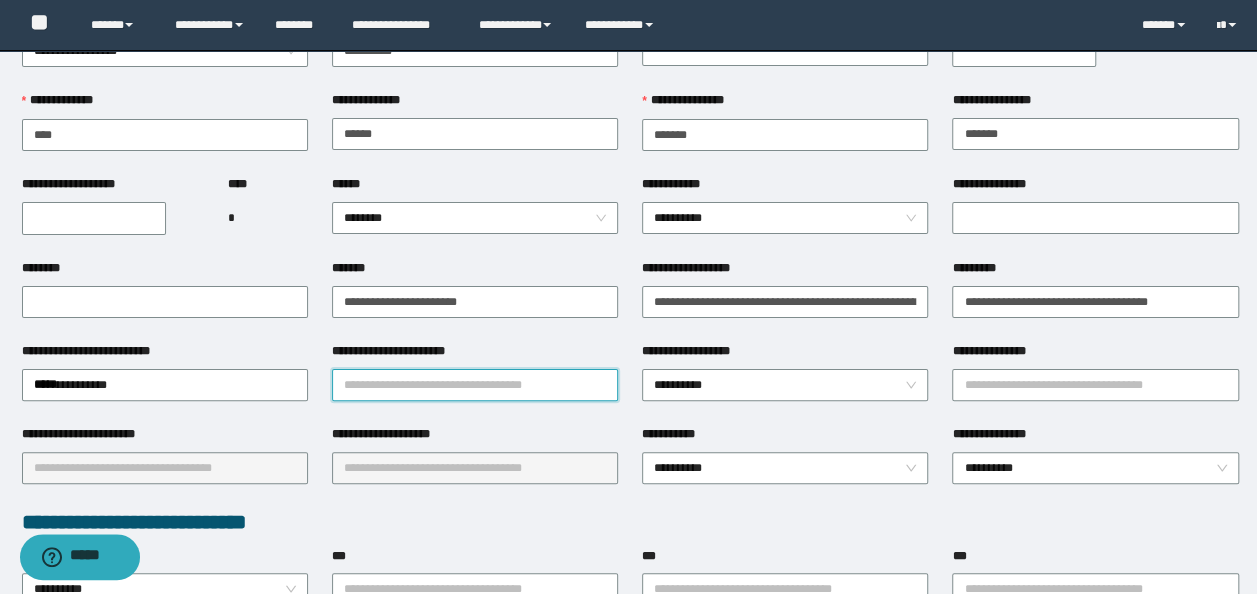 click on "**********" at bounding box center (475, 385) 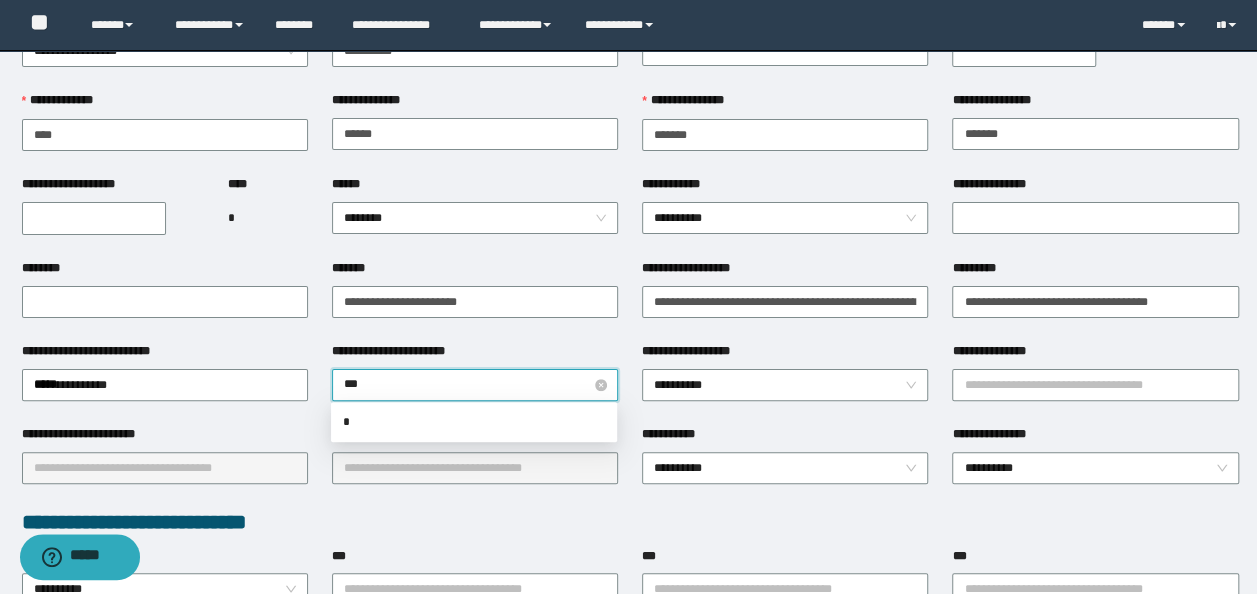 type on "****" 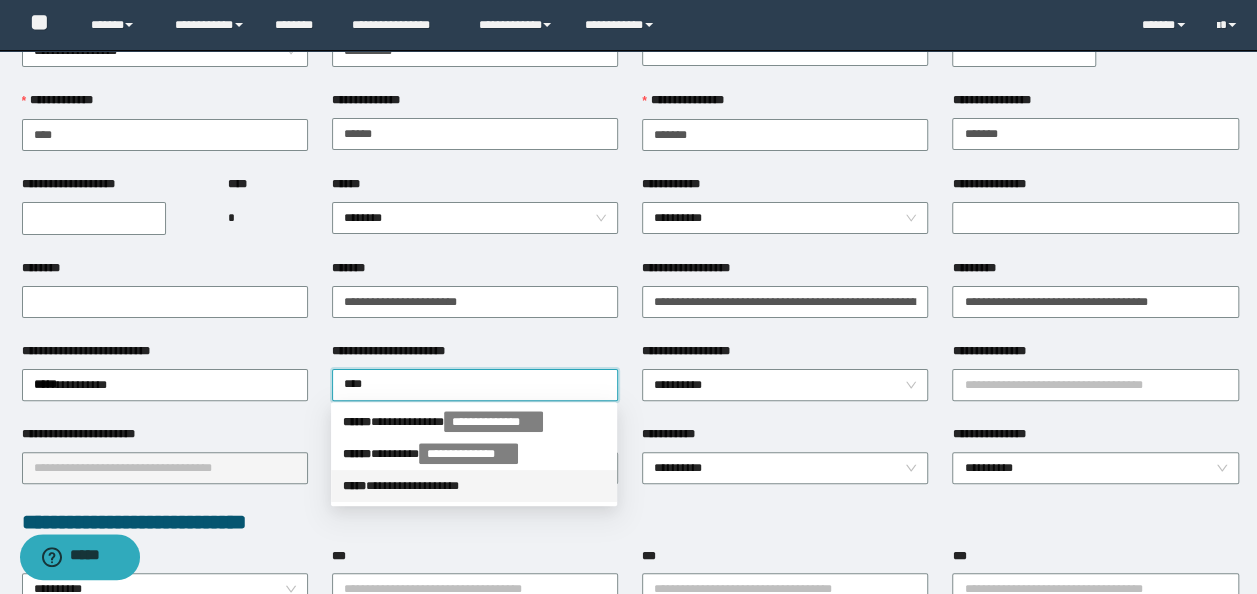 click on "**********" at bounding box center [474, 486] 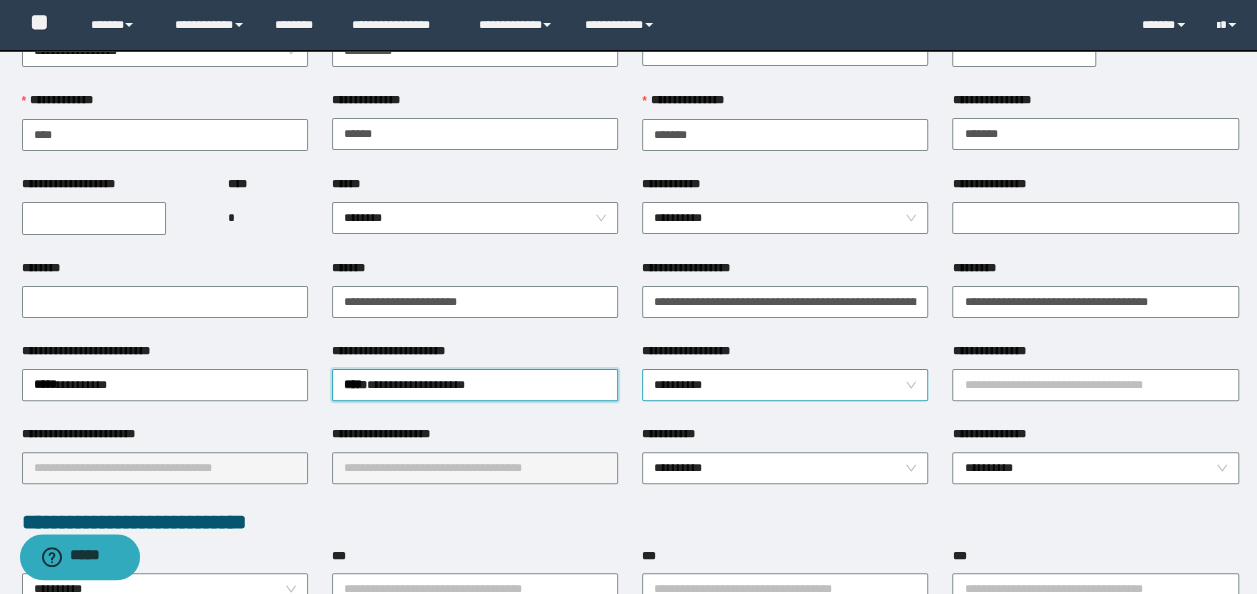 click on "**********" at bounding box center (785, 385) 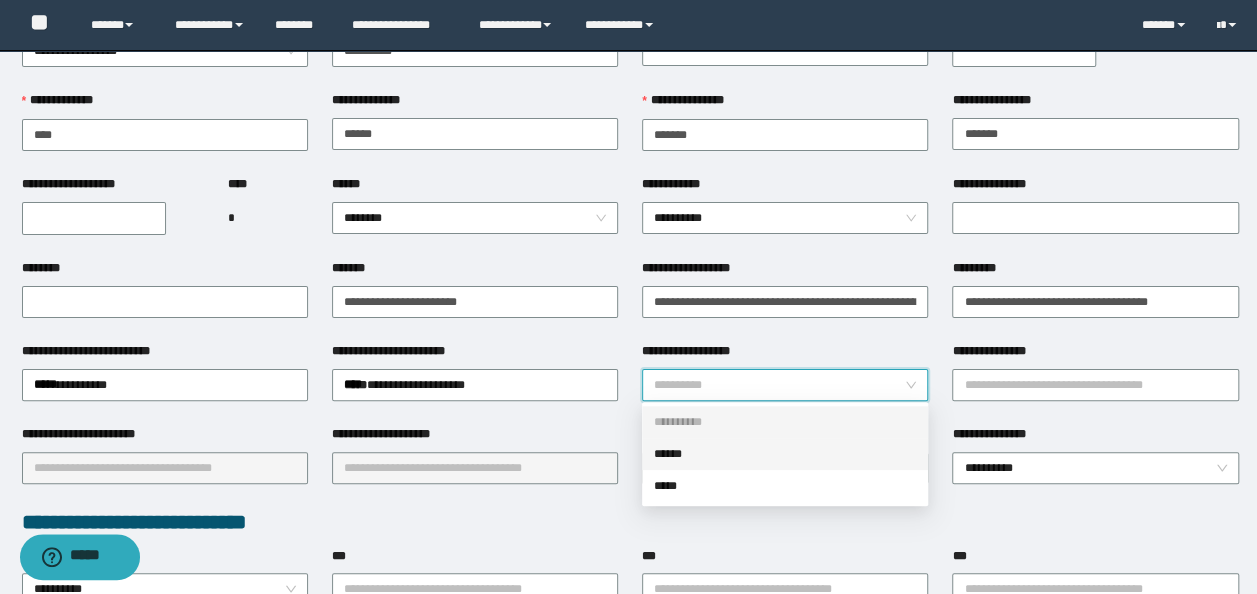 click on "******" at bounding box center (785, 454) 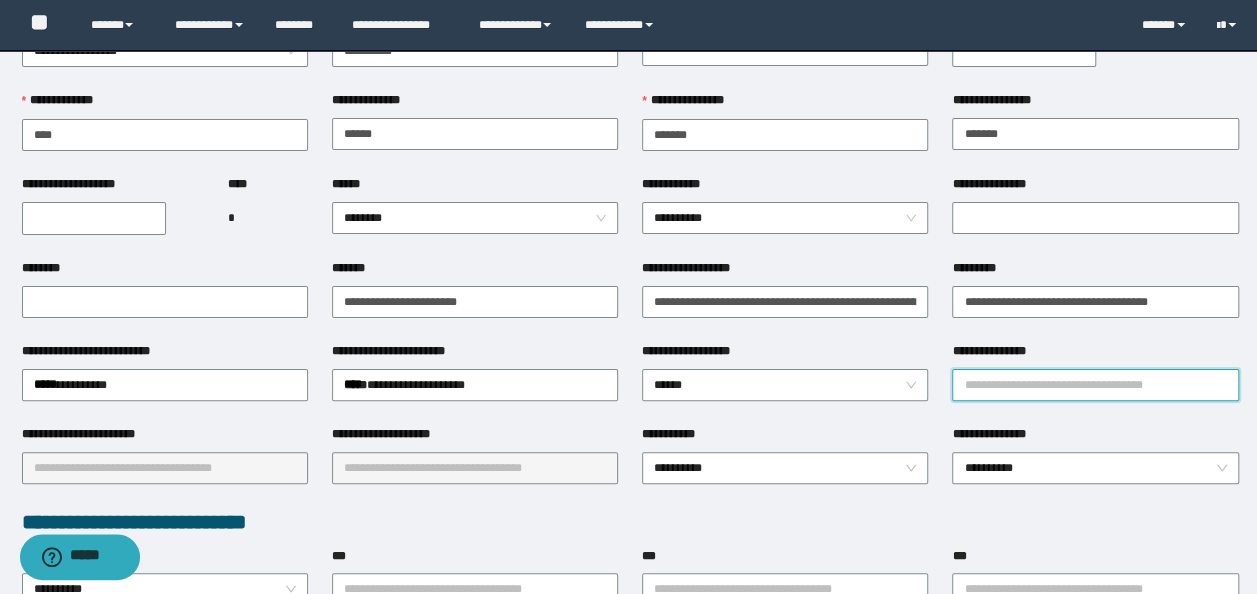 click on "**********" at bounding box center [1095, 385] 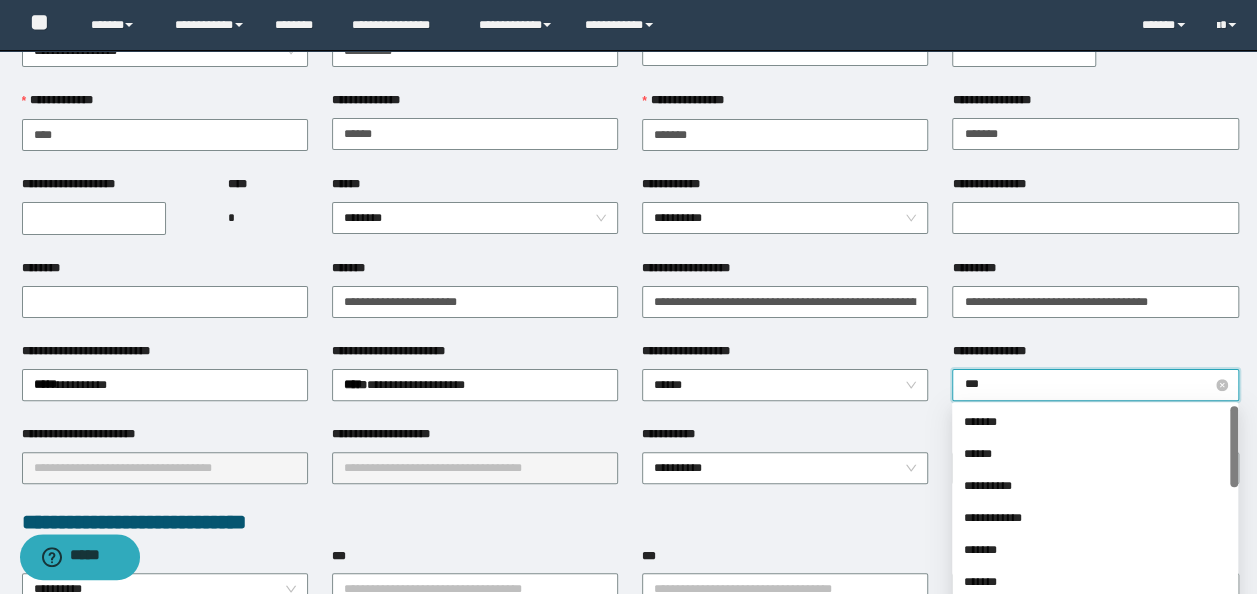 type on "****" 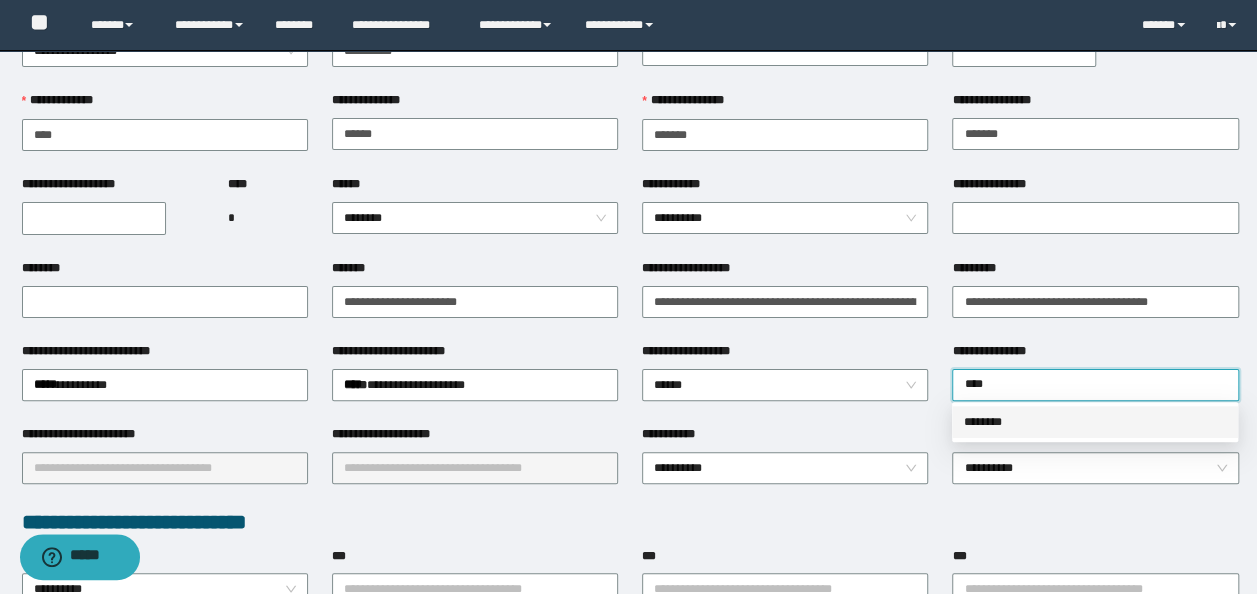 click on "********" at bounding box center [1095, 422] 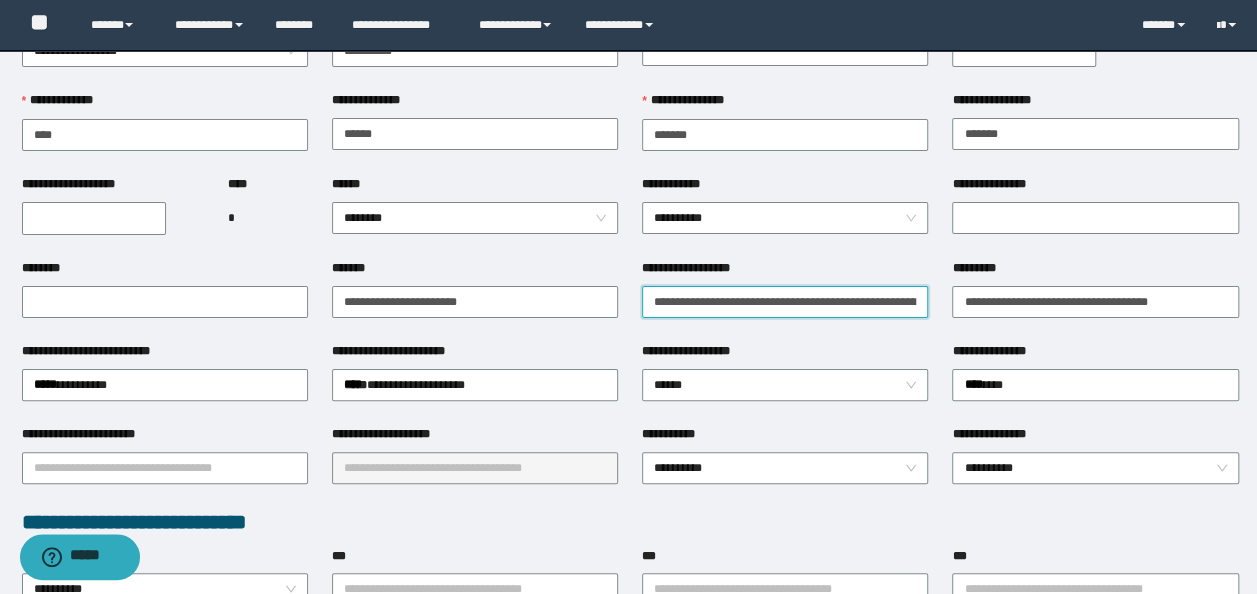 drag, startPoint x: 815, startPoint y: 310, endPoint x: 428, endPoint y: 271, distance: 388.96014 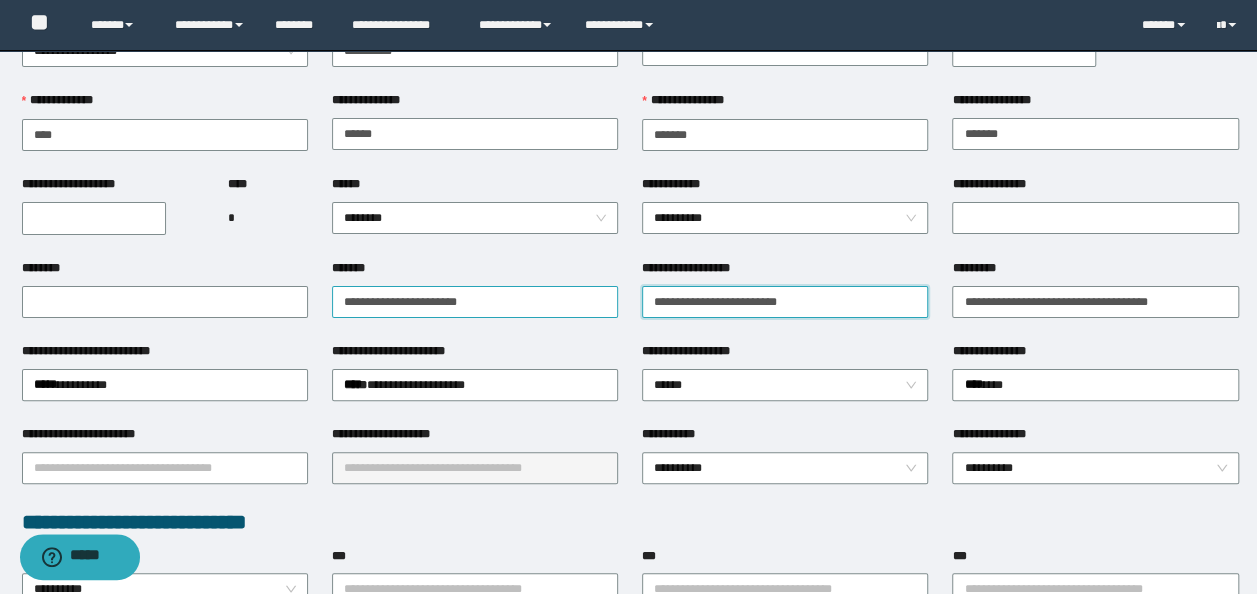 type on "**********" 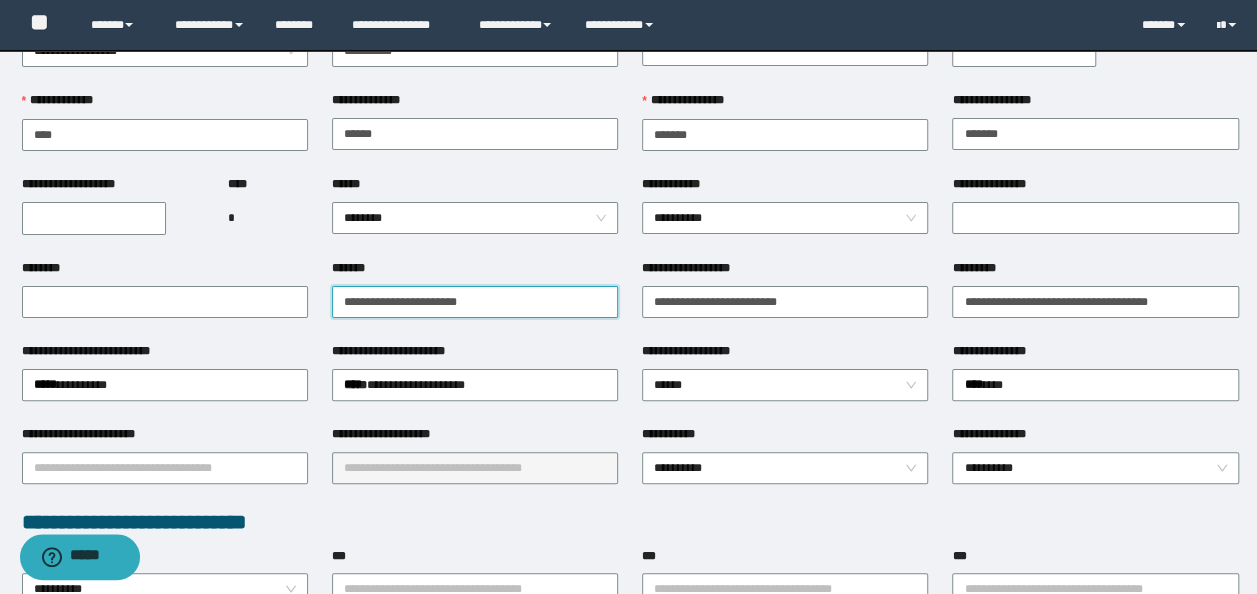 click on "**********" at bounding box center (475, 302) 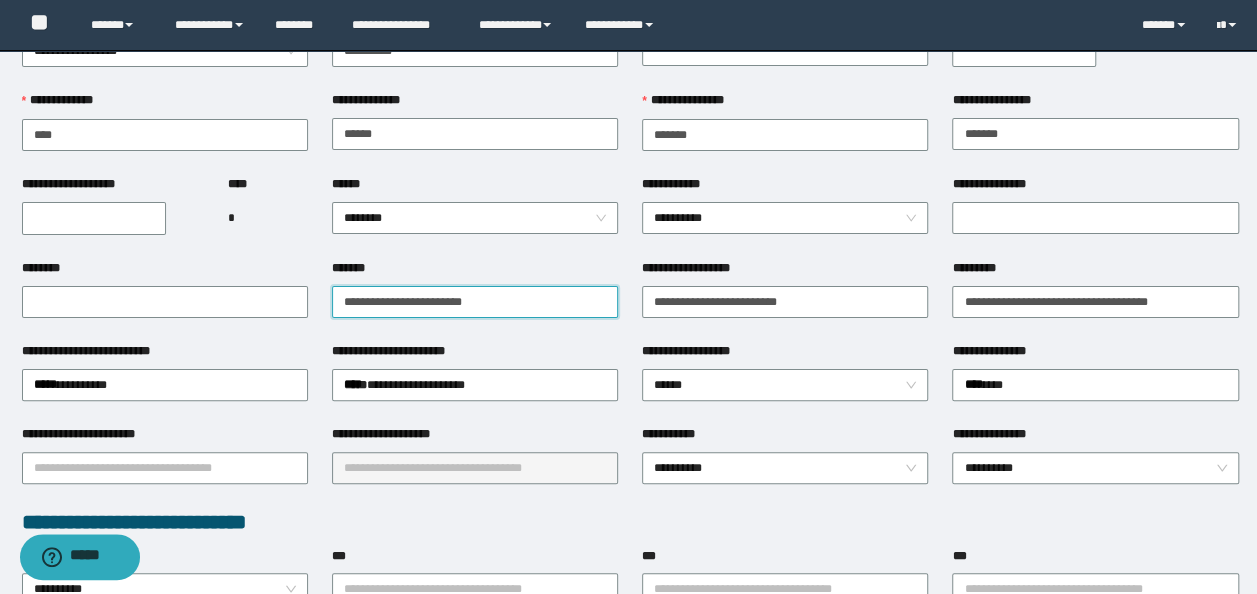 click on "**********" at bounding box center [475, 302] 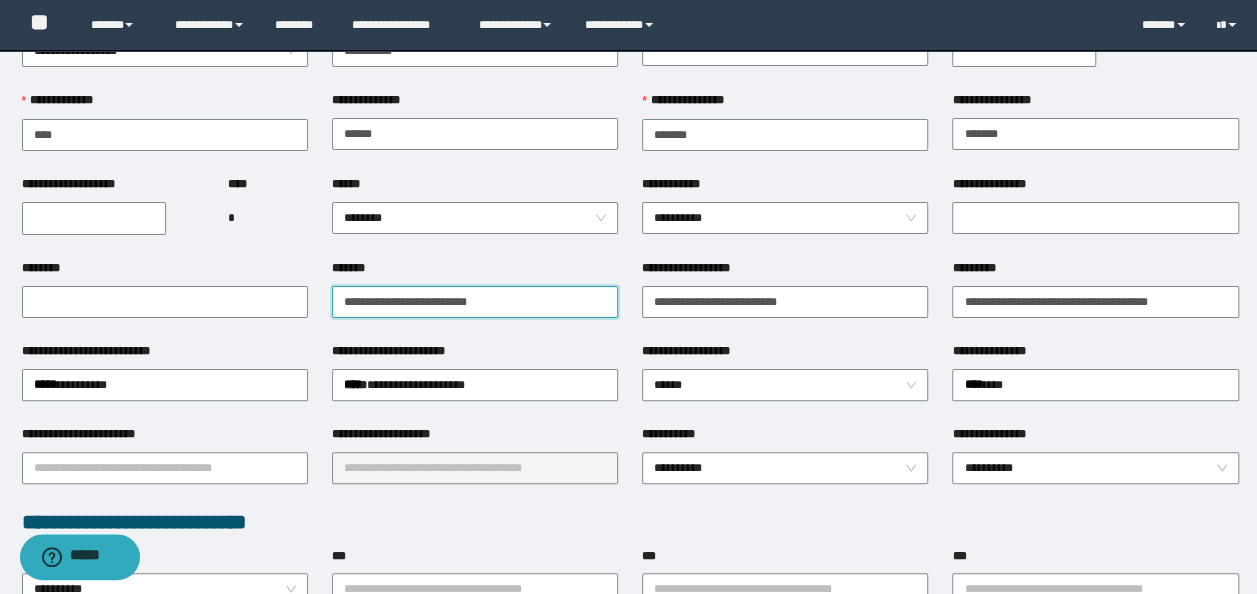 click on "**********" at bounding box center [475, 302] 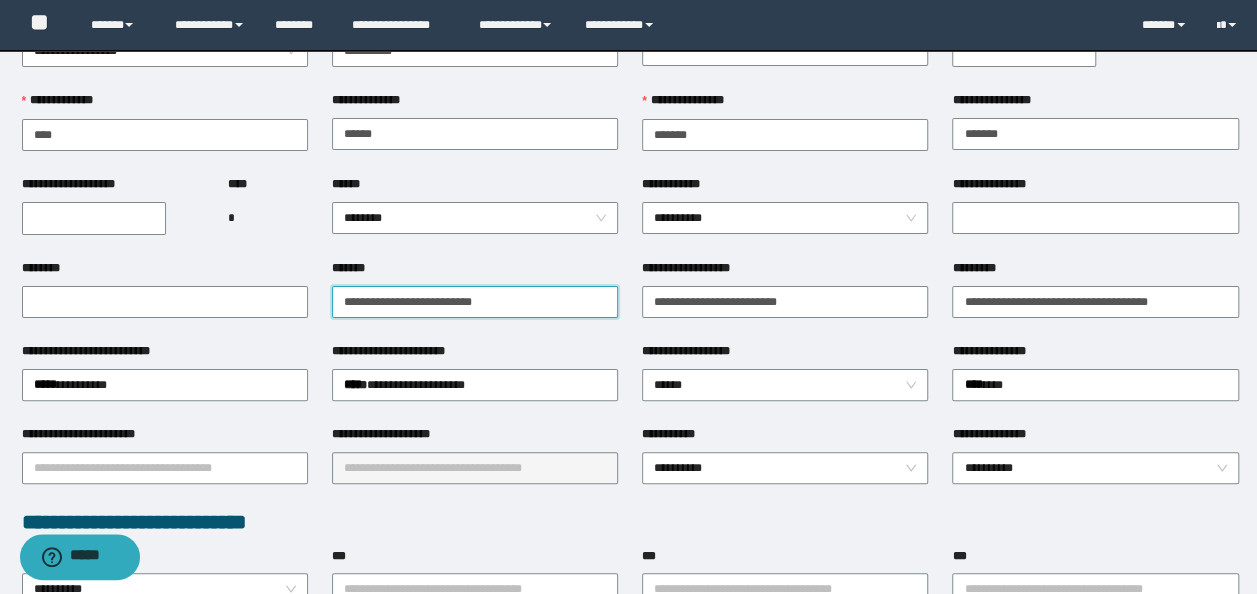 click on "**********" at bounding box center [475, 302] 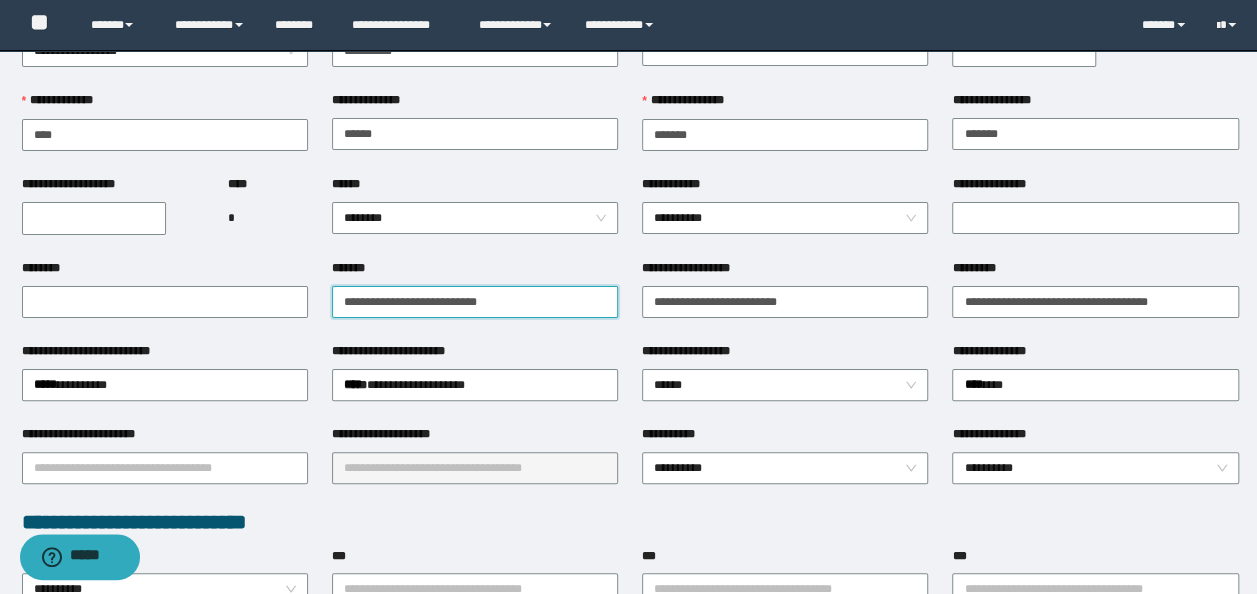 click on "**********" at bounding box center [475, 302] 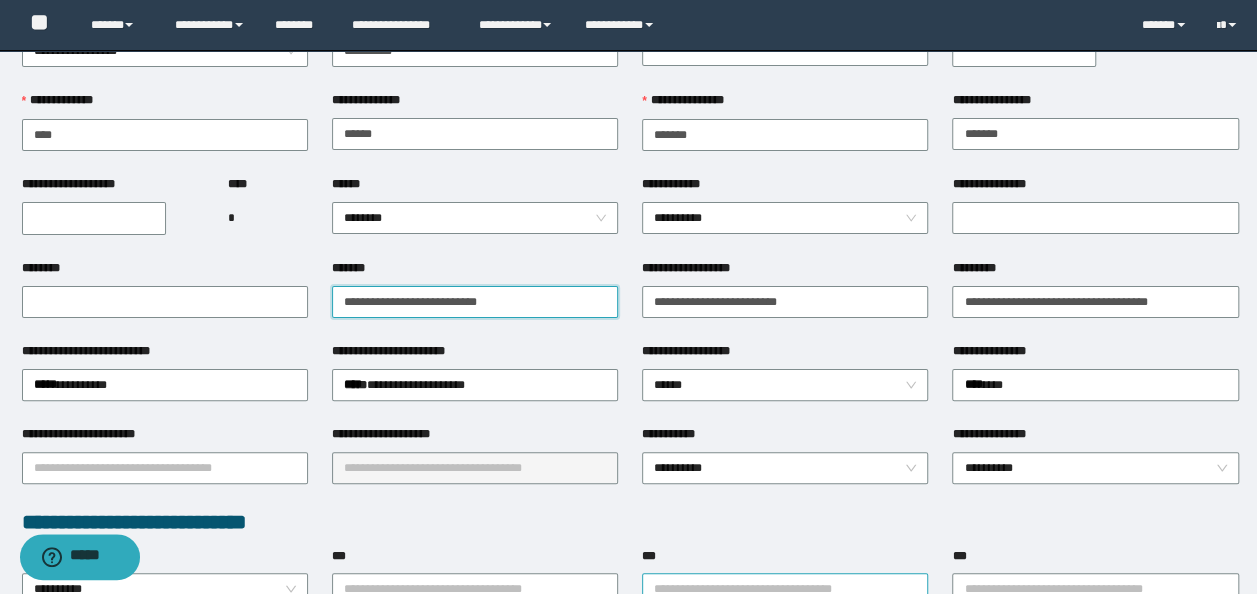 type on "**********" 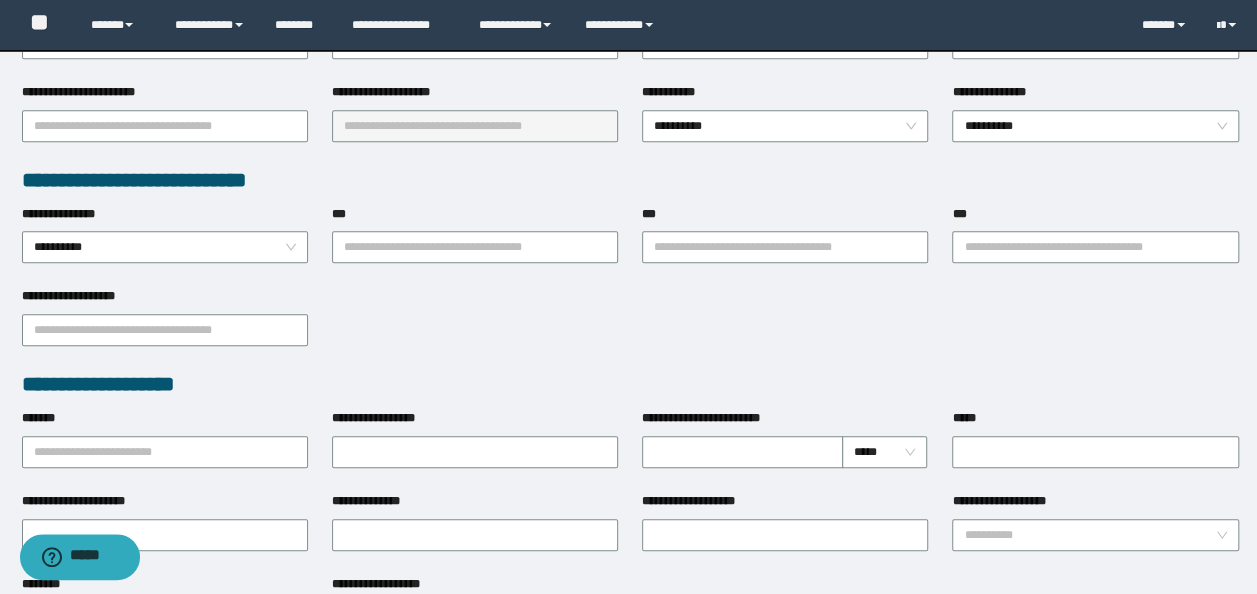 scroll, scrollTop: 500, scrollLeft: 0, axis: vertical 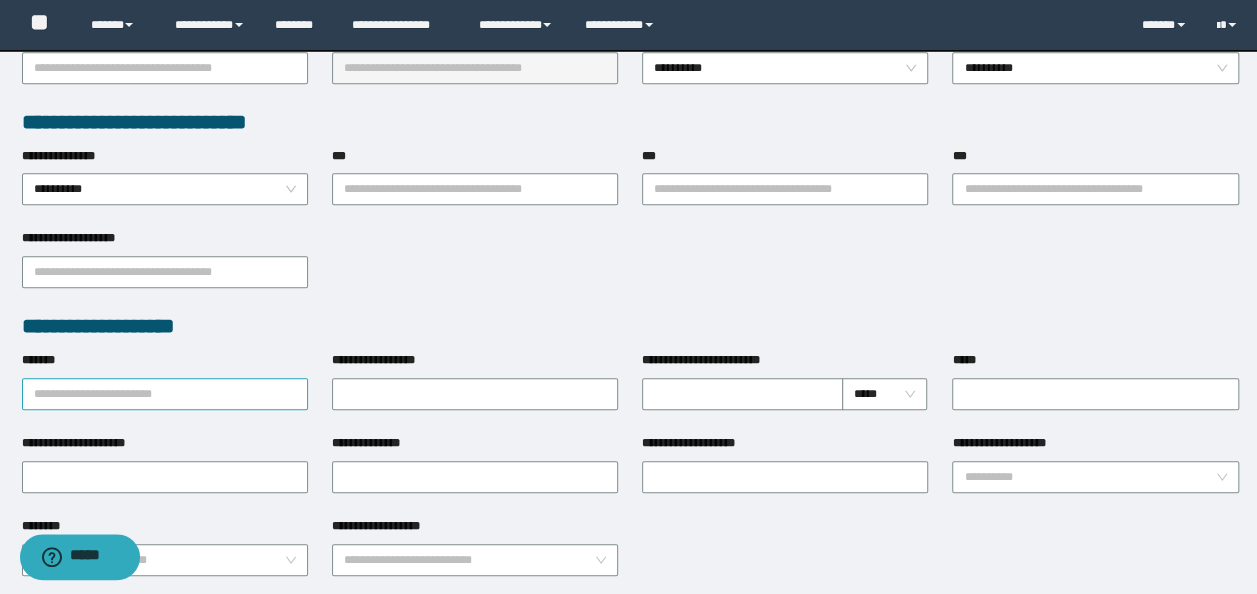 click on "*******" at bounding box center (165, 394) 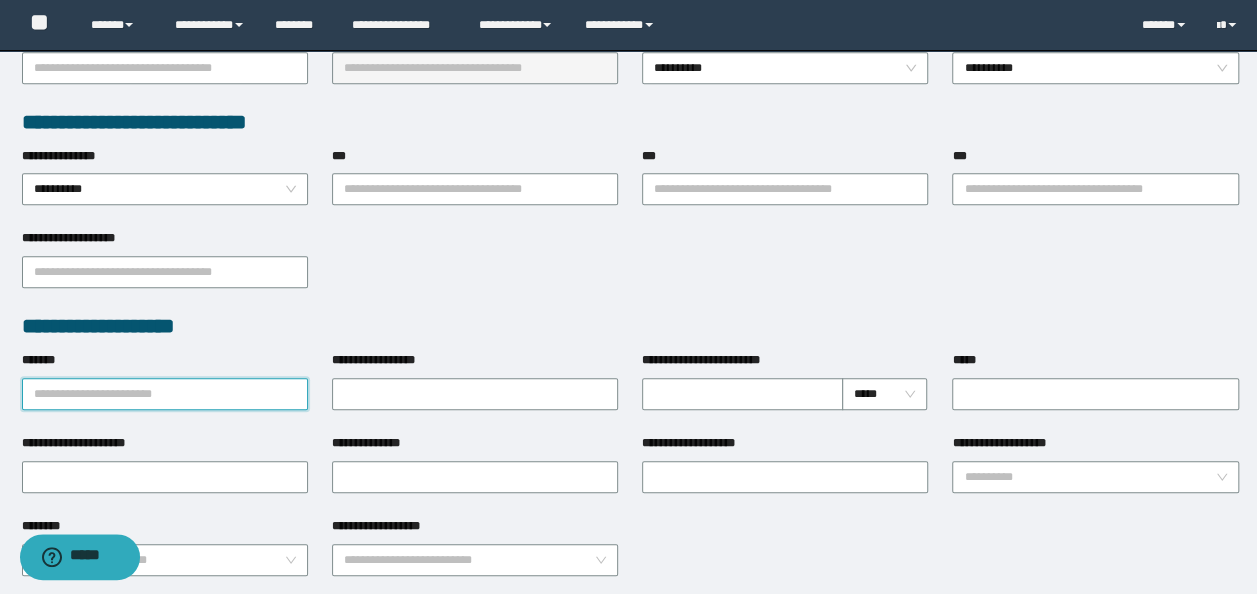 paste on "**********" 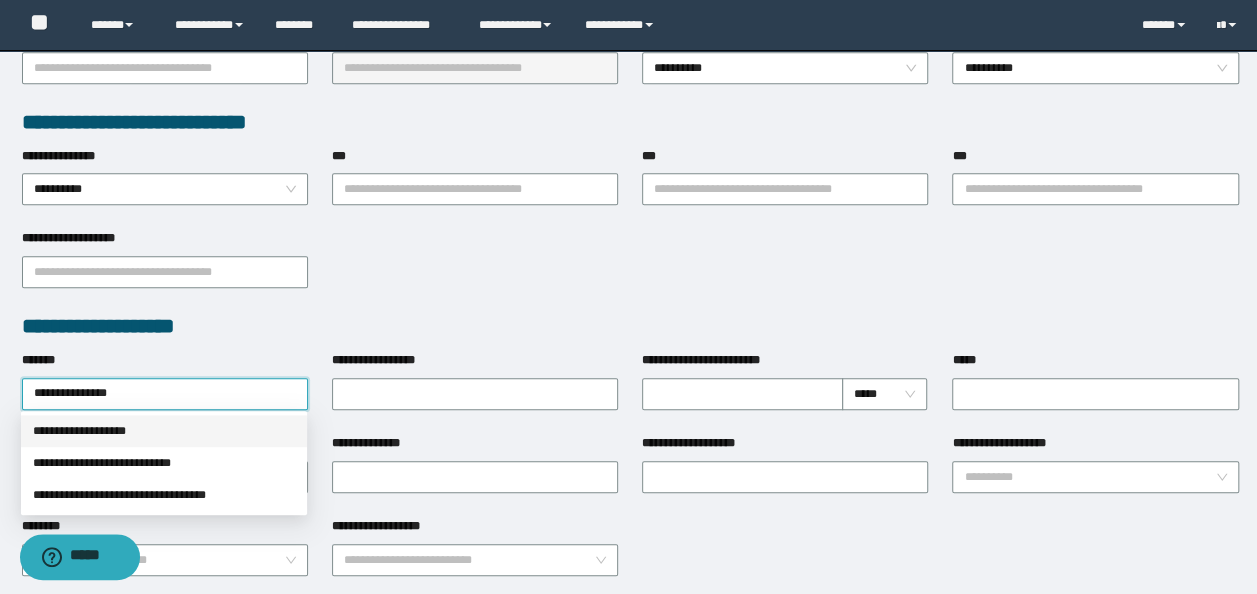 click on "**********" at bounding box center (164, 431) 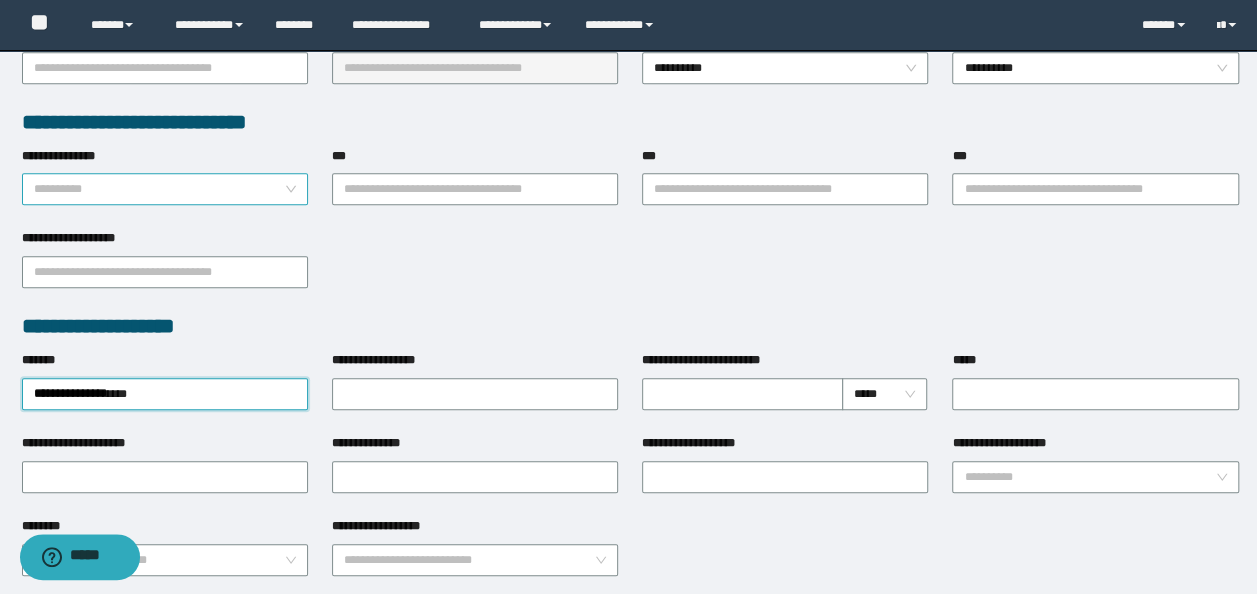 click on "**********" at bounding box center (165, 189) 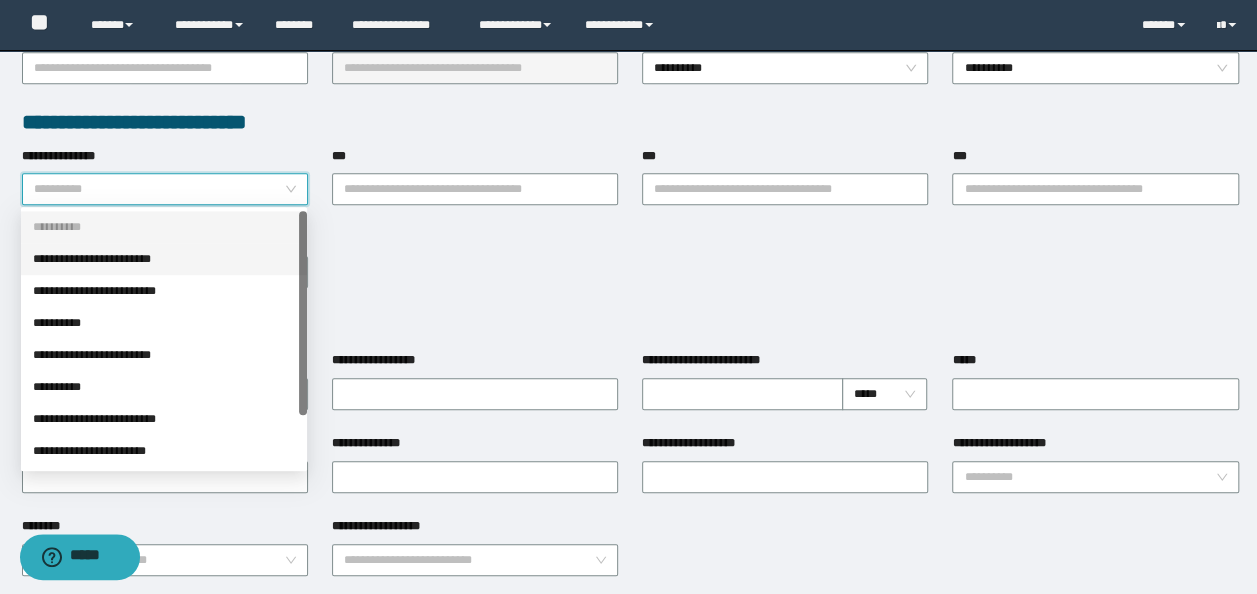 click on "**********" at bounding box center [164, 259] 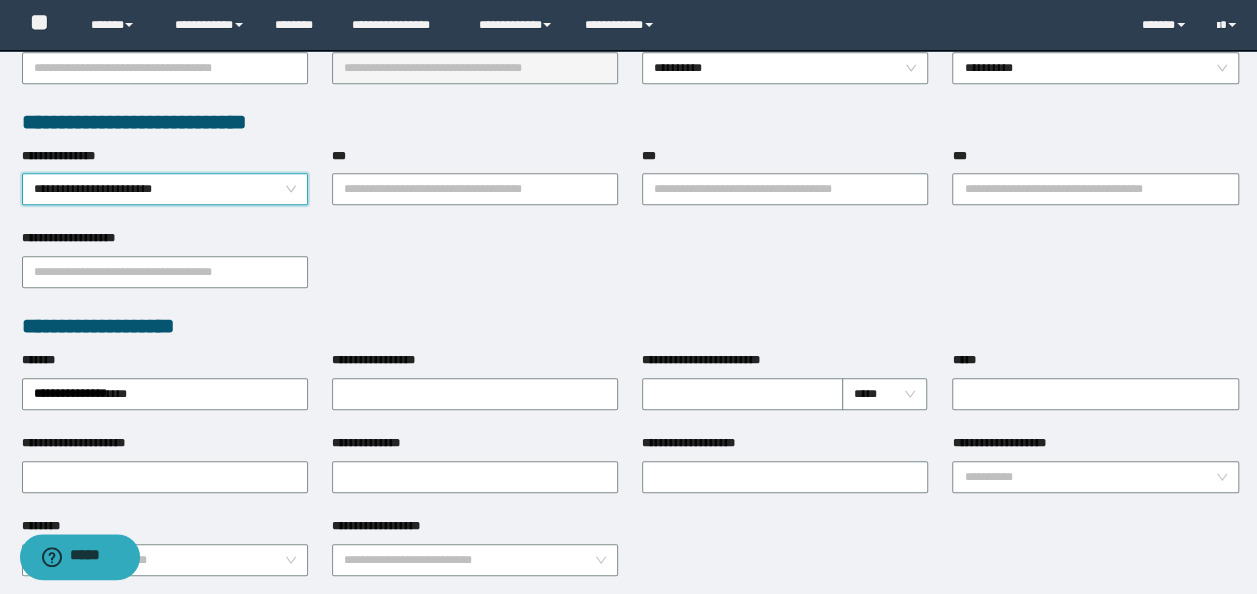 drag, startPoint x: 420, startPoint y: 186, endPoint x: 949, endPoint y: 379, distance: 563.1074 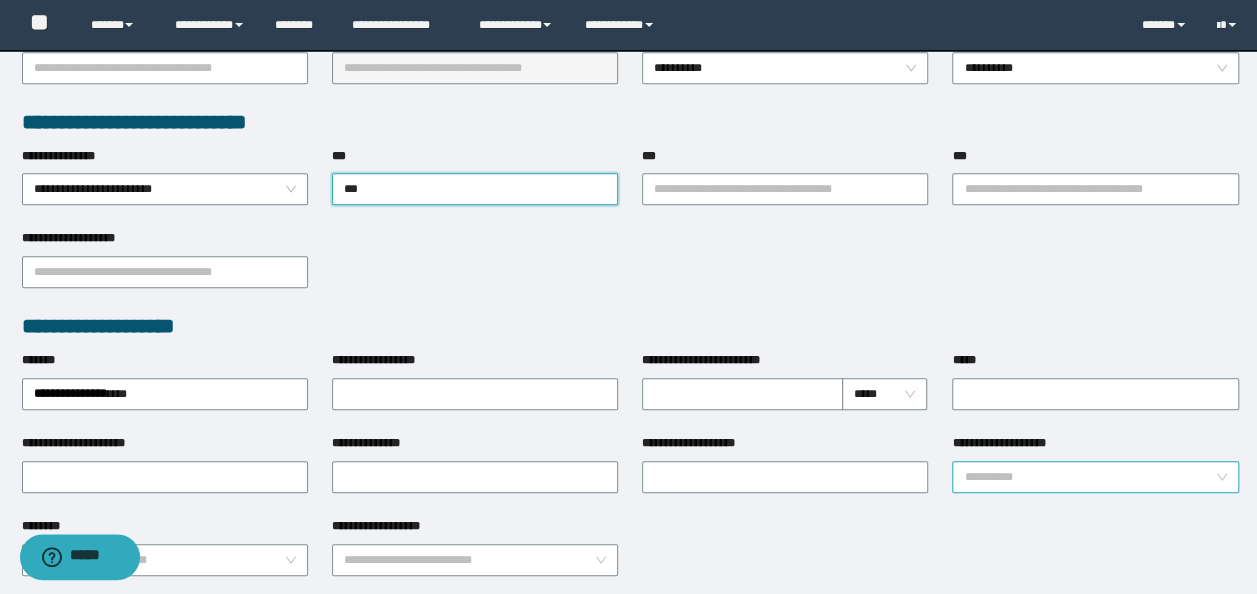 type on "****" 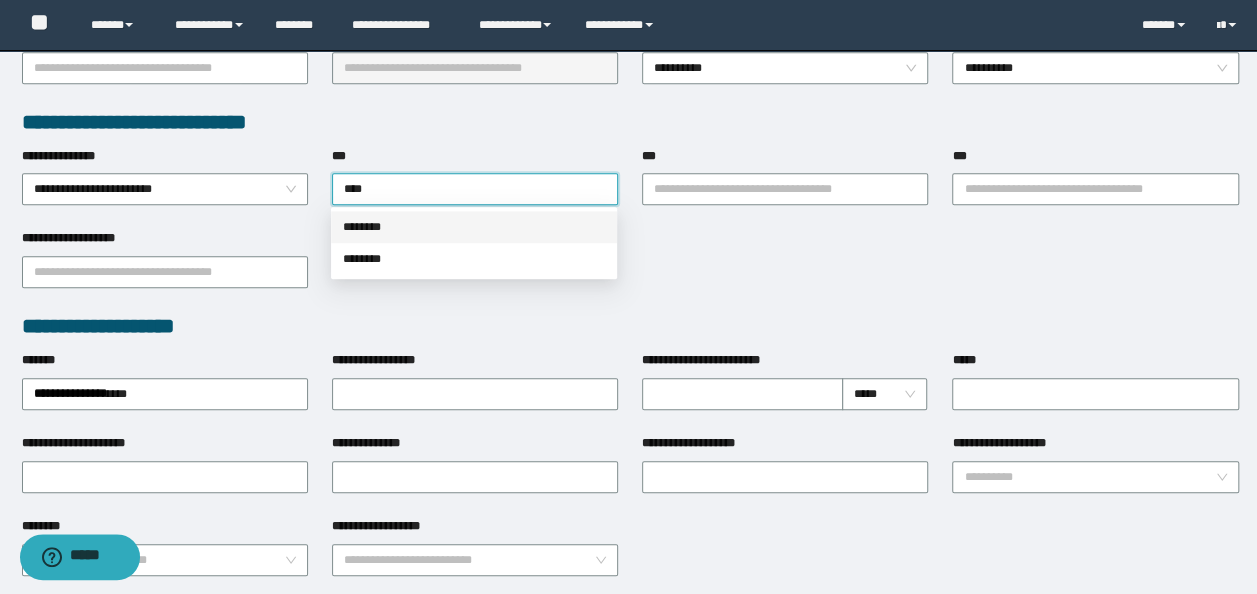 click on "********" at bounding box center (474, 227) 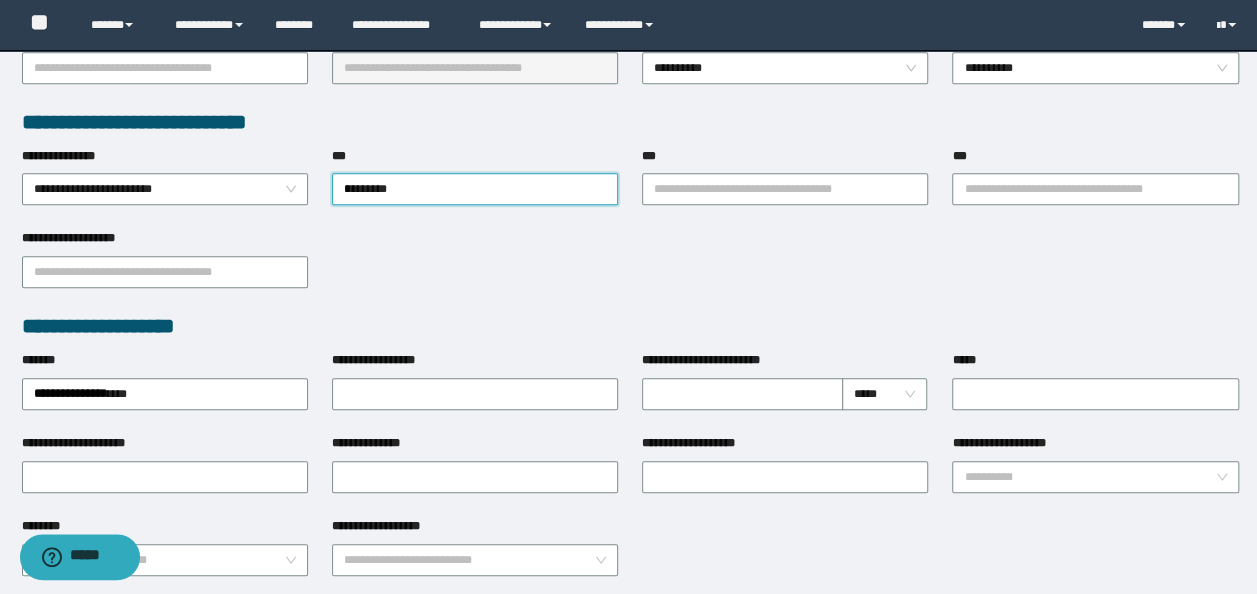 type on "*" 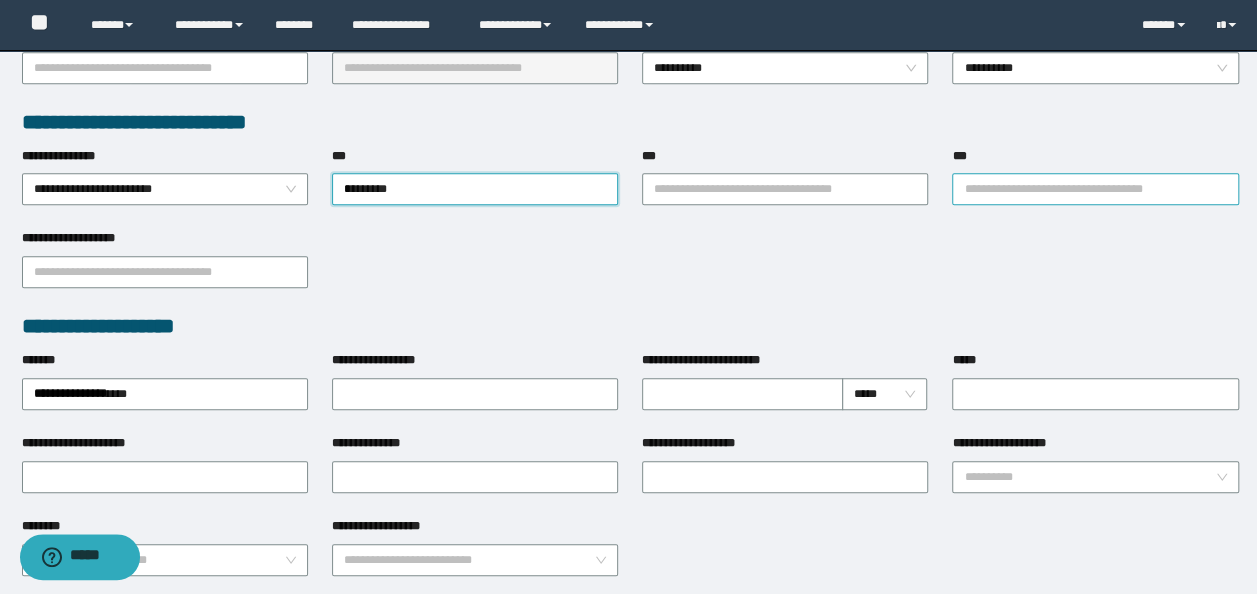 click on "***" at bounding box center [1095, 189] 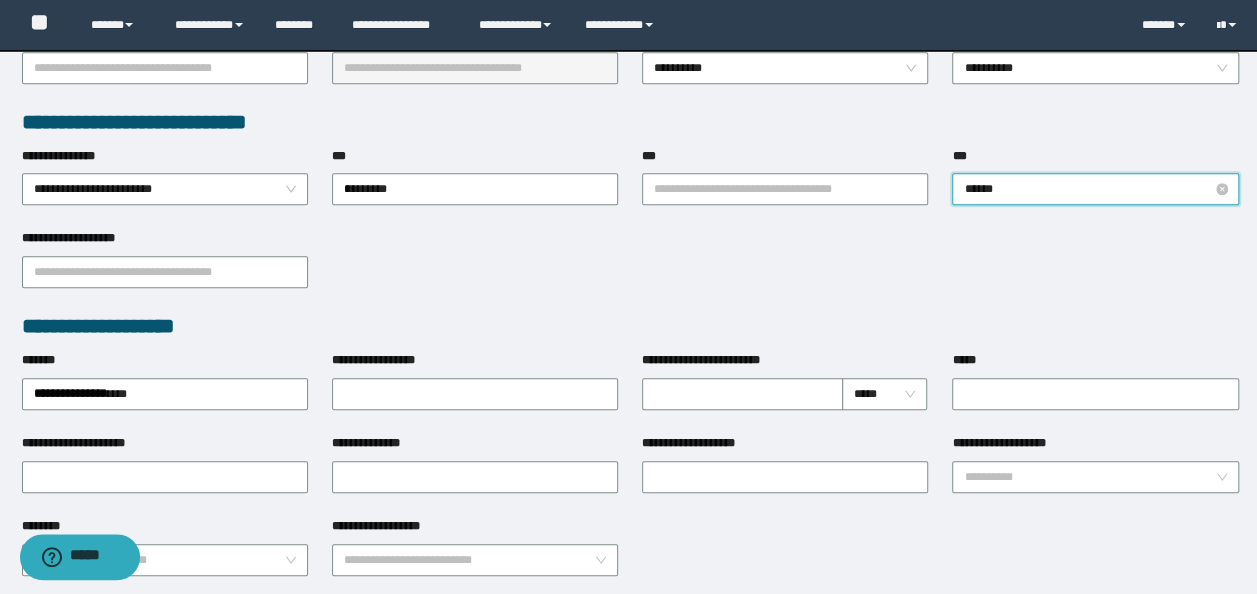 type on "*******" 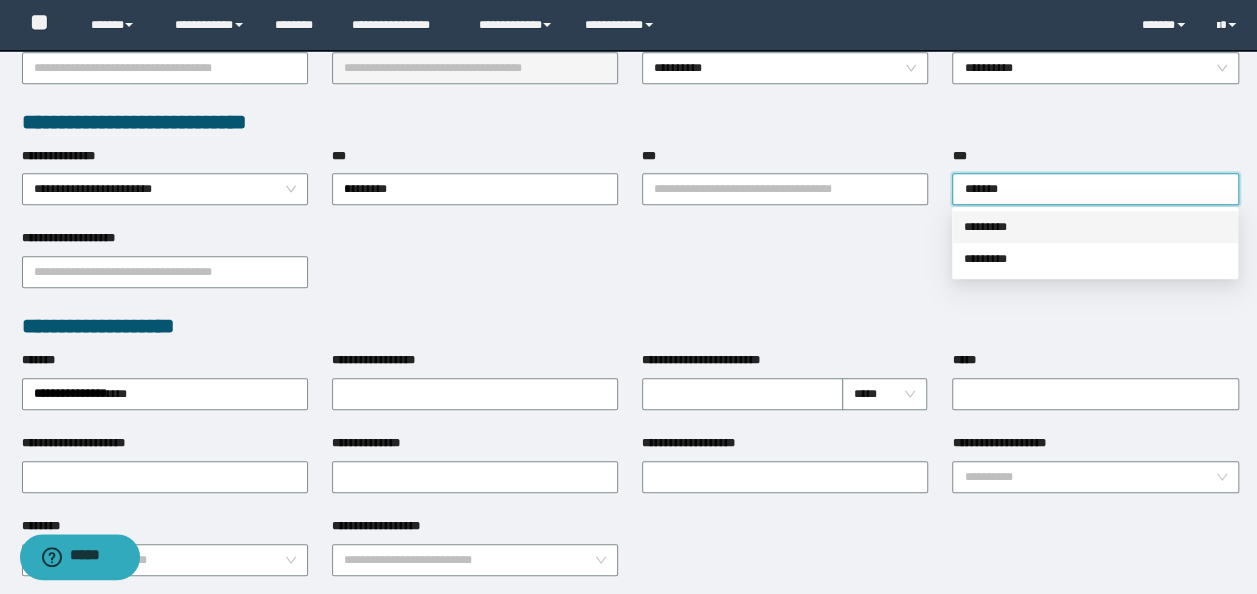 click on "*********" at bounding box center [1095, 227] 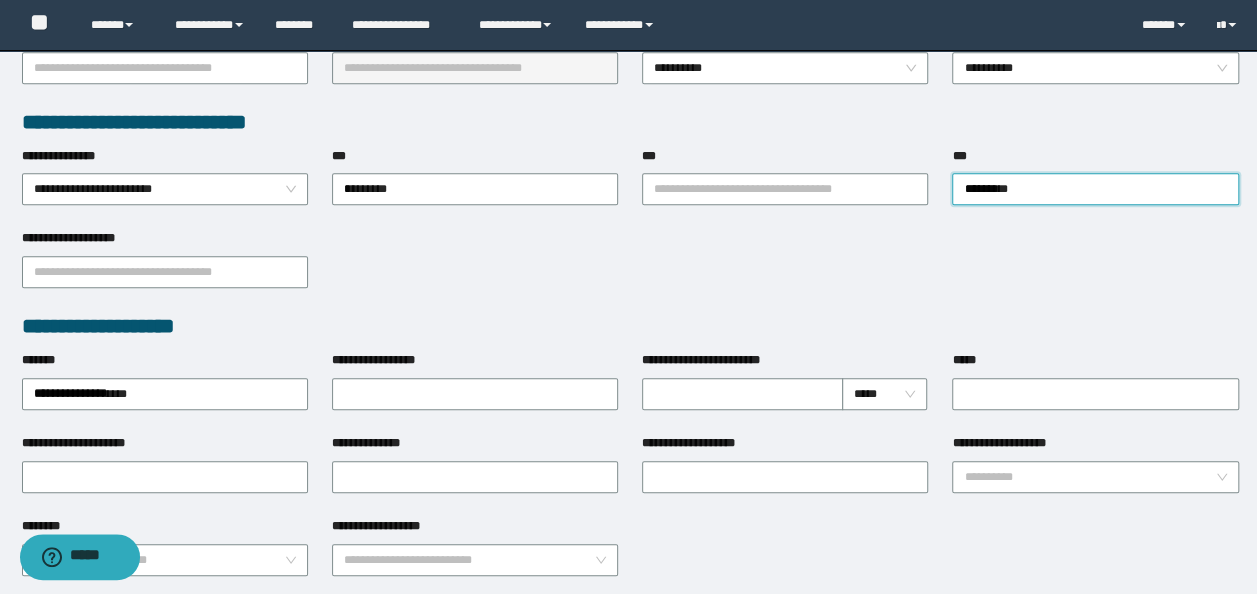 type 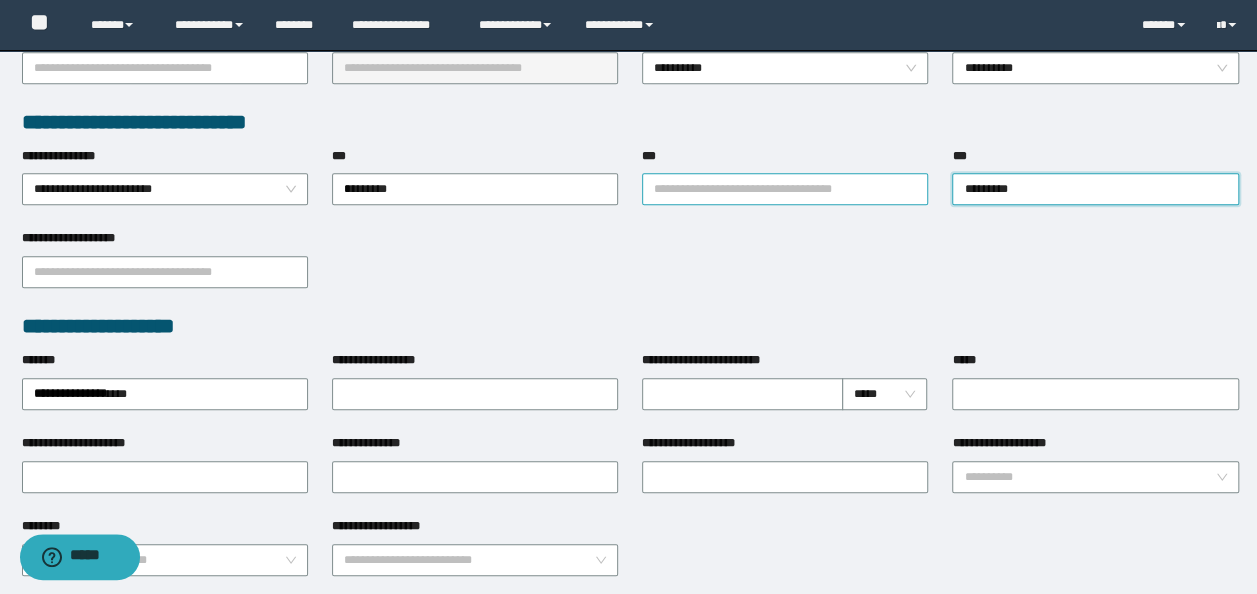 click on "***" at bounding box center [785, 189] 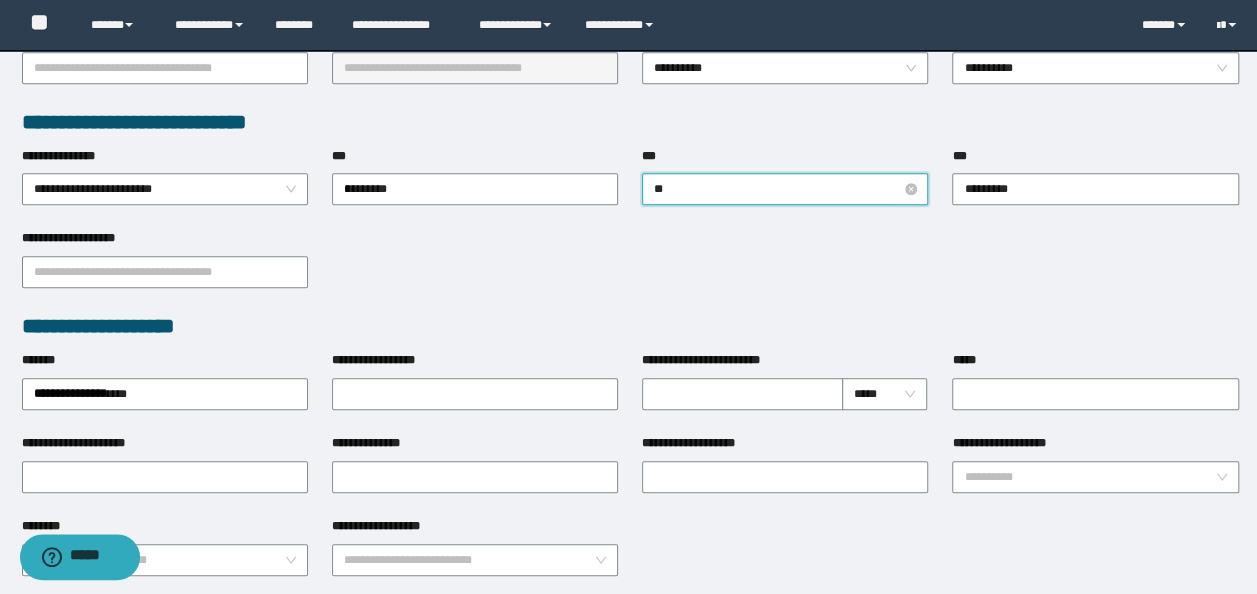 type on "***" 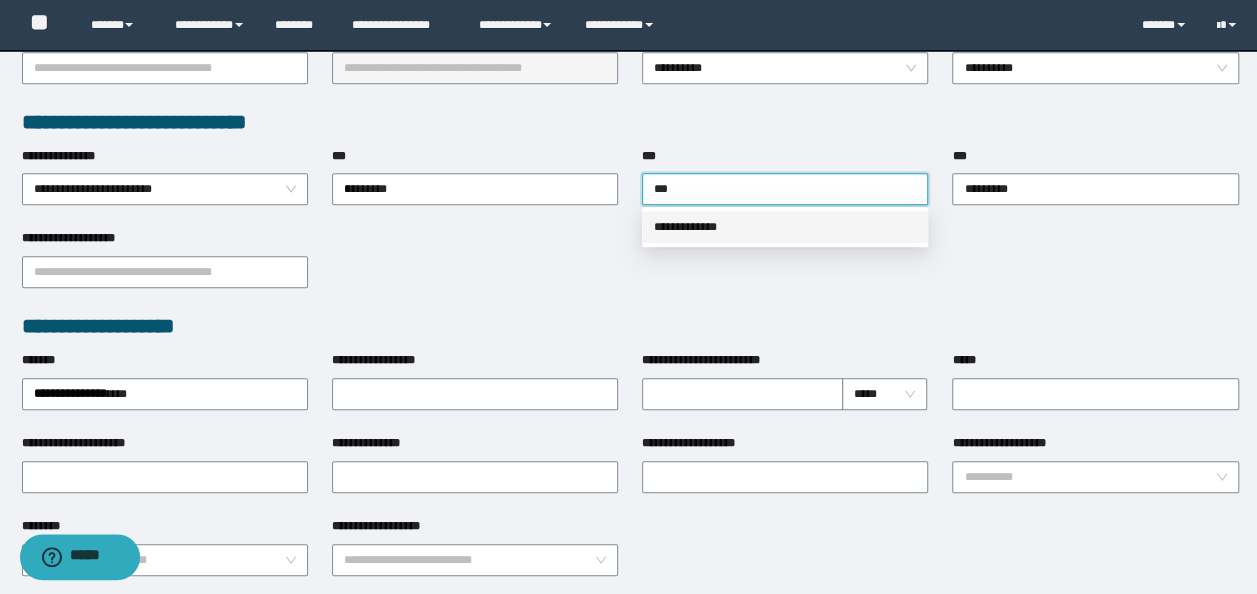 click on "**********" at bounding box center (785, 227) 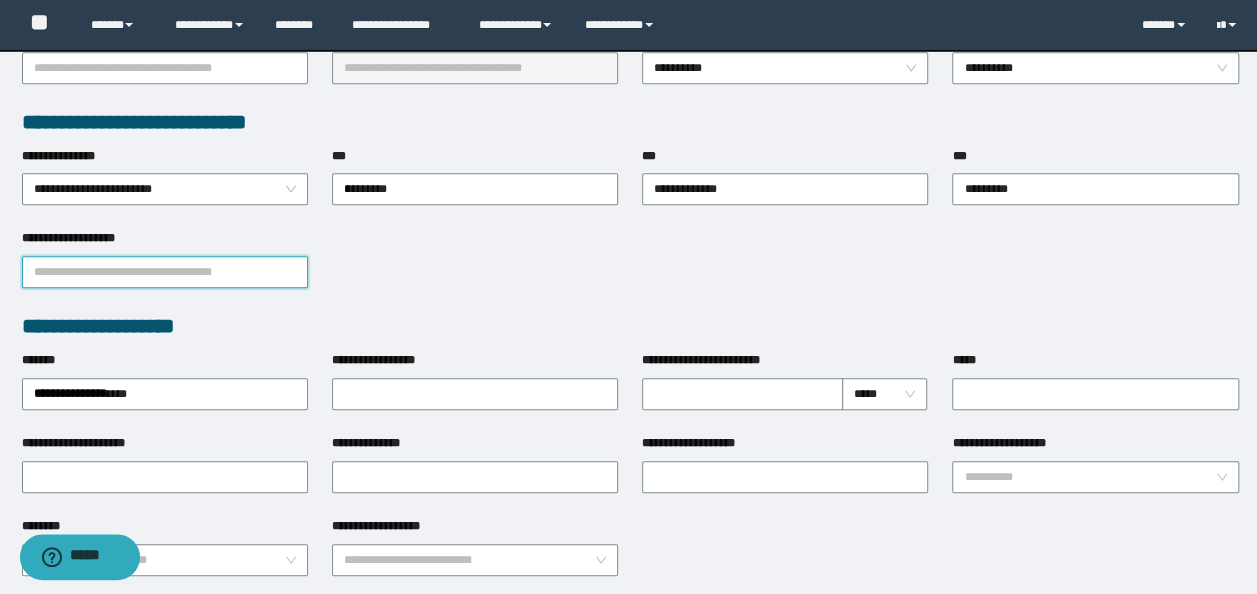 click on "**********" at bounding box center (165, 272) 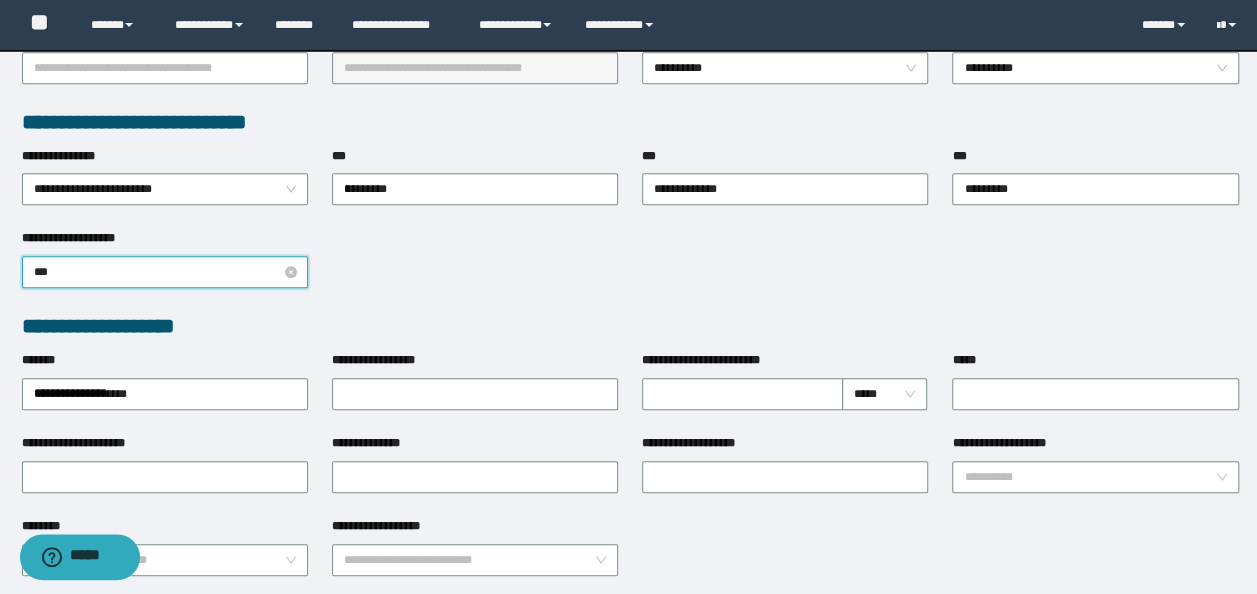 type on "****" 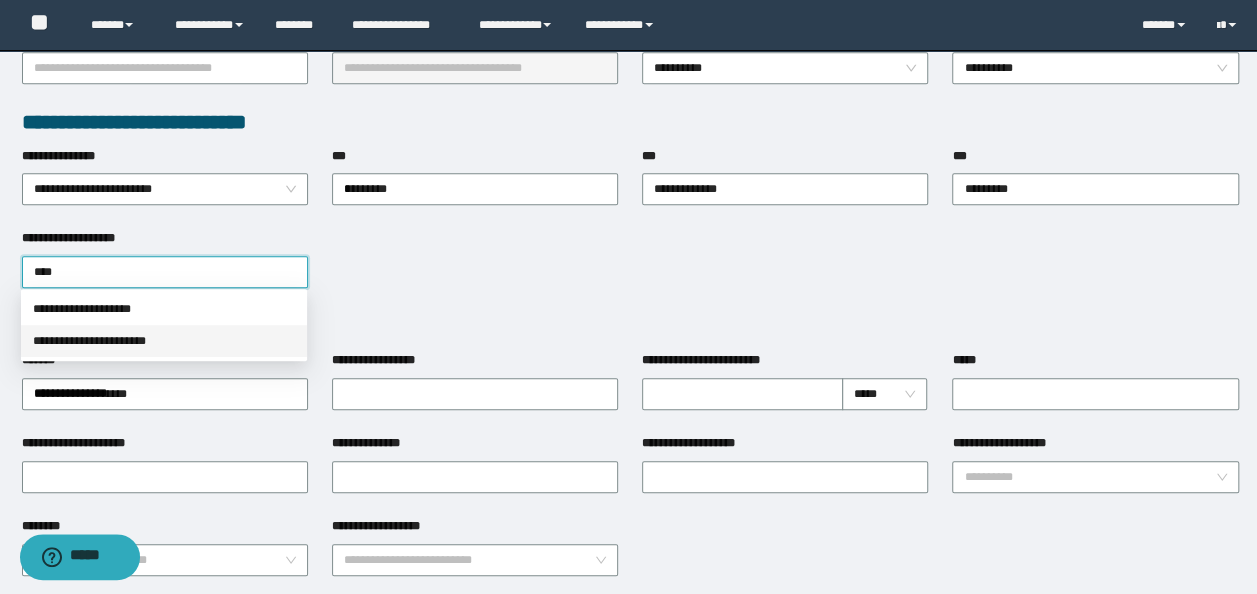 click on "**********" at bounding box center (164, 341) 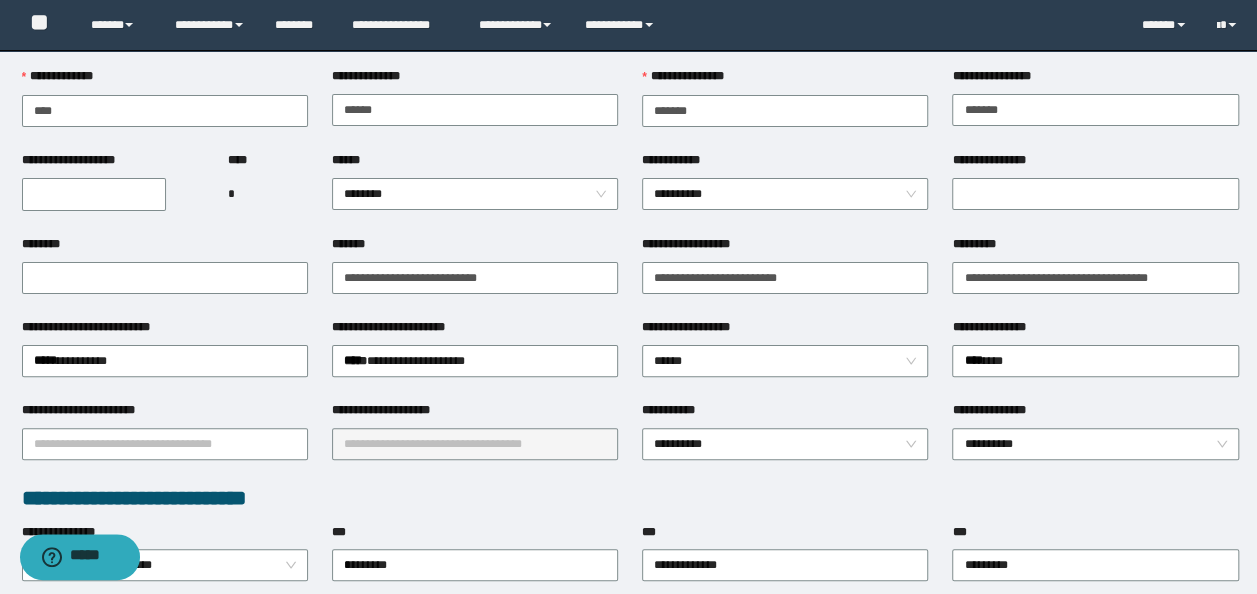 scroll, scrollTop: 0, scrollLeft: 0, axis: both 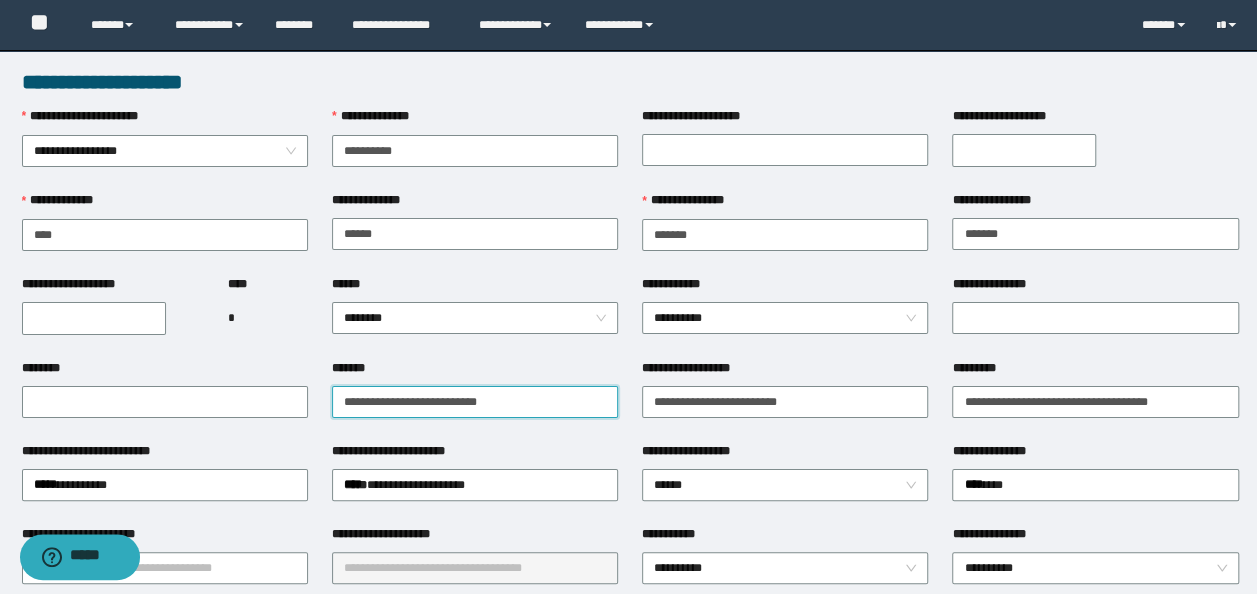 click on "**********" at bounding box center (475, 402) 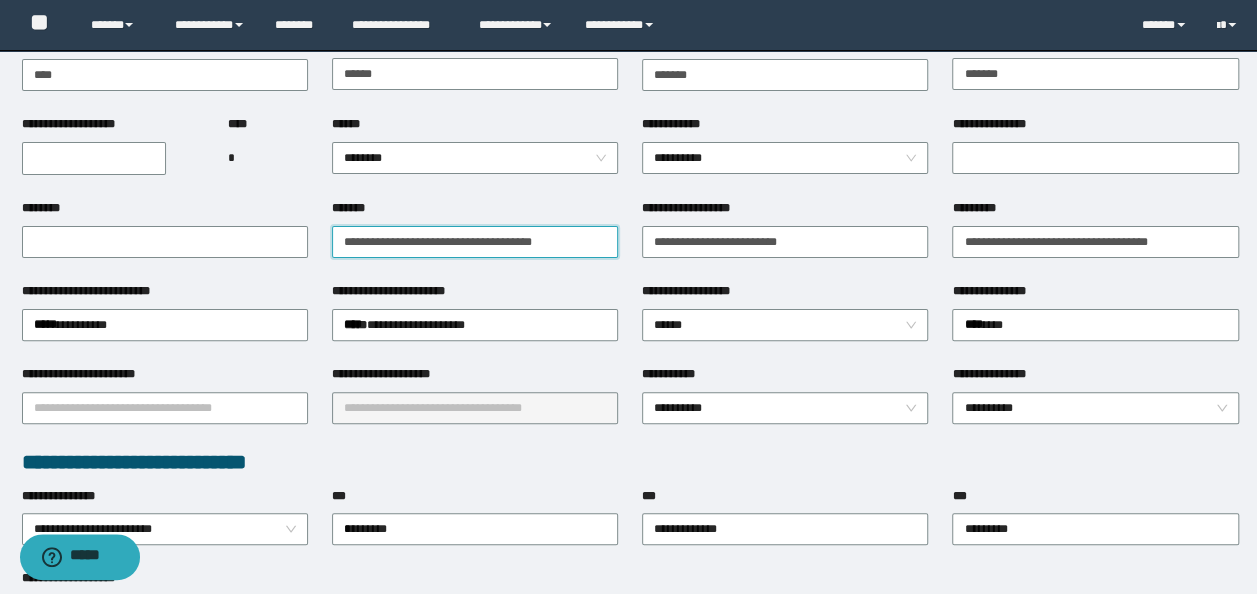 scroll, scrollTop: 200, scrollLeft: 0, axis: vertical 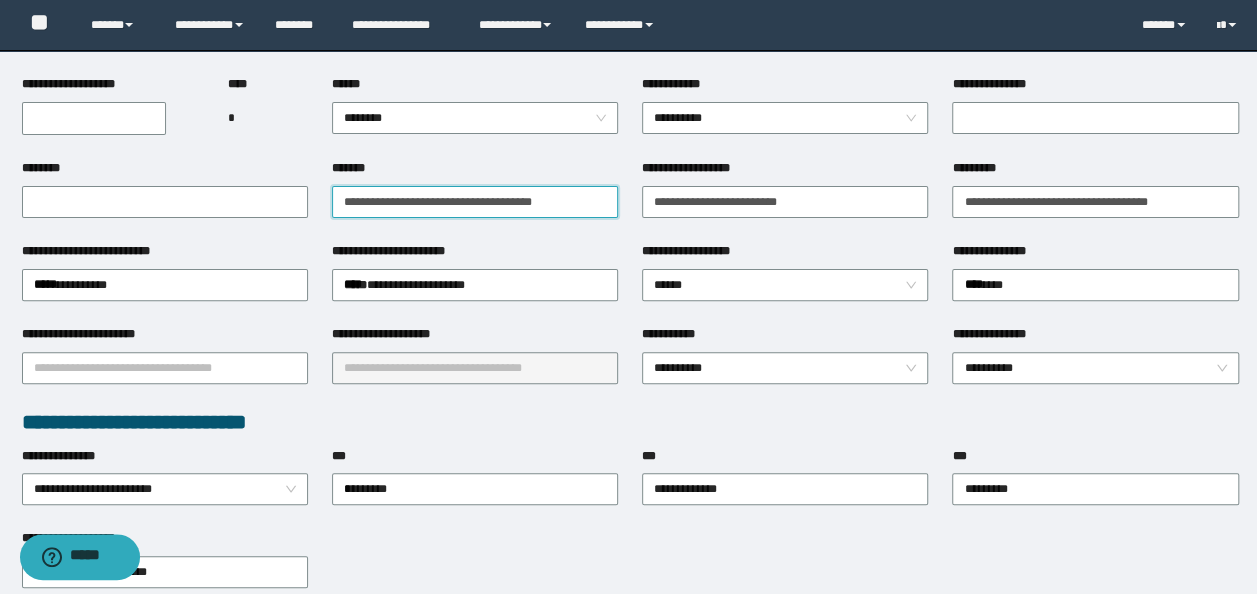 type on "**********" 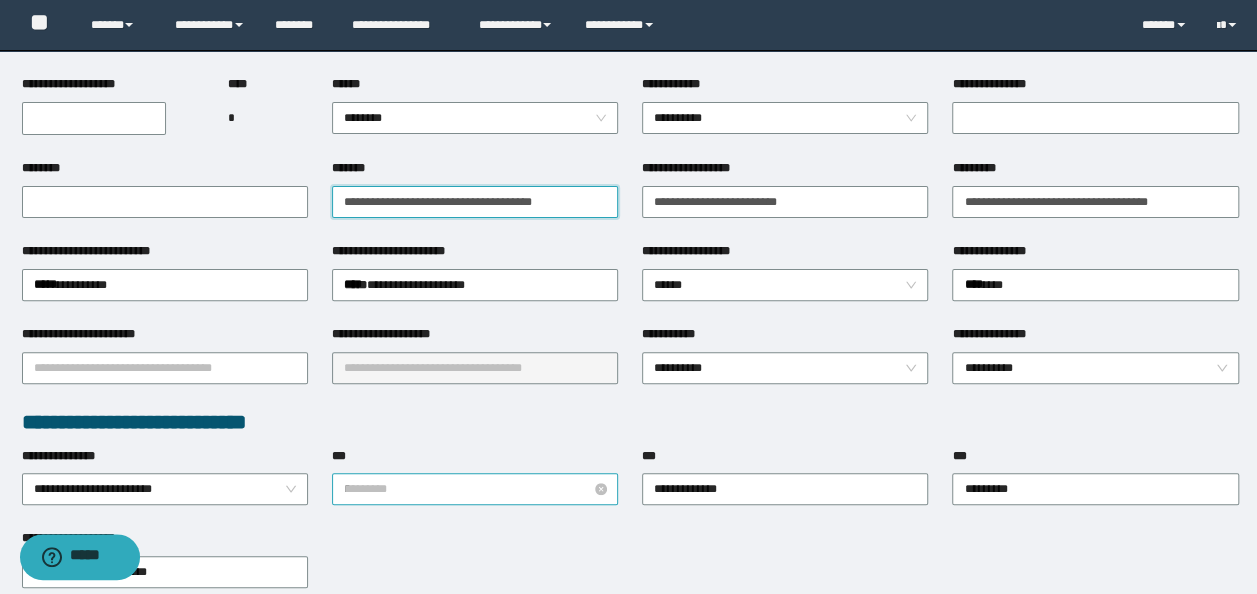 click on "********" at bounding box center [475, 489] 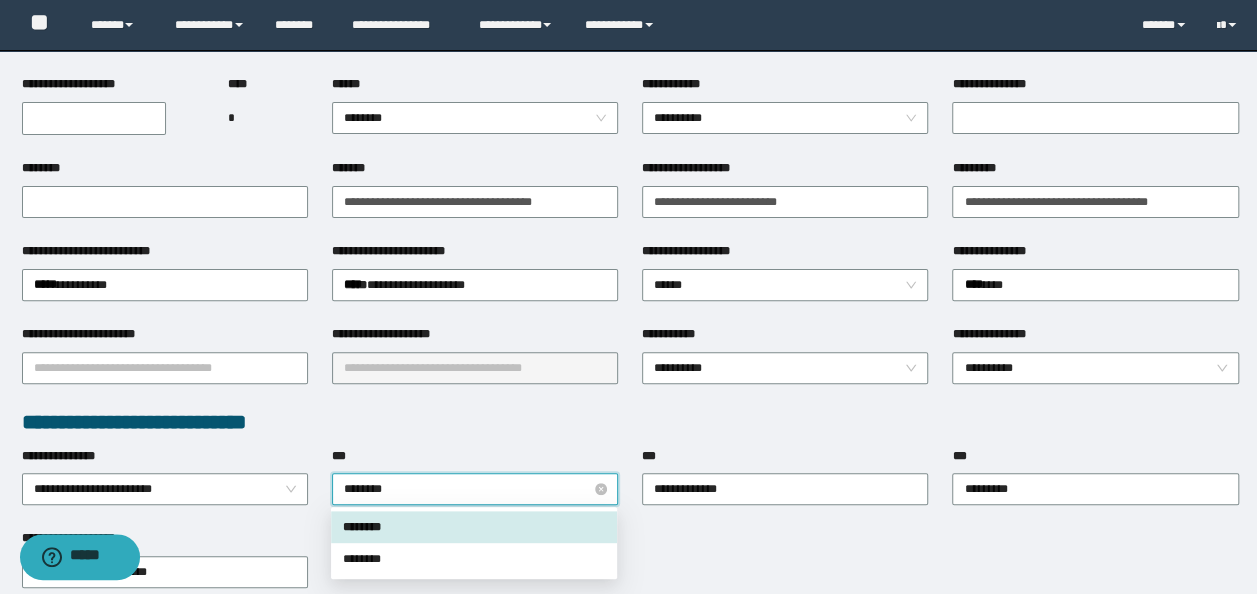 type on "*********" 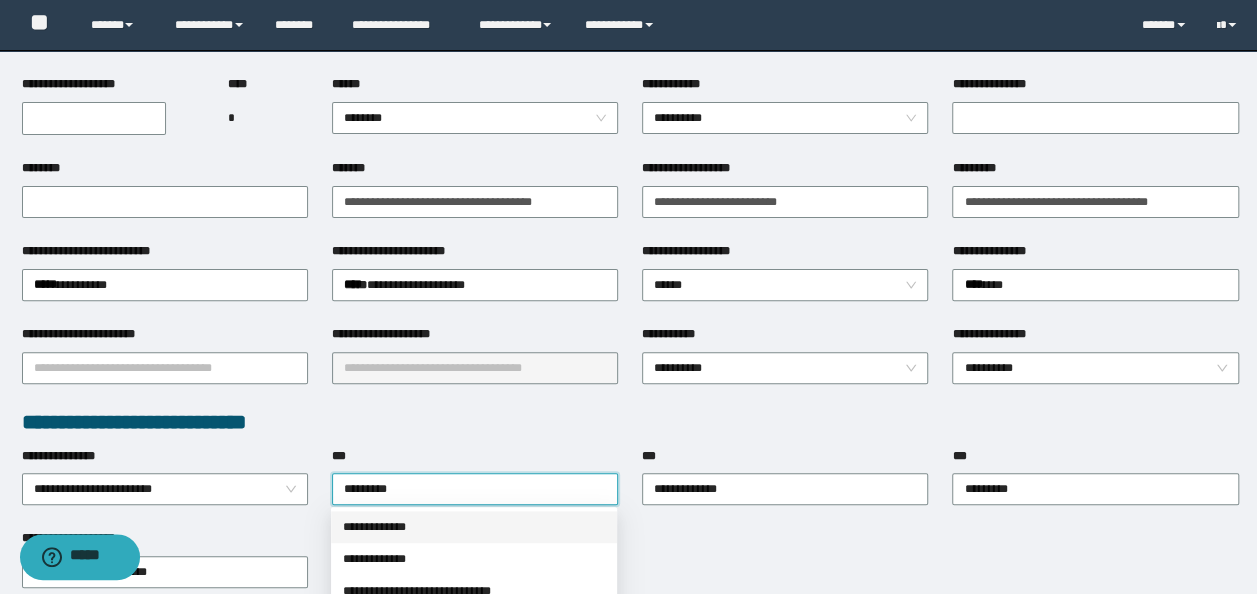 click on "**********" at bounding box center [474, 527] 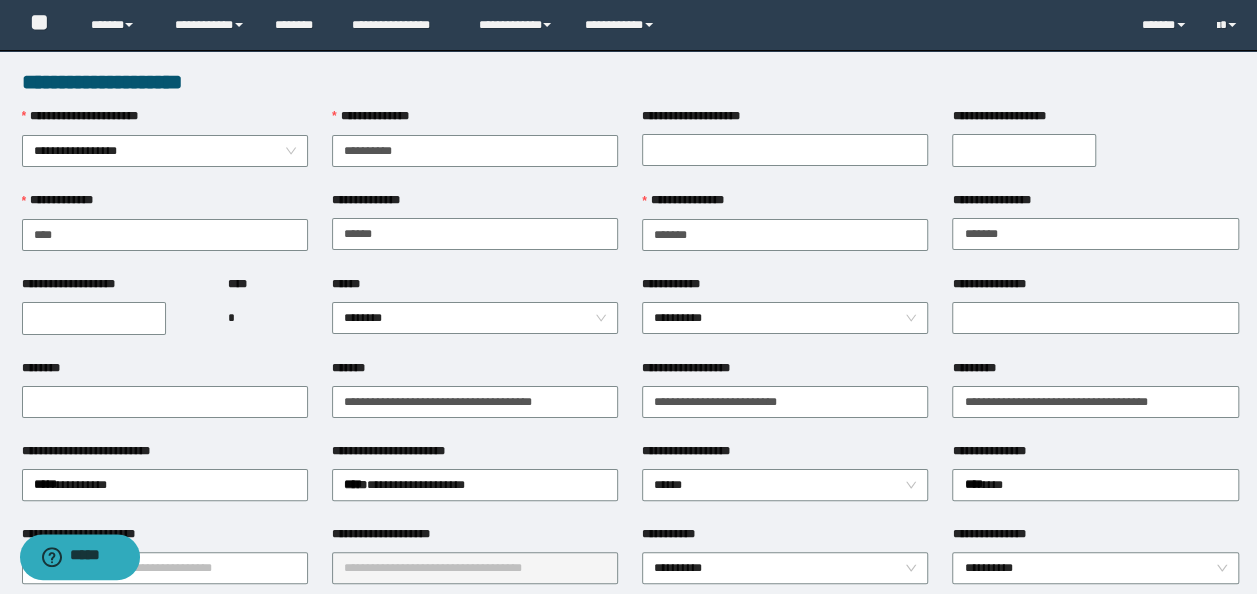 scroll, scrollTop: 100, scrollLeft: 0, axis: vertical 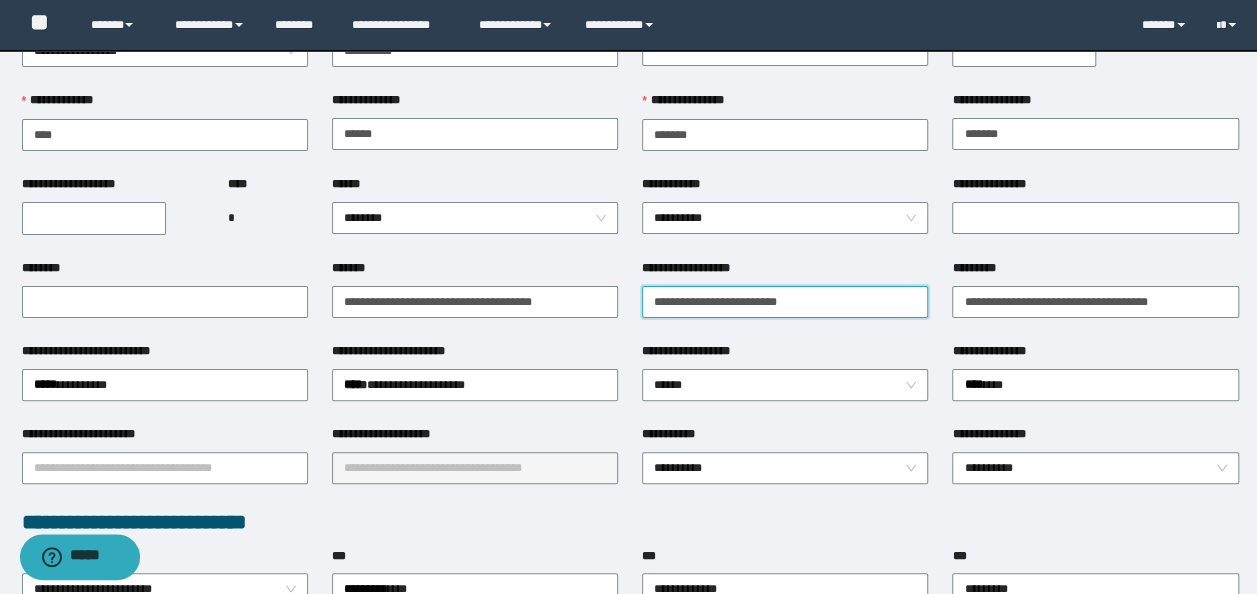 click on "**********" at bounding box center [785, 301] 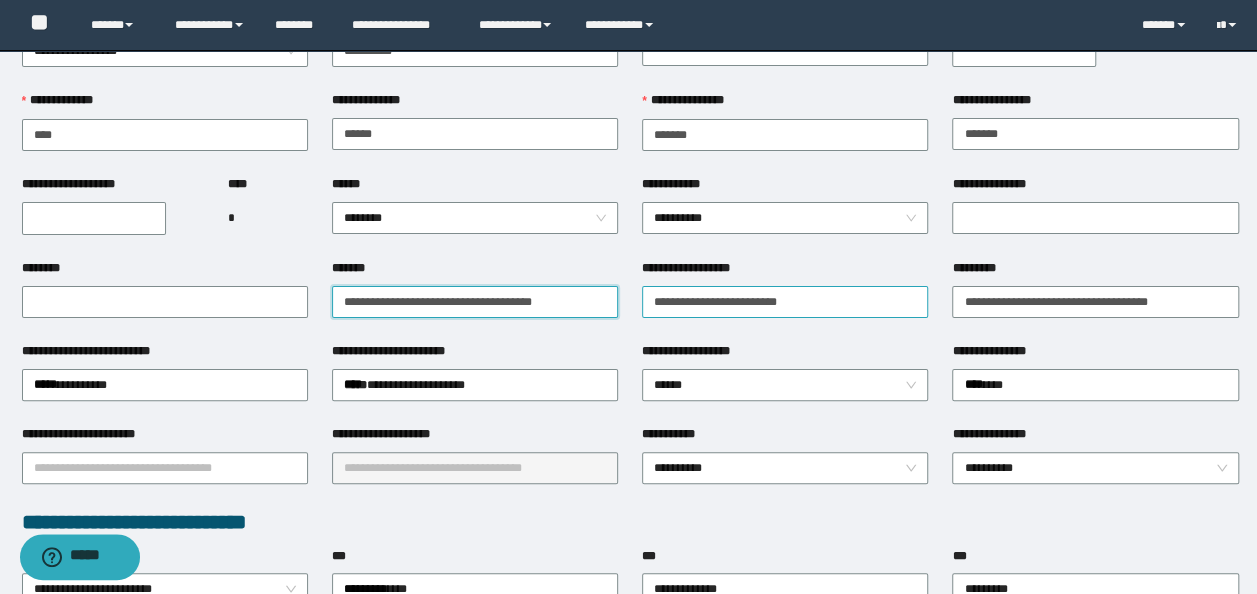 drag, startPoint x: 483, startPoint y: 308, endPoint x: 914, endPoint y: 308, distance: 431 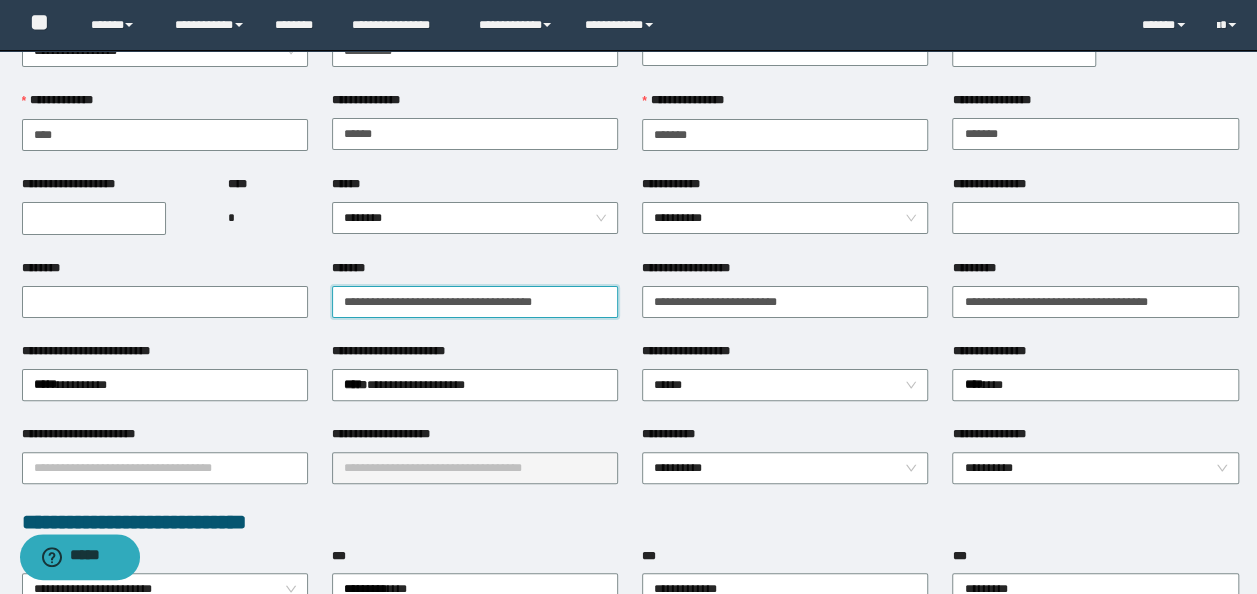 type on "**********" 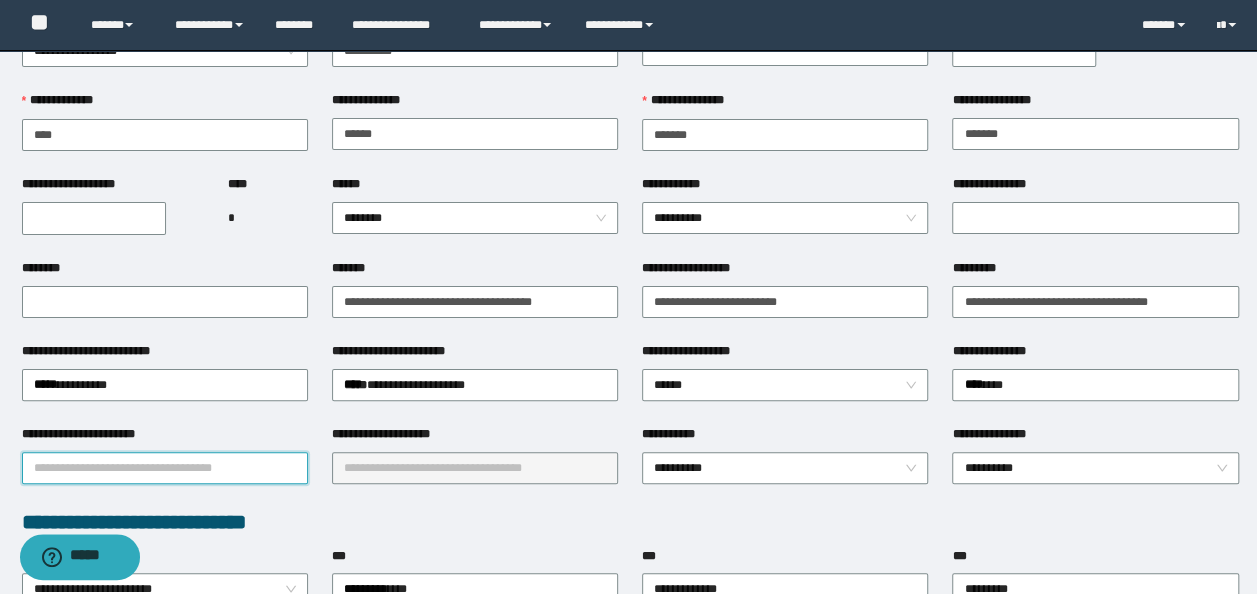 click on "**********" at bounding box center (165, 468) 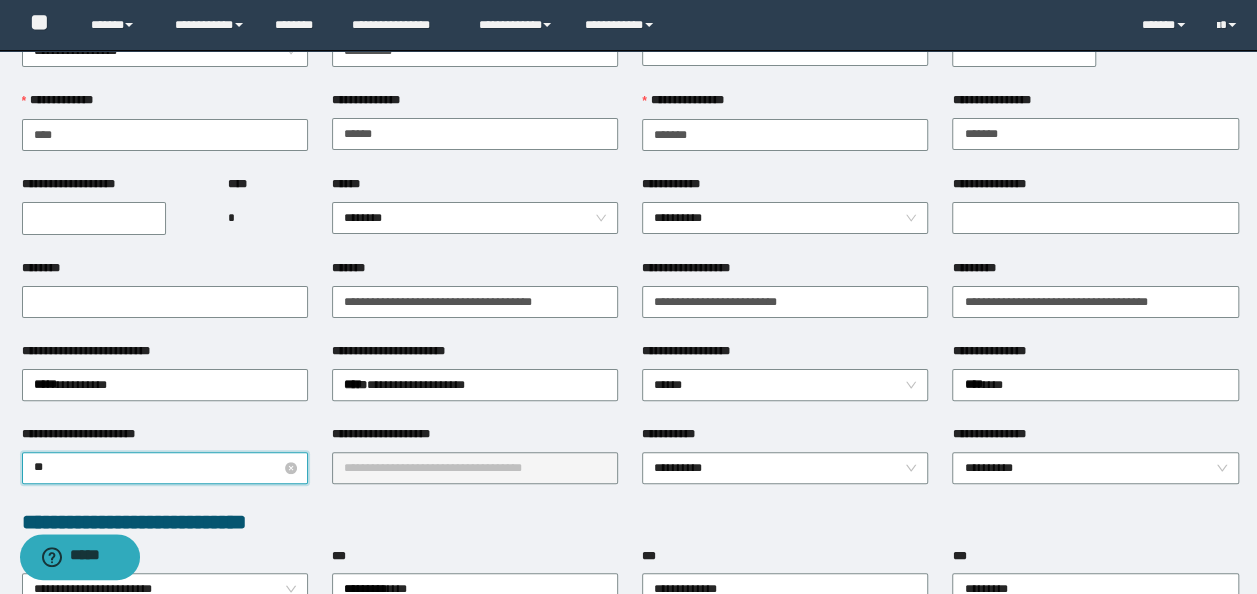 type on "*" 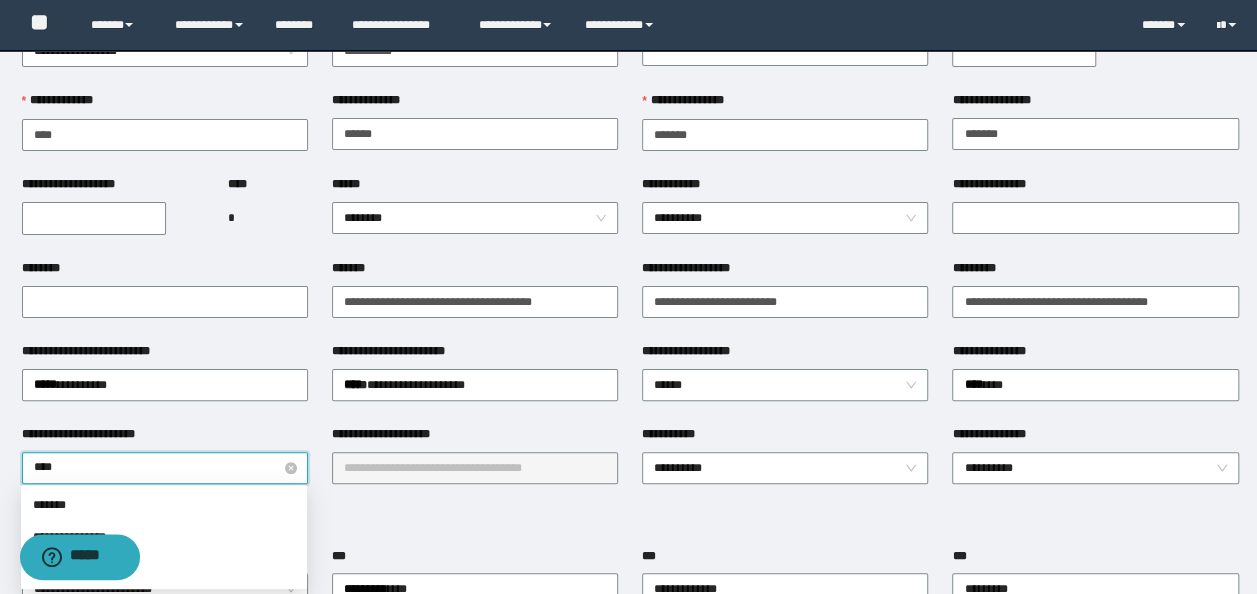 type on "*****" 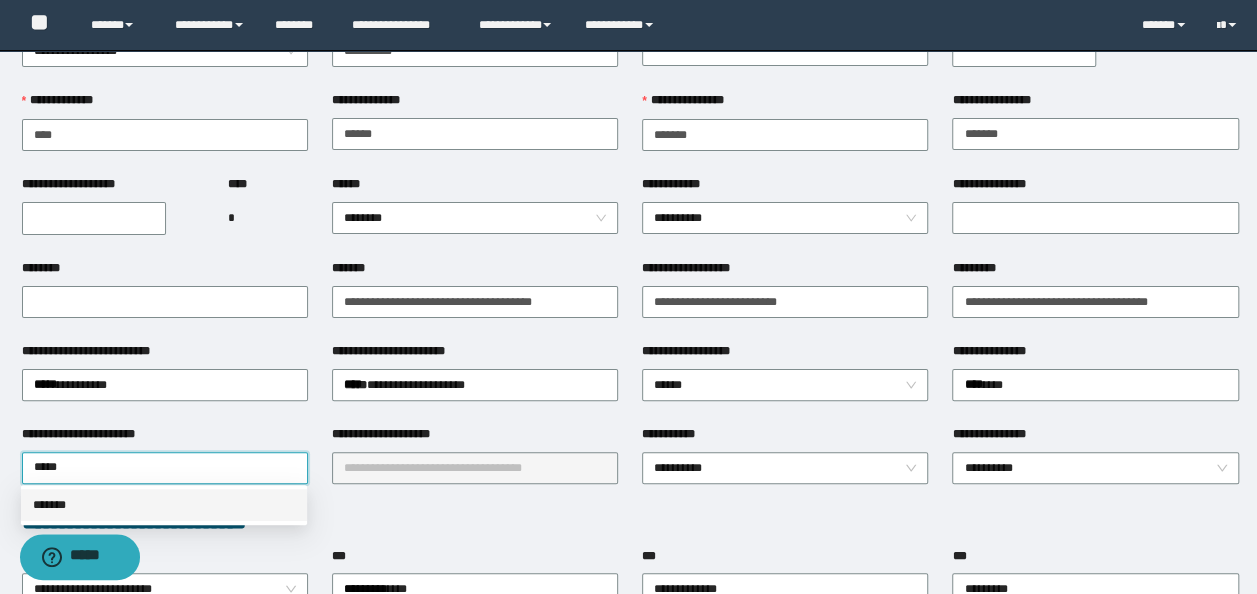 click on "*******" at bounding box center [164, 505] 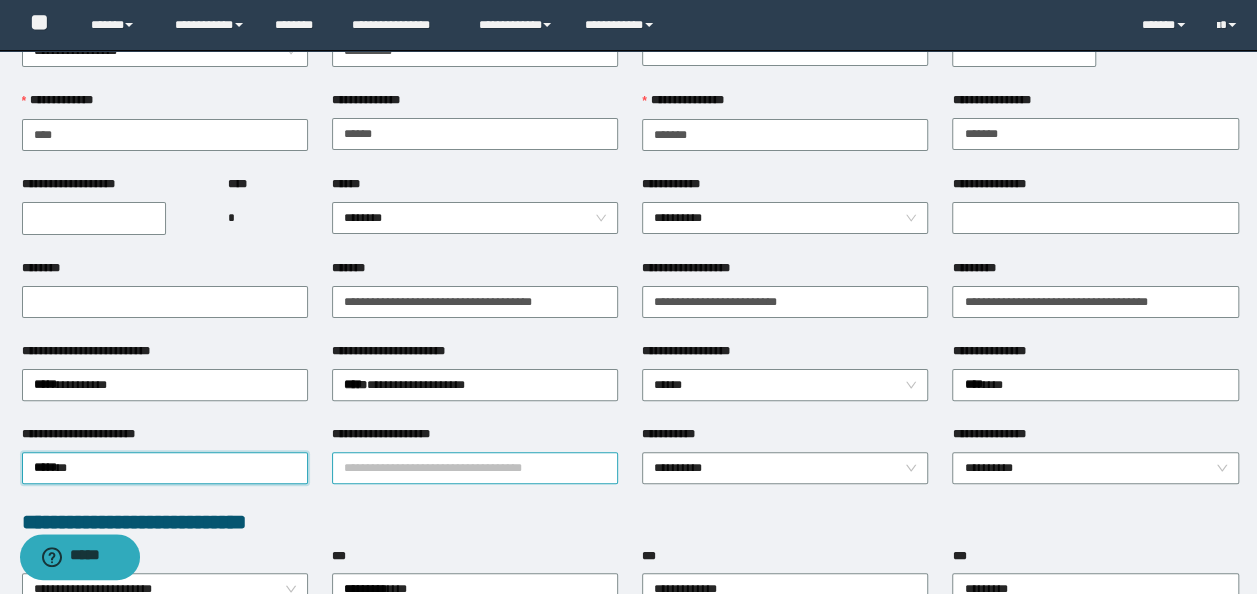 click on "**********" at bounding box center [475, 468] 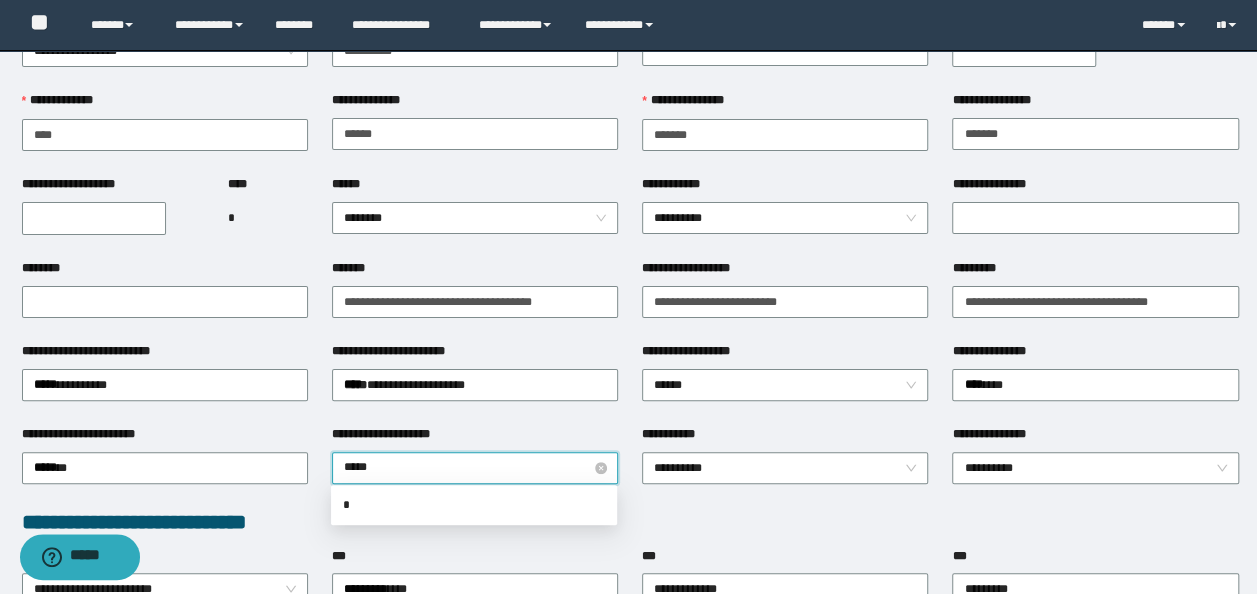 type on "******" 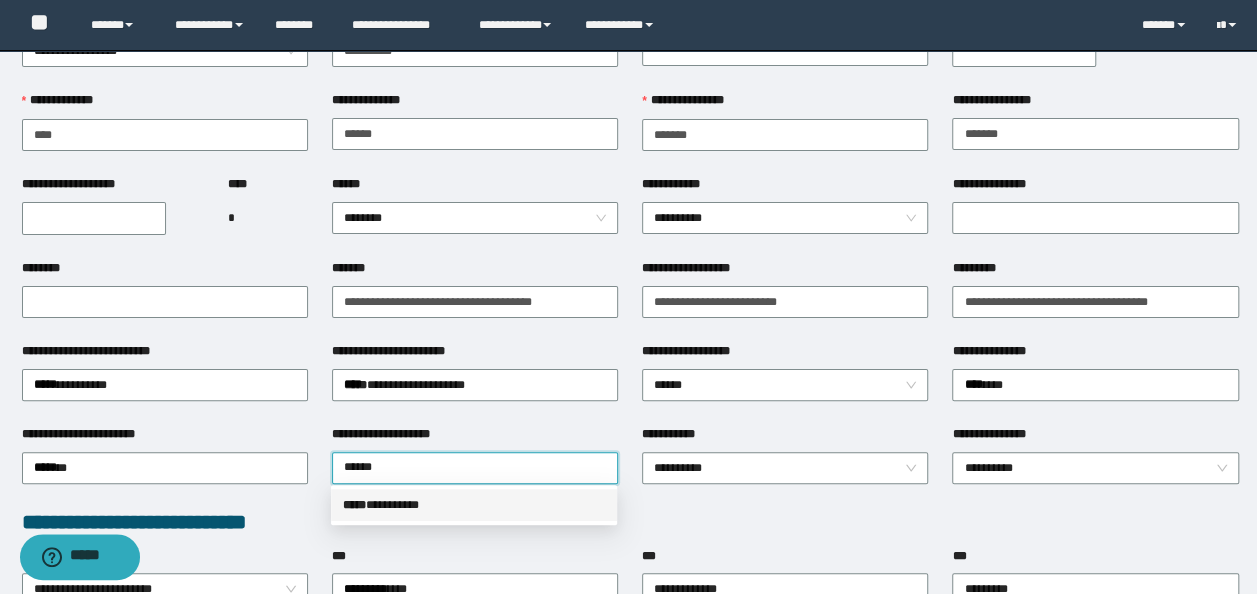 click on "***** * ********" at bounding box center (474, 505) 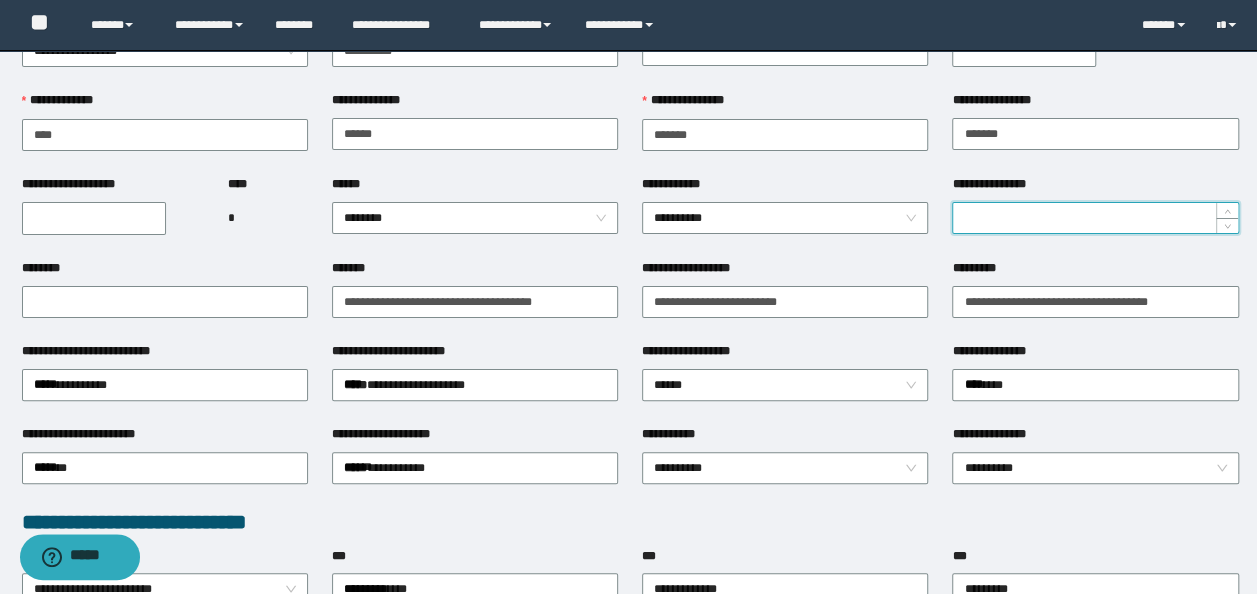 click on "**********" at bounding box center [1095, 218] 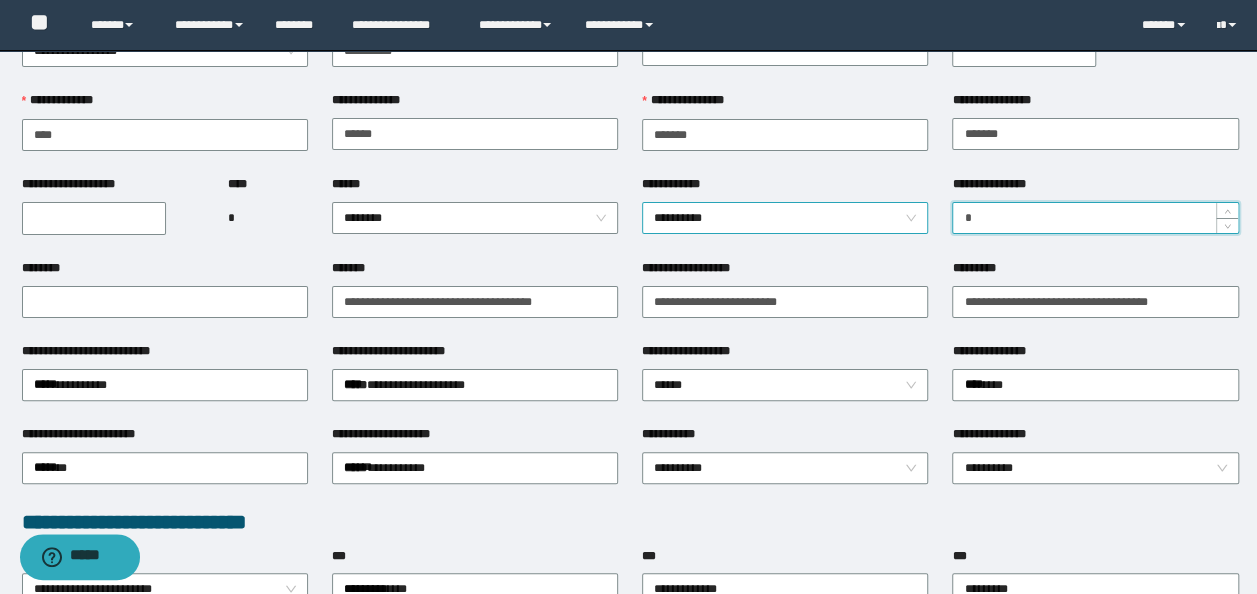 click on "**********" at bounding box center [785, 218] 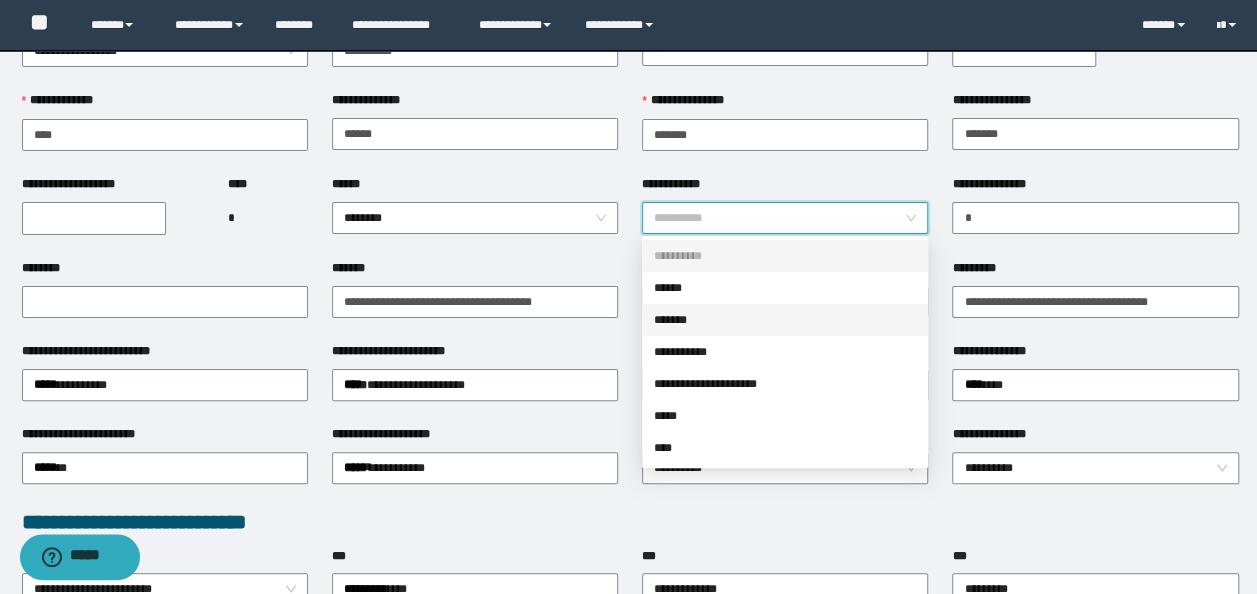 click on "*******" at bounding box center [785, 320] 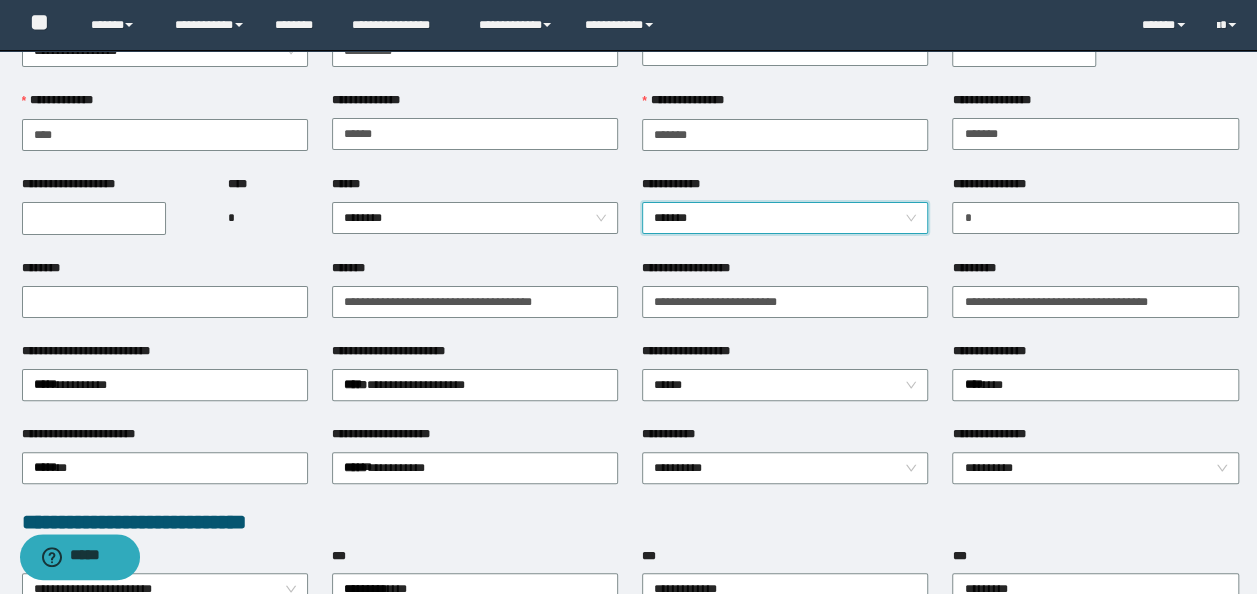 scroll, scrollTop: 200, scrollLeft: 0, axis: vertical 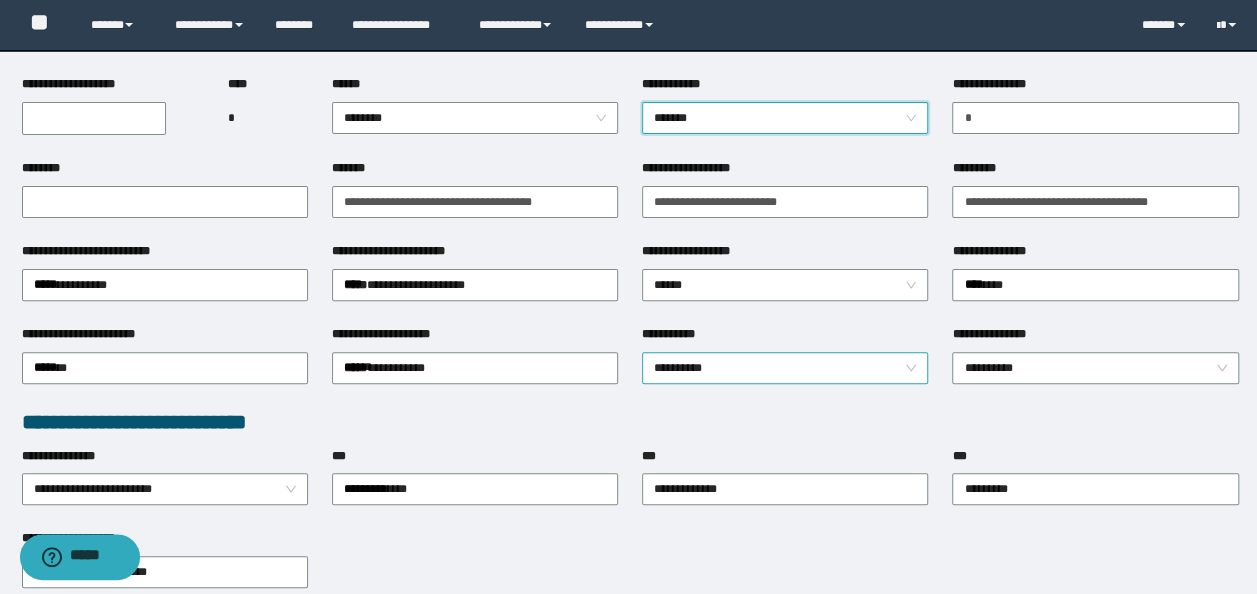 click on "**********" at bounding box center [785, 368] 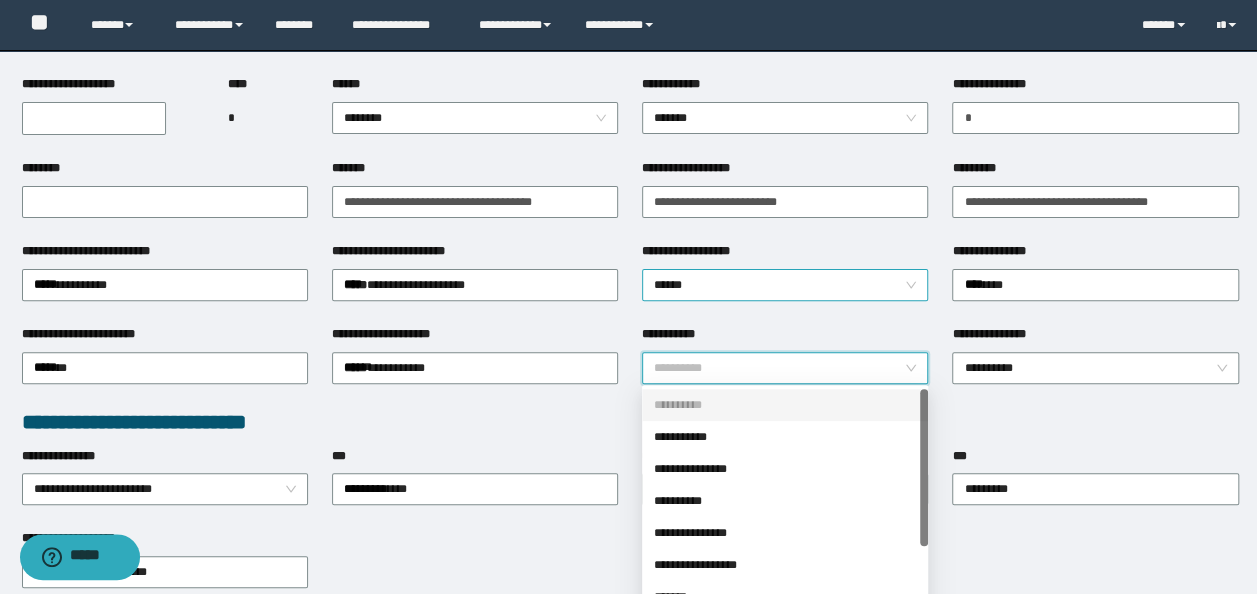 scroll, scrollTop: 300, scrollLeft: 0, axis: vertical 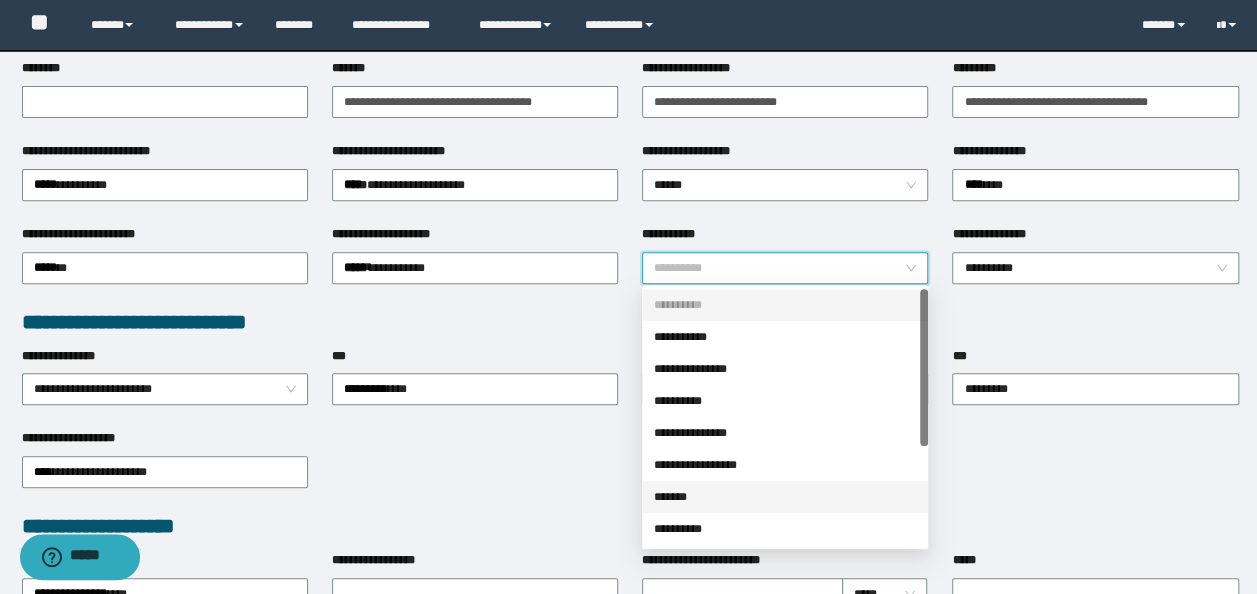 click on "*******" at bounding box center [785, 497] 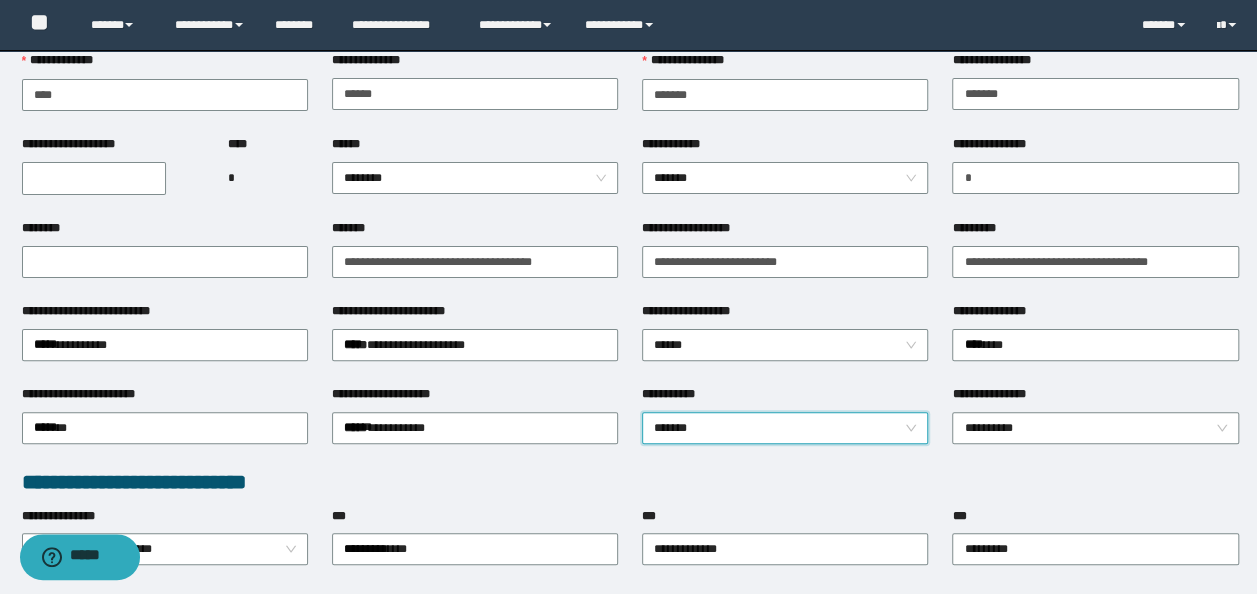 scroll, scrollTop: 100, scrollLeft: 0, axis: vertical 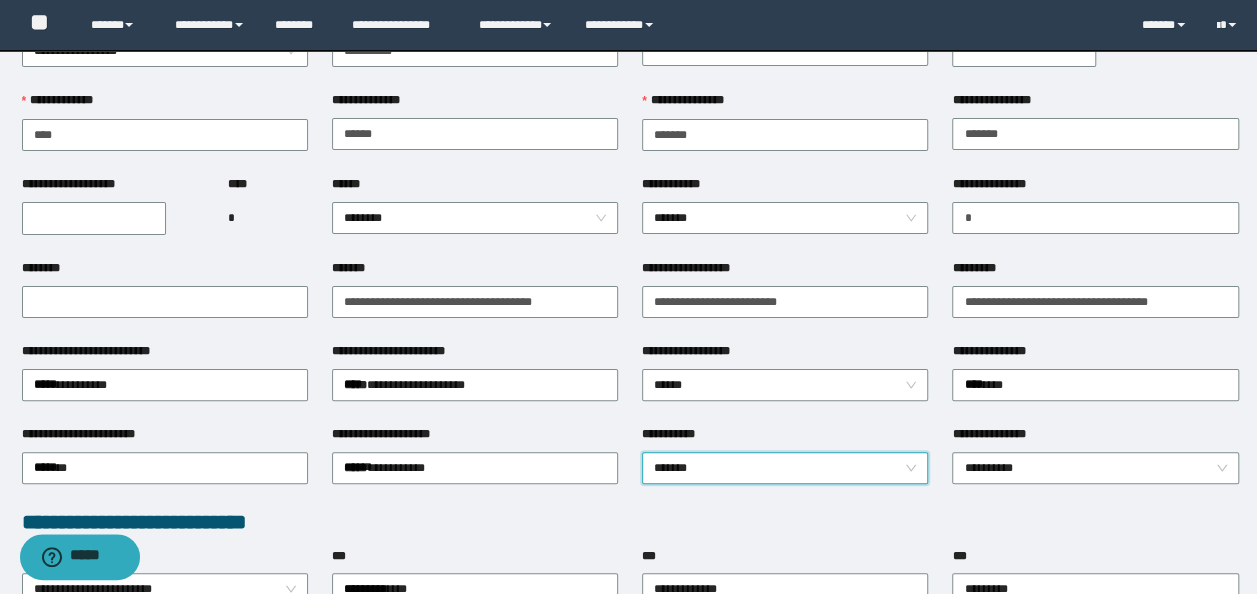 click on "**********" at bounding box center (94, 218) 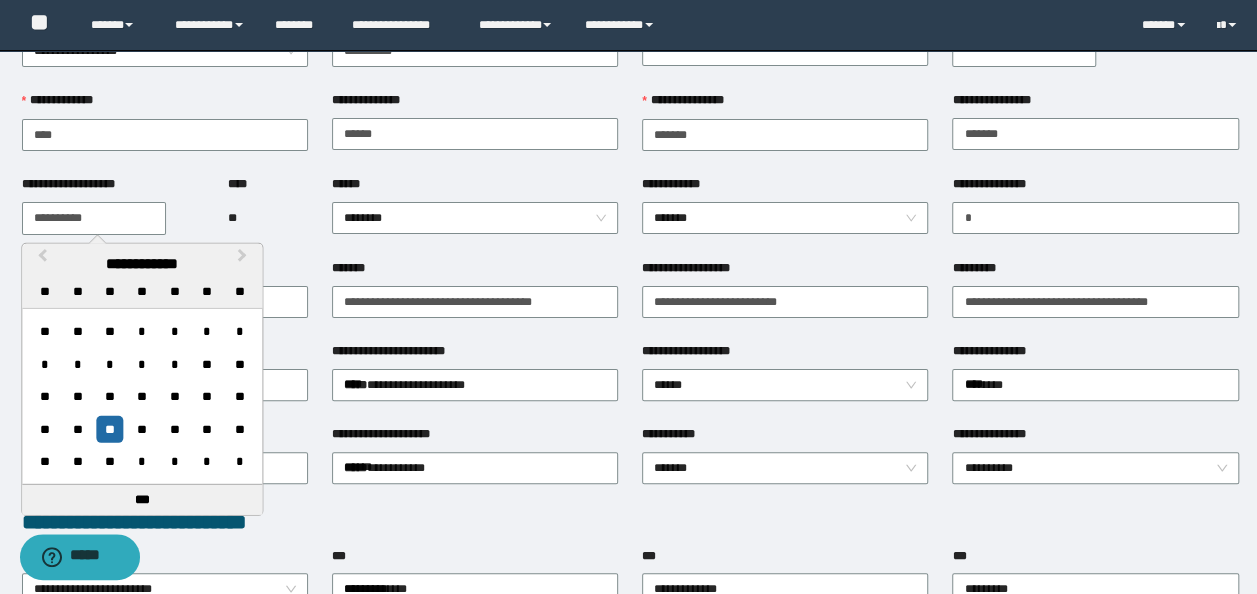 type on "**********" 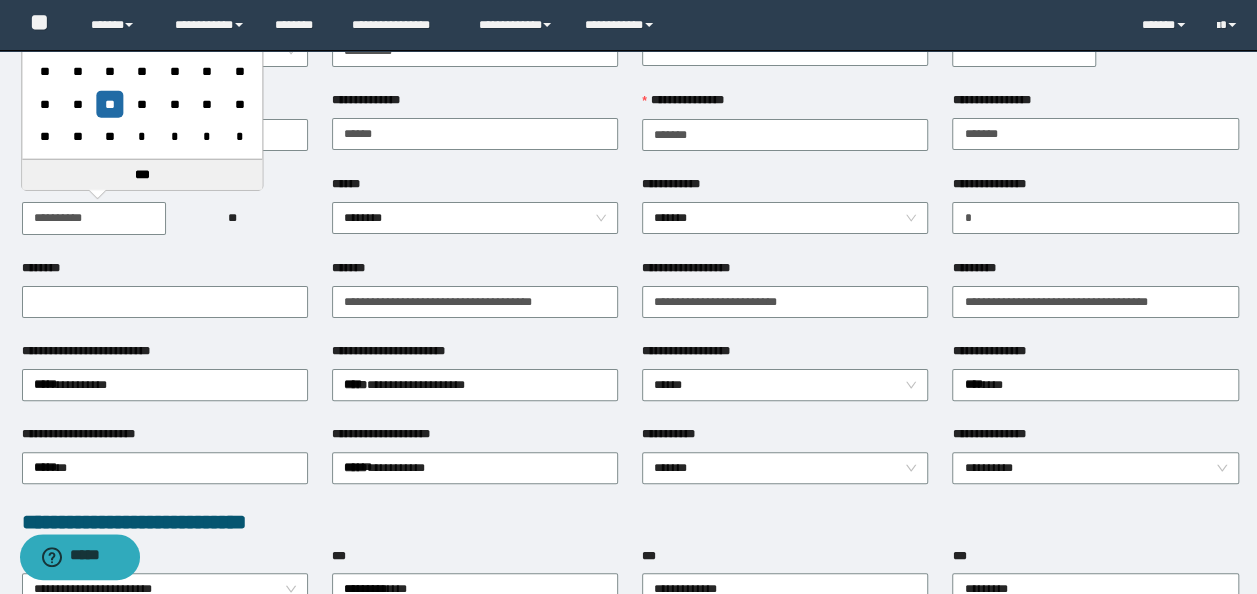 scroll, scrollTop: 0, scrollLeft: 0, axis: both 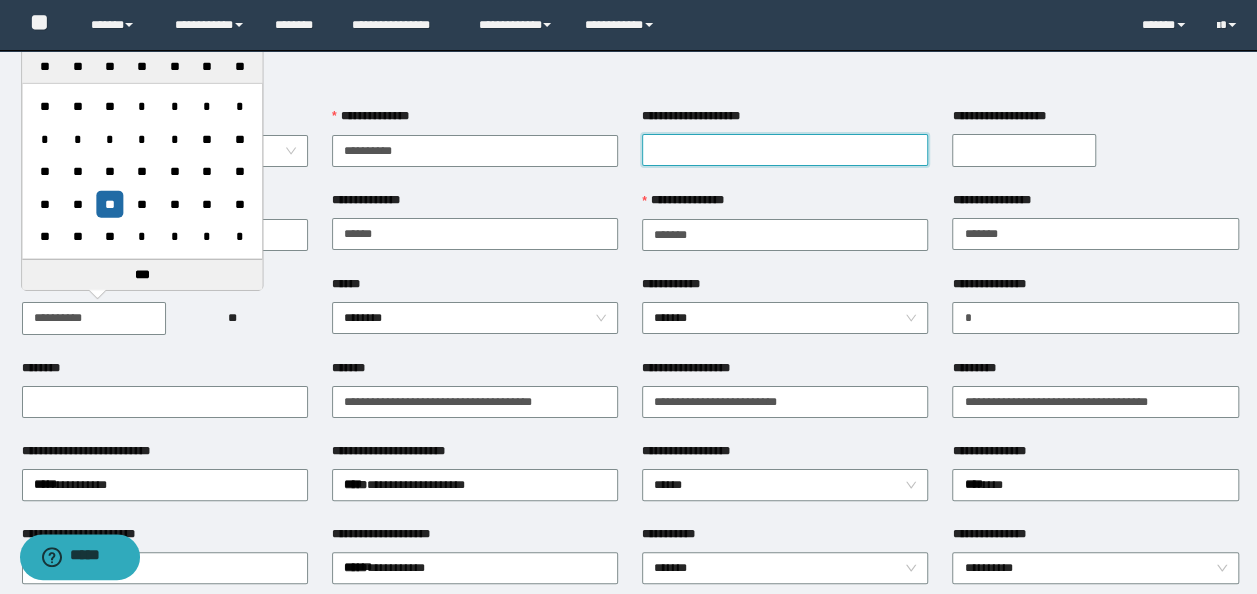 click on "**********" at bounding box center [785, 150] 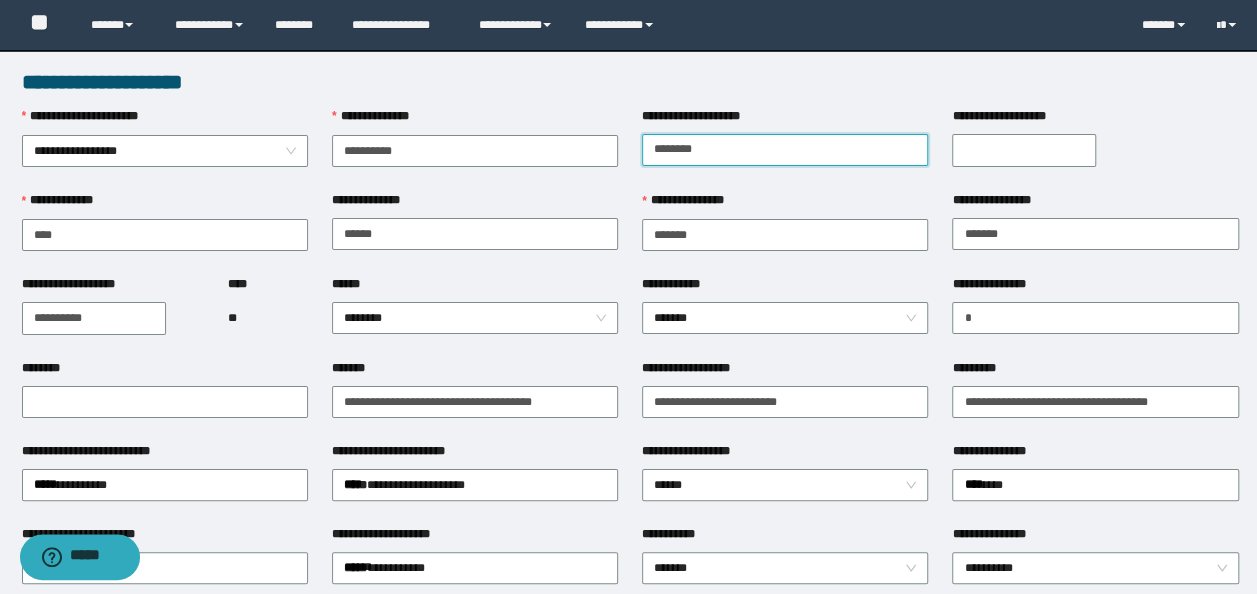 type on "********" 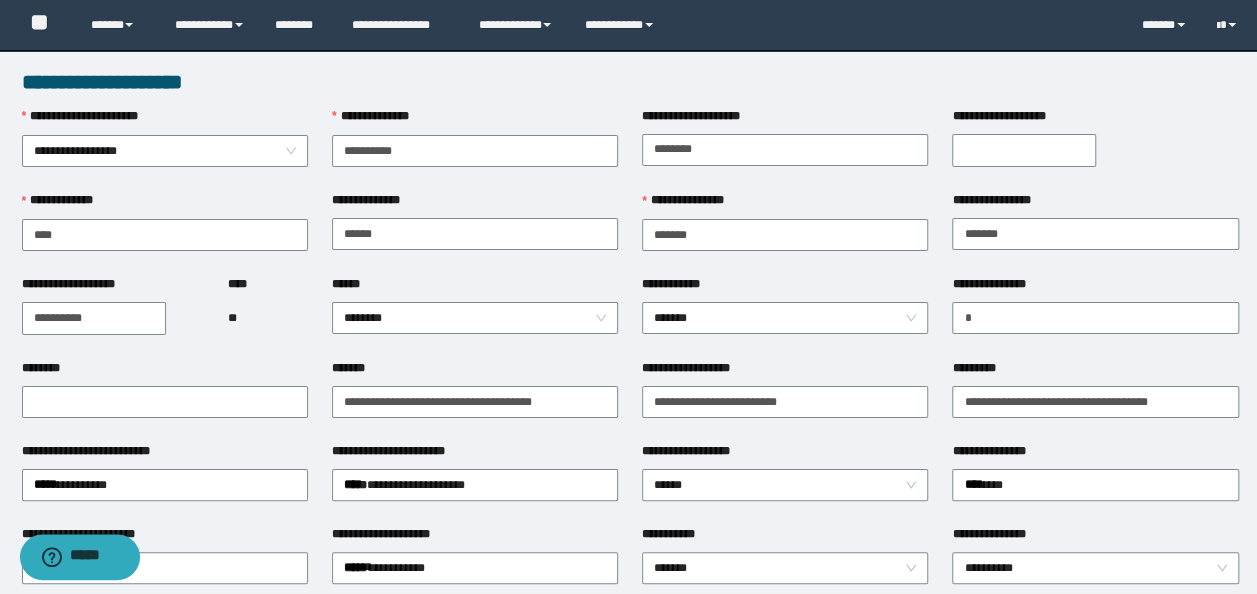 click on "**********" at bounding box center [1024, 150] 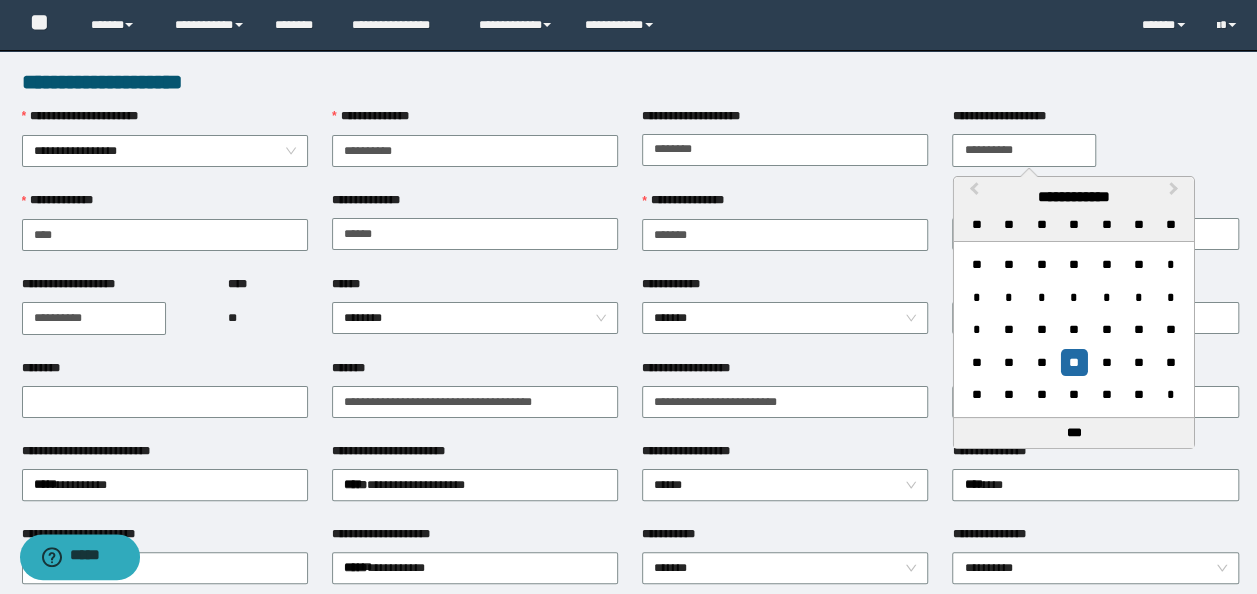 type on "**********" 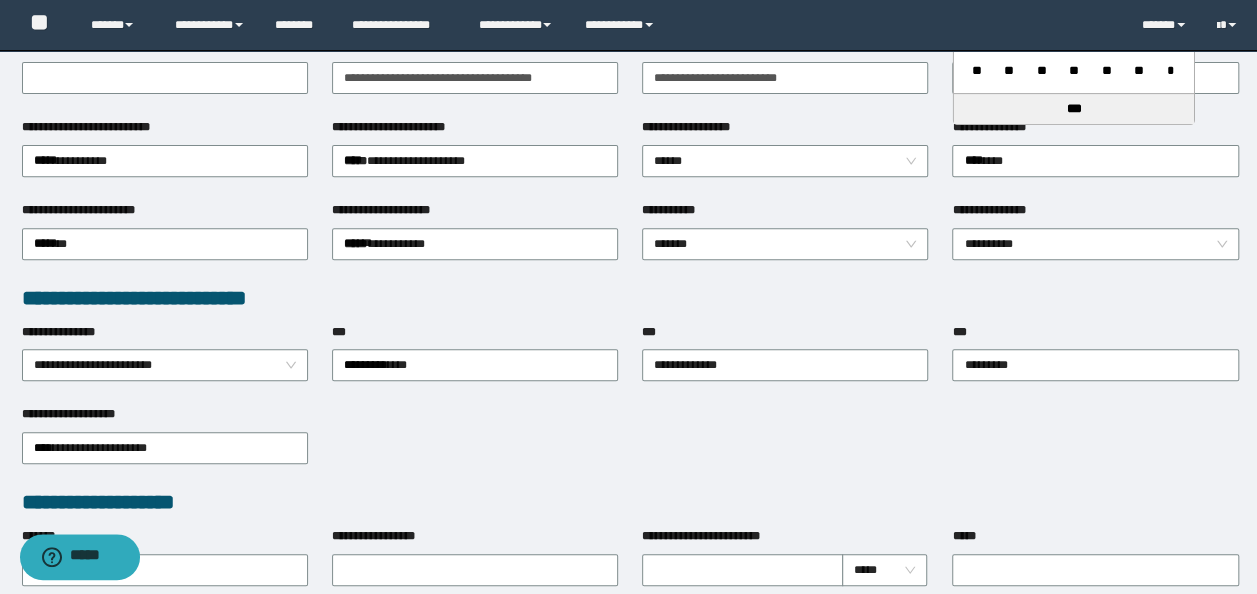 scroll, scrollTop: 400, scrollLeft: 0, axis: vertical 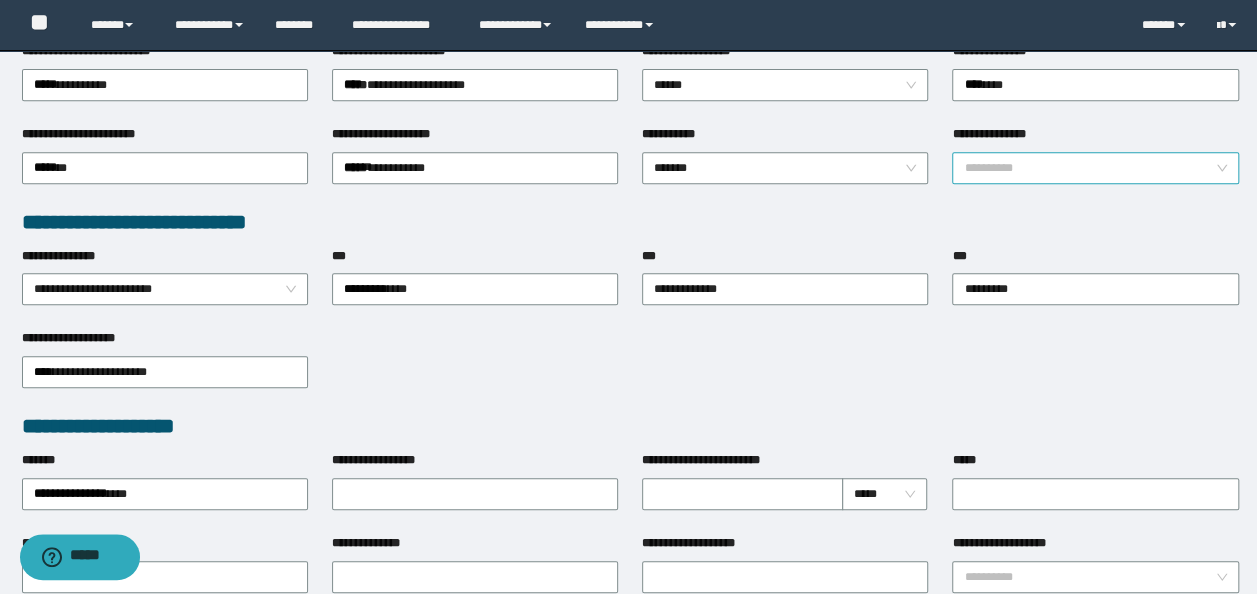 click on "**********" at bounding box center [1095, 168] 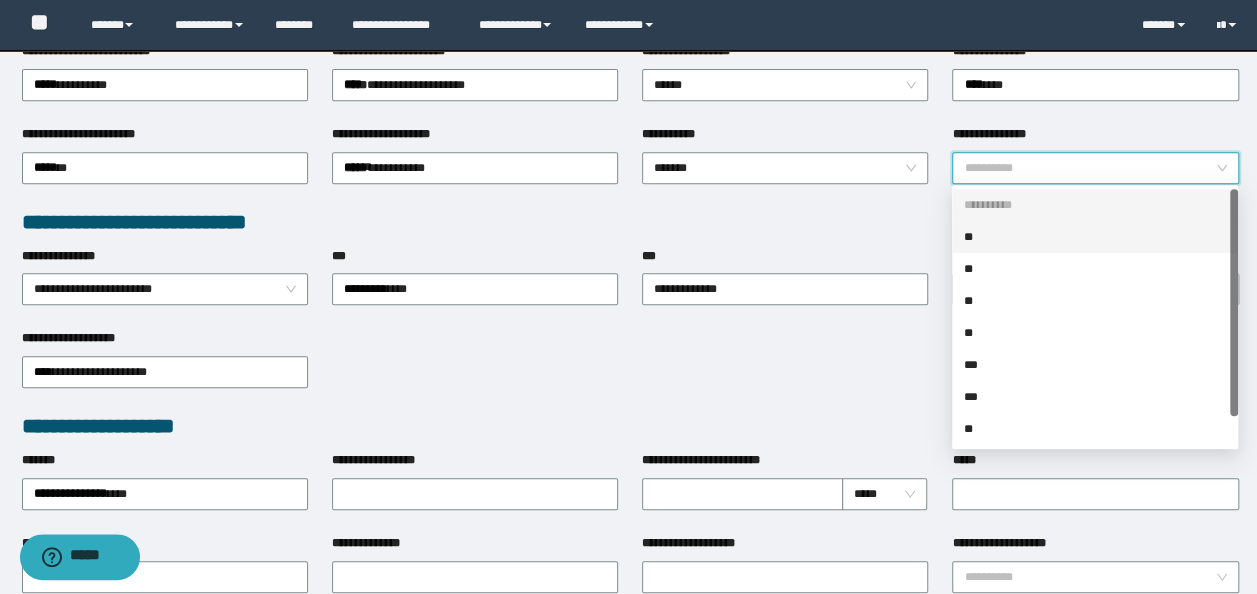 click on "**" at bounding box center [1095, 237] 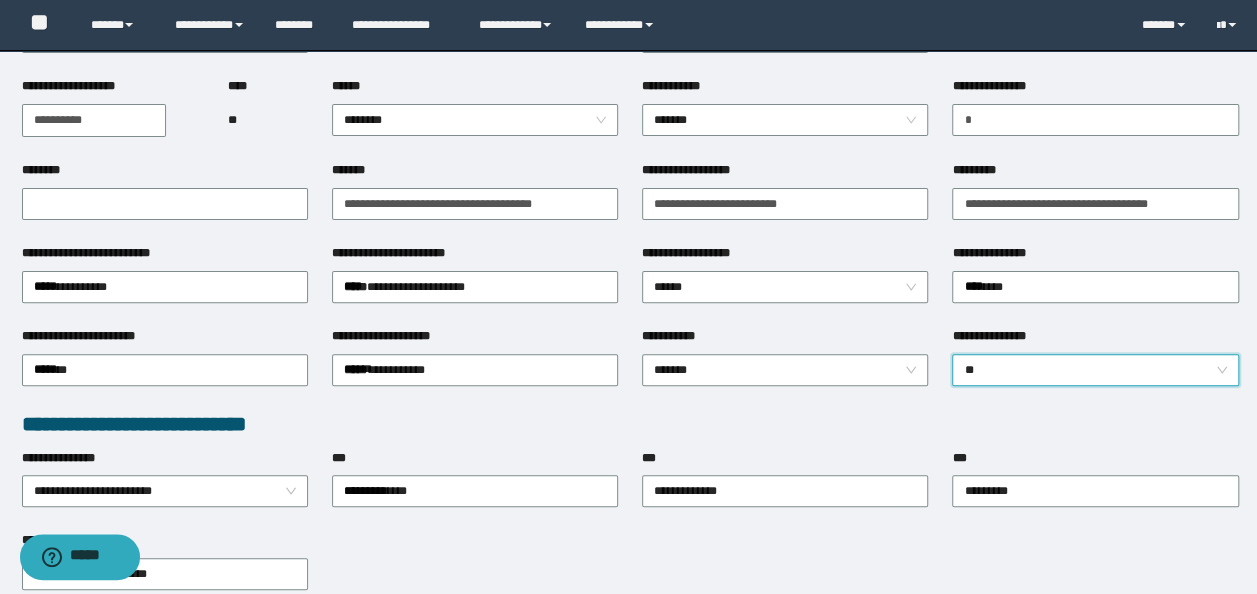 scroll, scrollTop: 0, scrollLeft: 0, axis: both 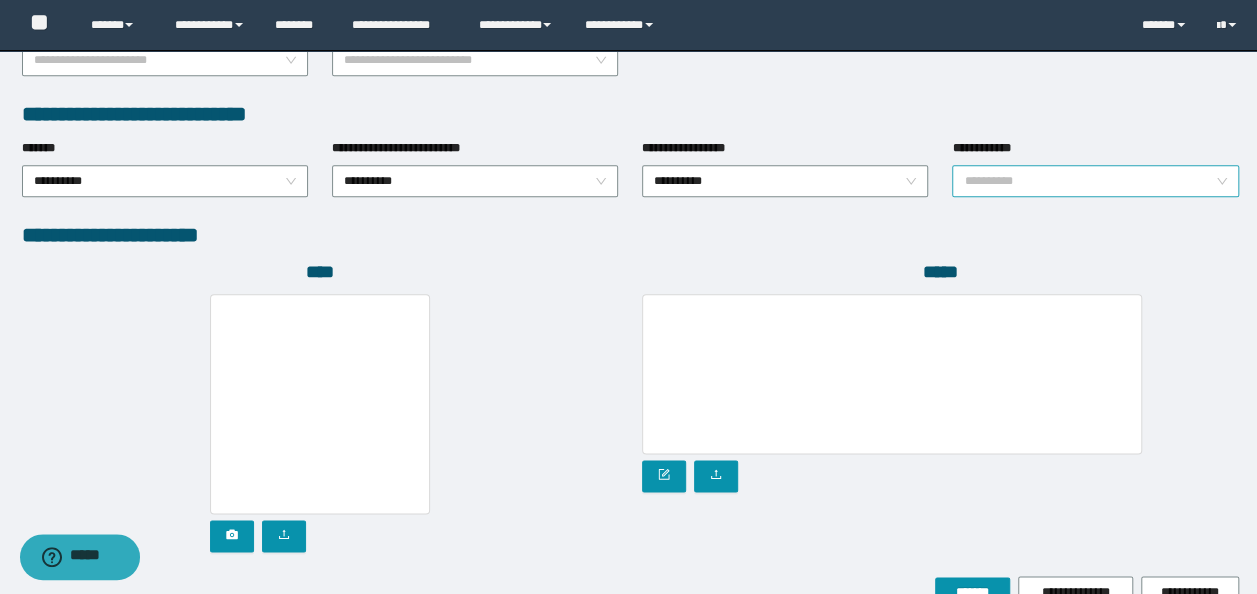 click on "**********" at bounding box center (1095, 181) 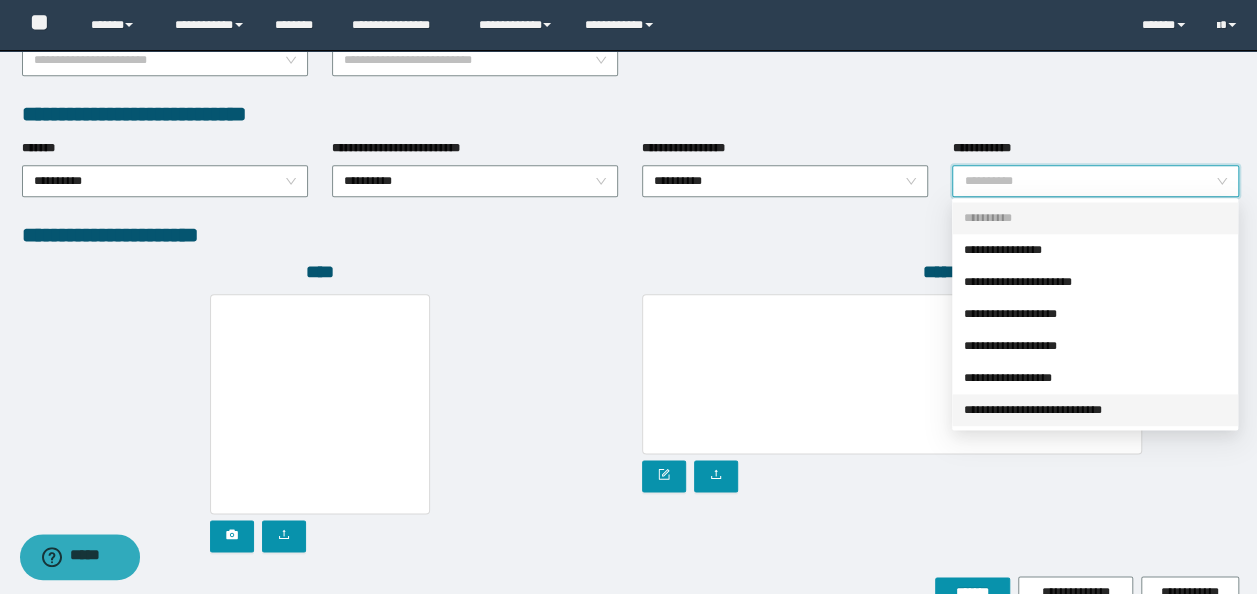 click on "**********" at bounding box center [1095, 410] 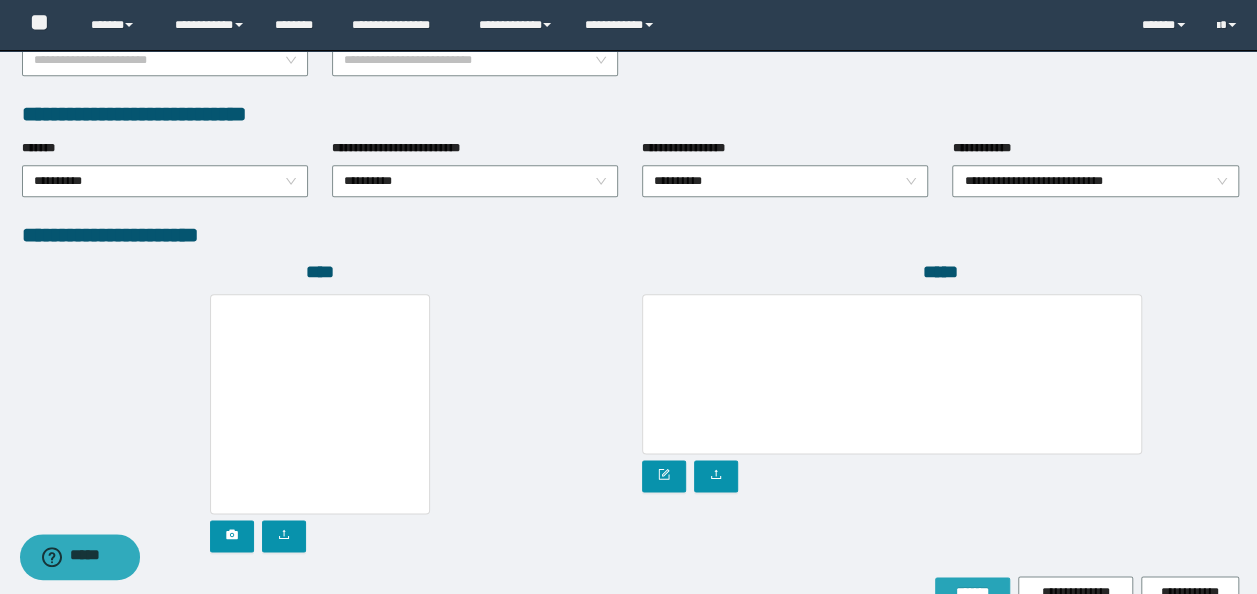 click on "*******" at bounding box center (972, 592) 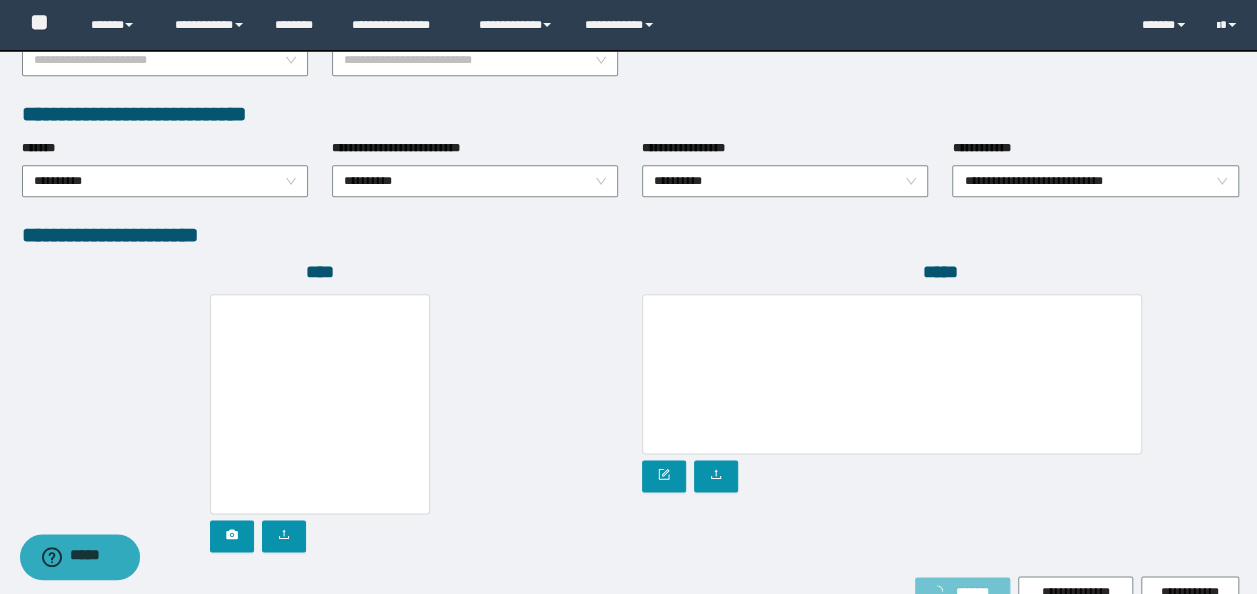 scroll, scrollTop: 1052, scrollLeft: 0, axis: vertical 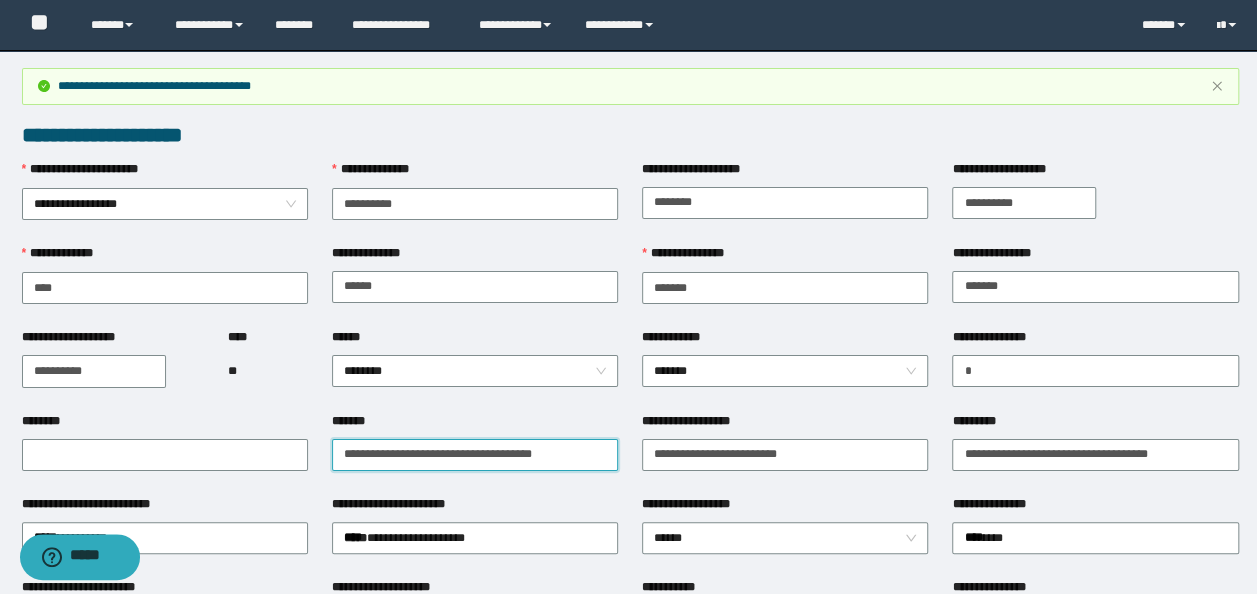 drag, startPoint x: 586, startPoint y: 459, endPoint x: 0, endPoint y: 407, distance: 588.3027 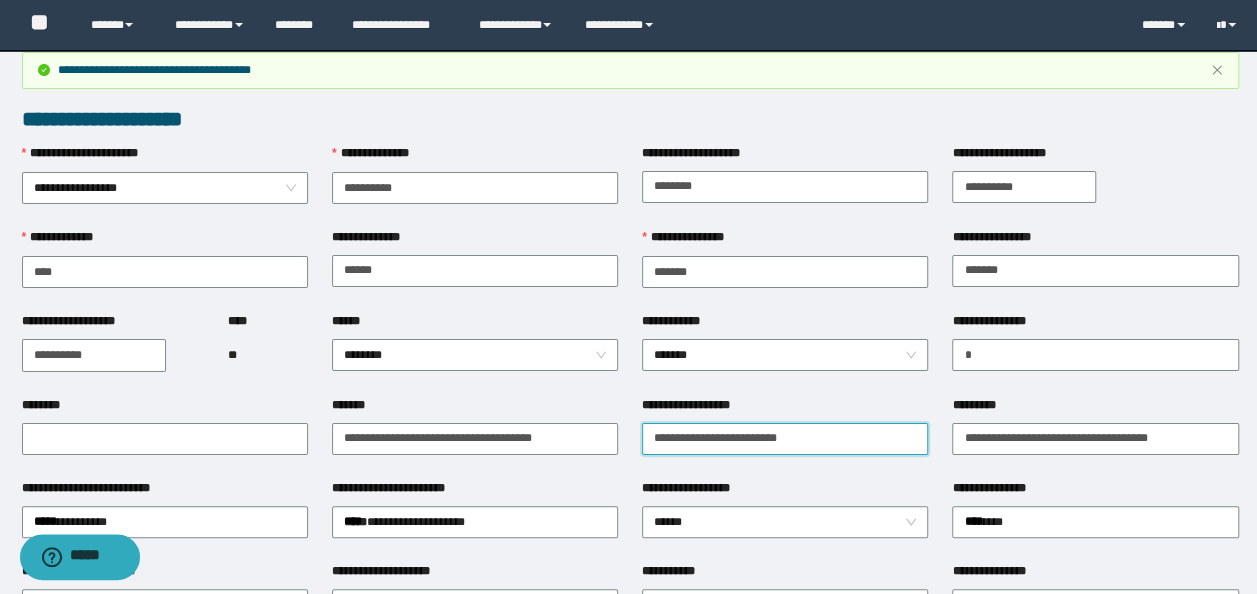 scroll, scrollTop: 500, scrollLeft: 0, axis: vertical 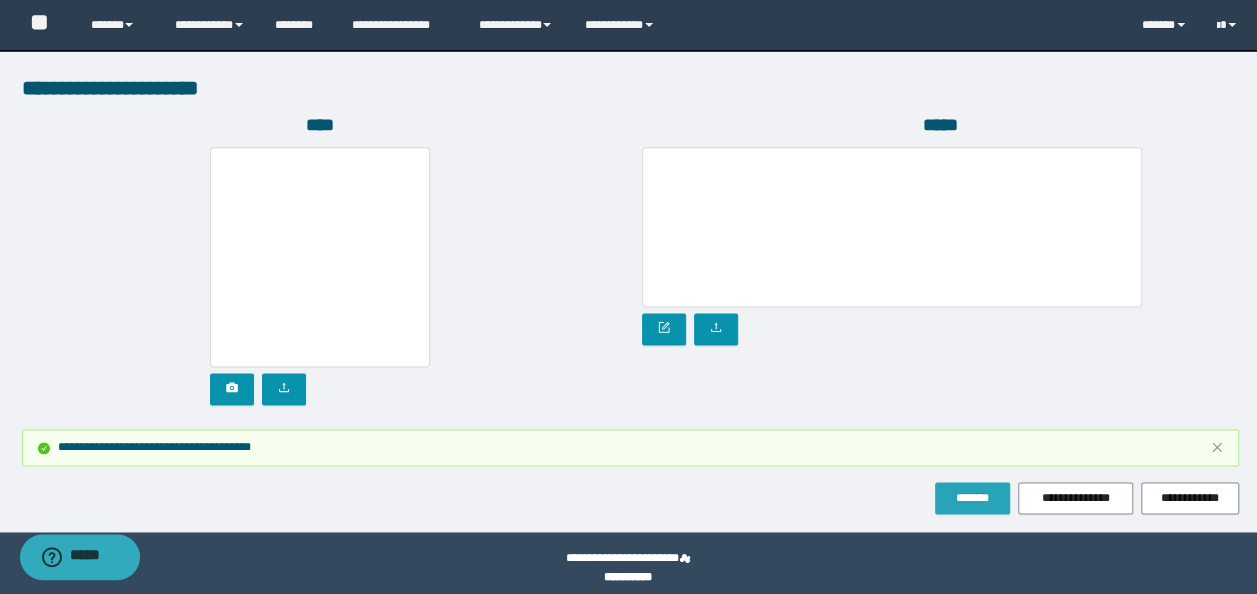 click on "*******" at bounding box center (972, 498) 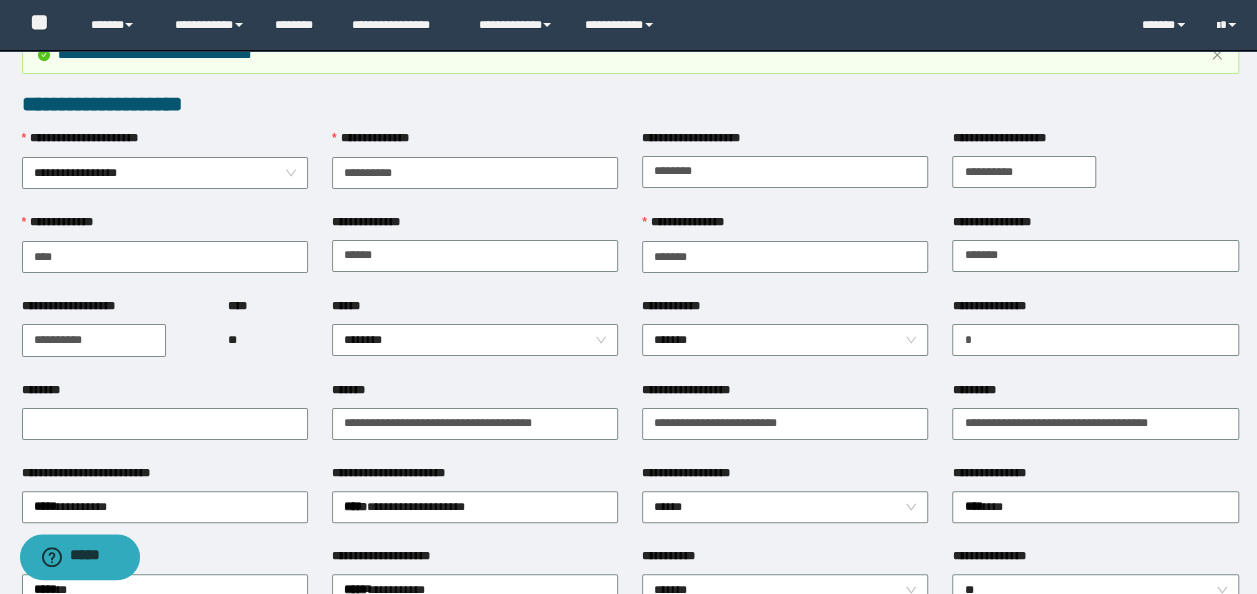 scroll, scrollTop: 0, scrollLeft: 0, axis: both 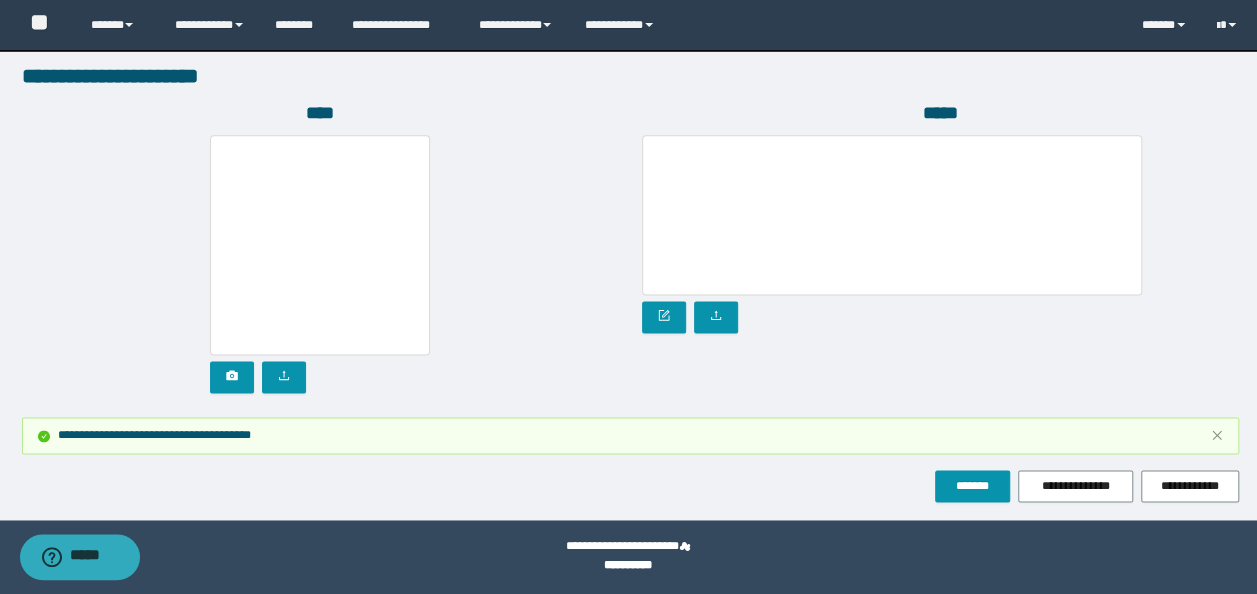 click on "**********" at bounding box center (630, 486) 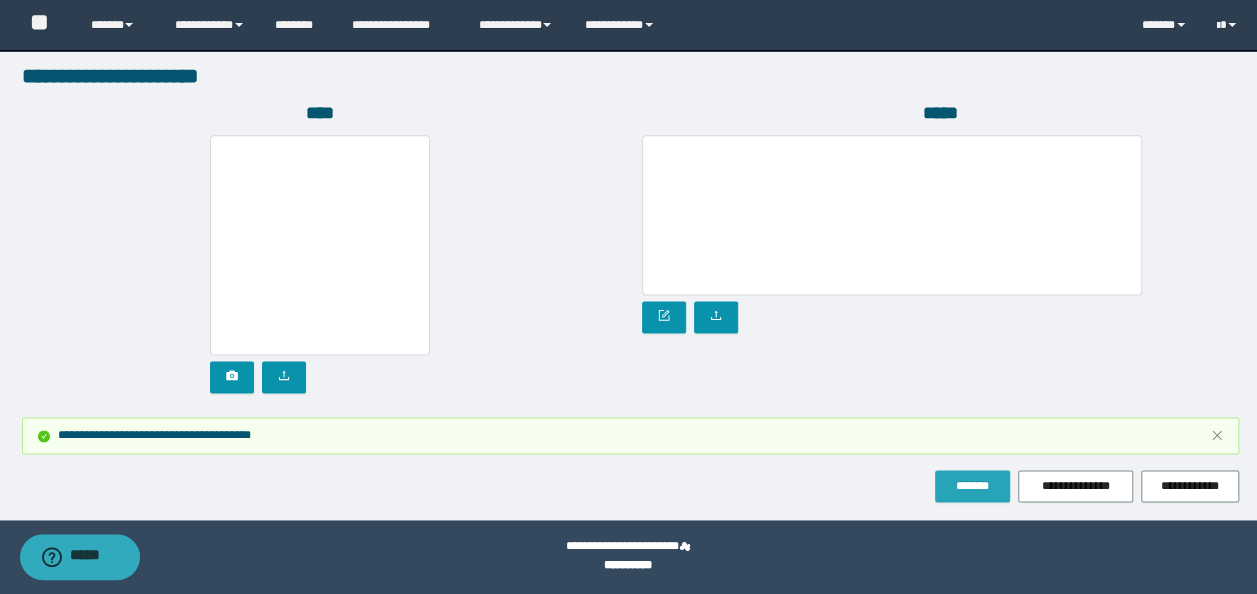 click on "*******" at bounding box center (972, 486) 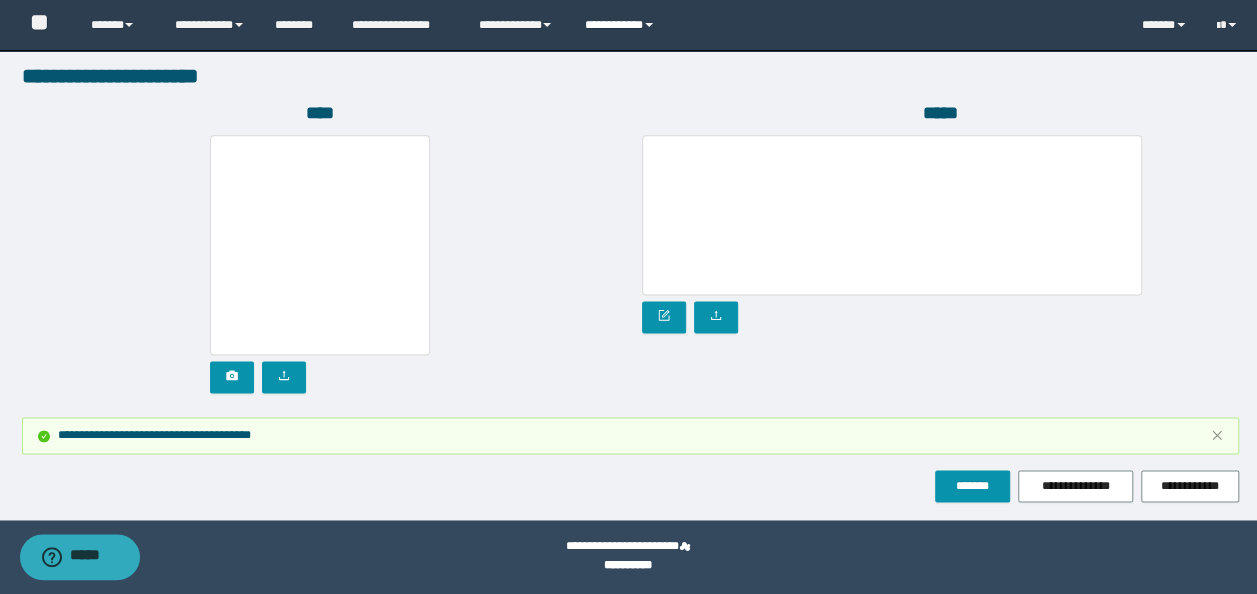 click on "**********" at bounding box center [622, 25] 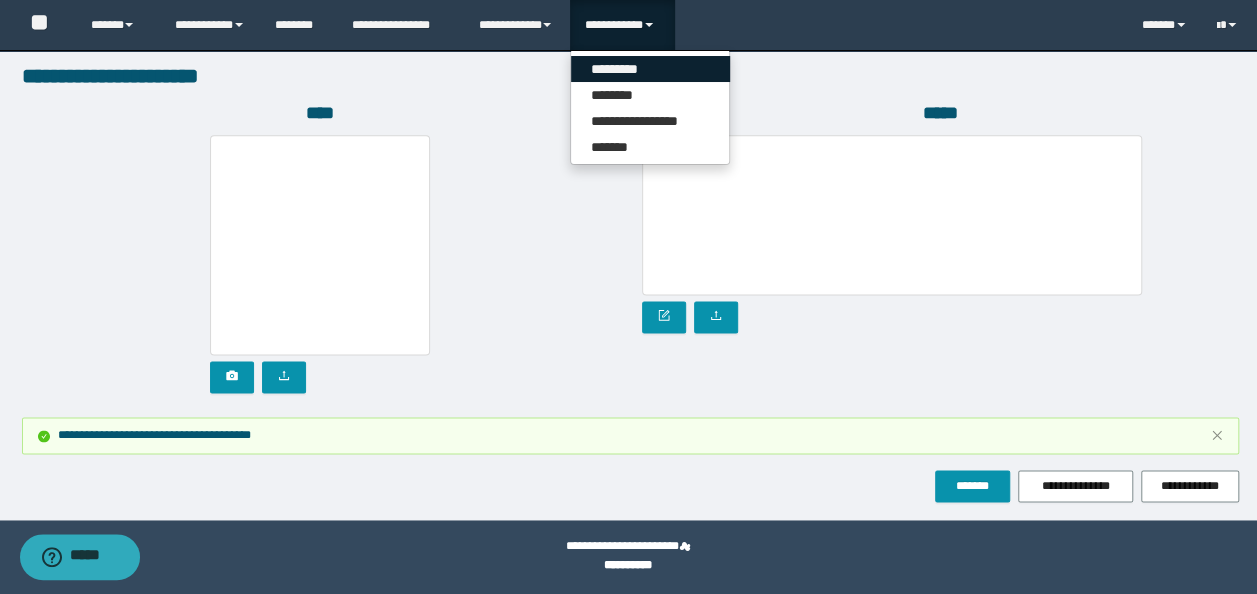 click on "*********" at bounding box center [650, 69] 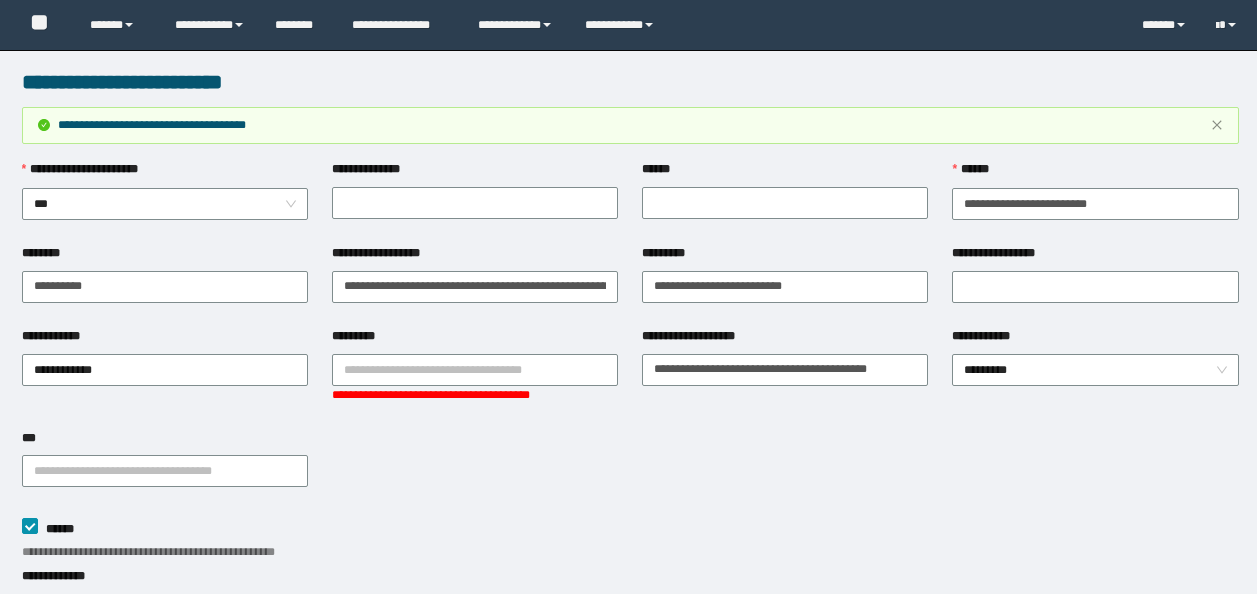 scroll, scrollTop: 344, scrollLeft: 0, axis: vertical 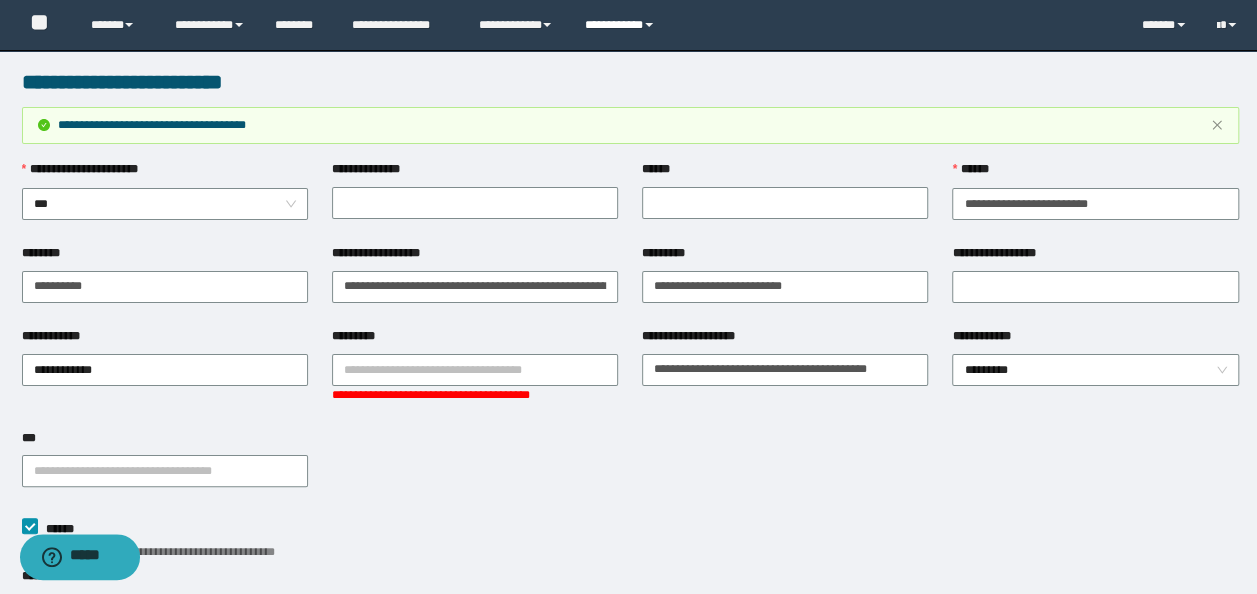 click on "**********" at bounding box center (622, 25) 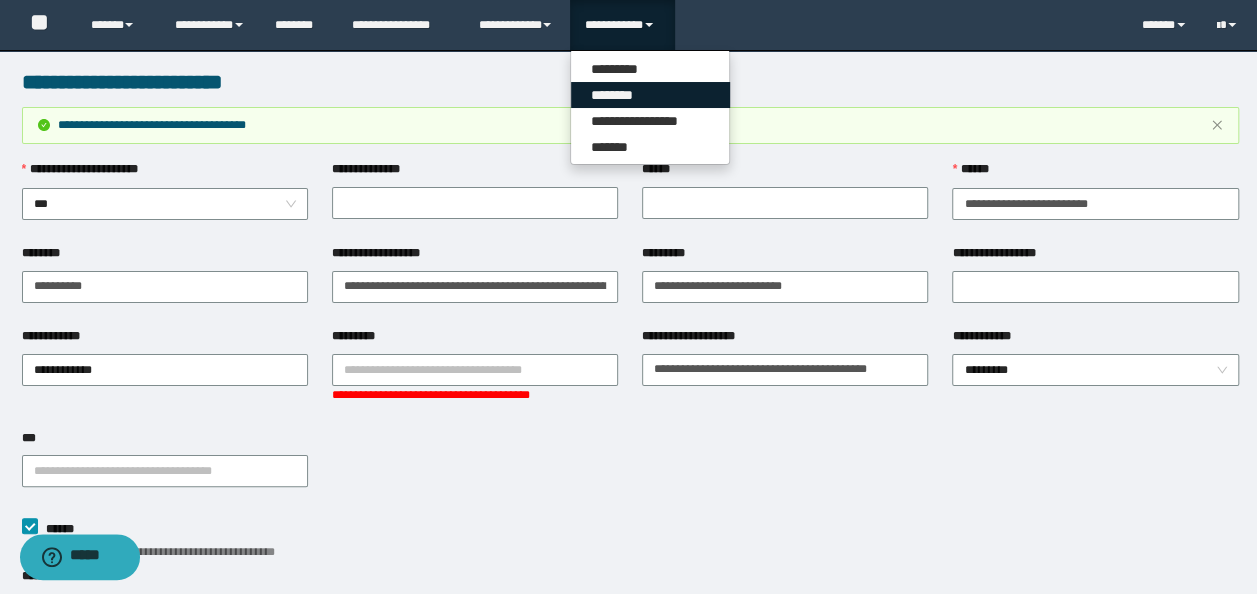 click on "********" at bounding box center (650, 95) 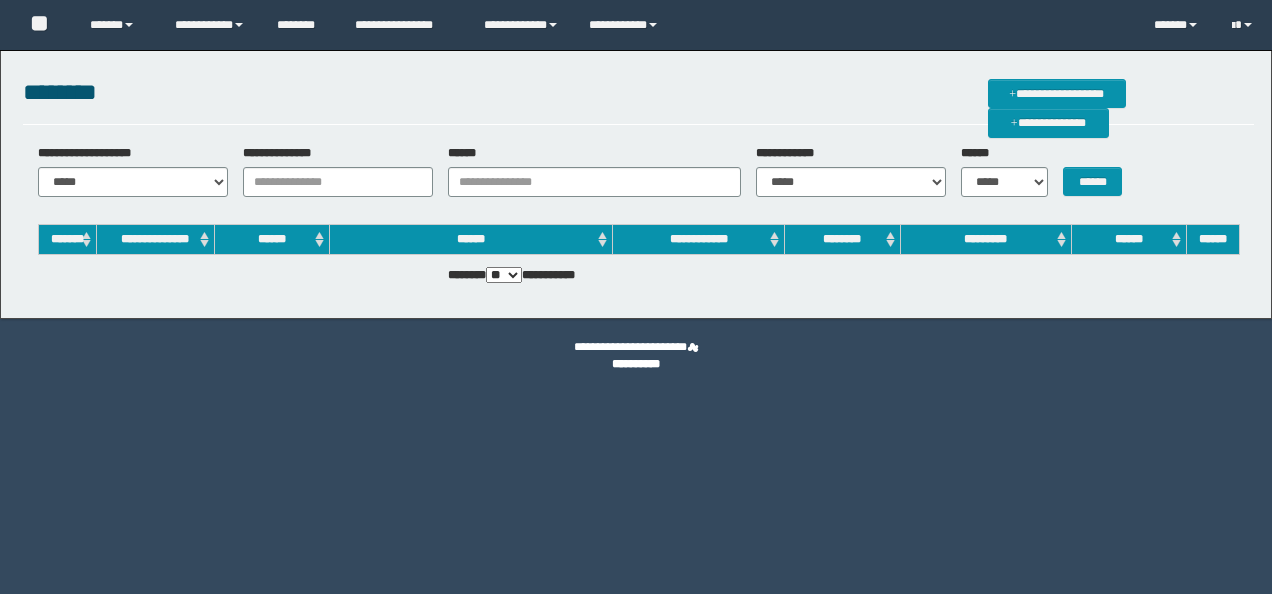 scroll, scrollTop: 0, scrollLeft: 0, axis: both 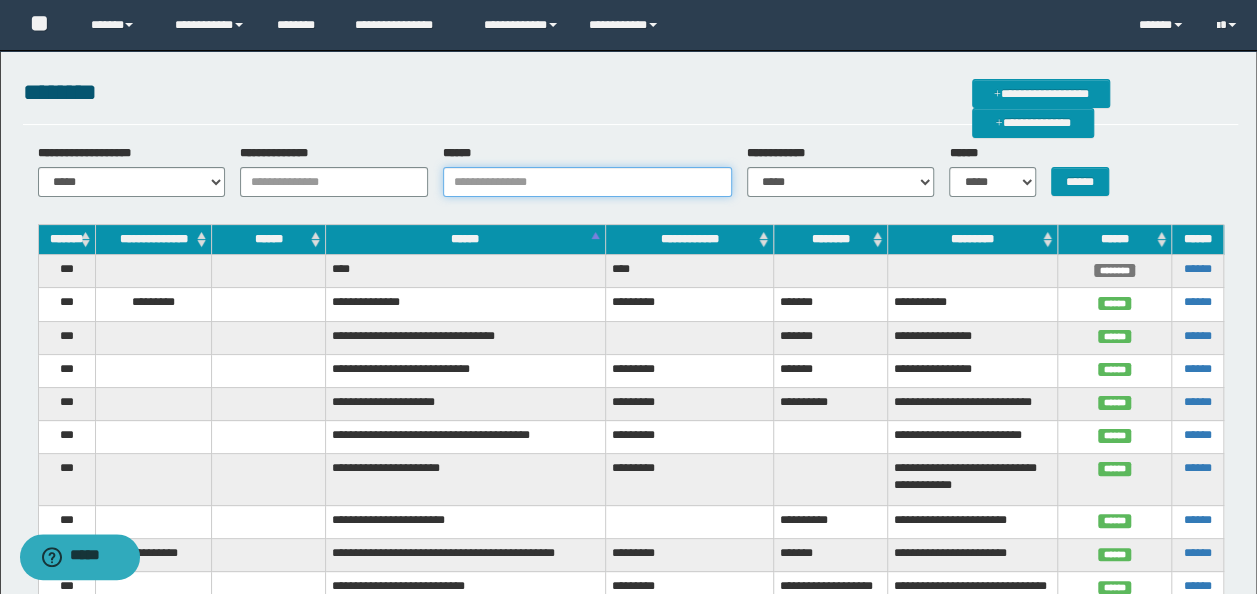 click on "******" at bounding box center (587, 182) 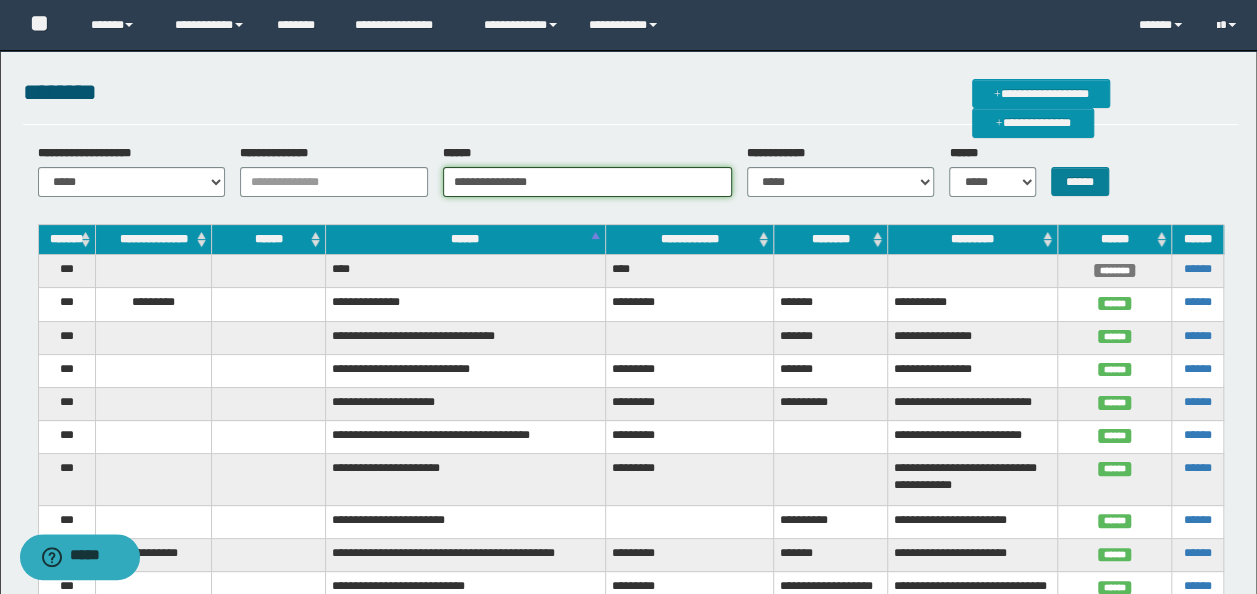 type on "**********" 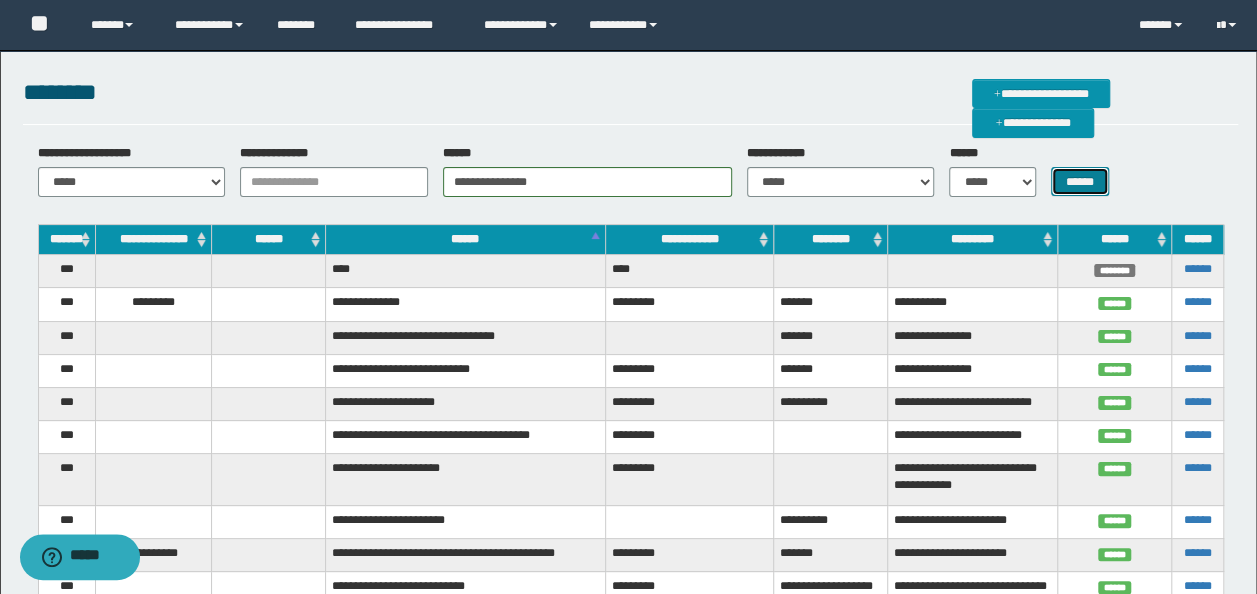 click on "******" at bounding box center [1080, 181] 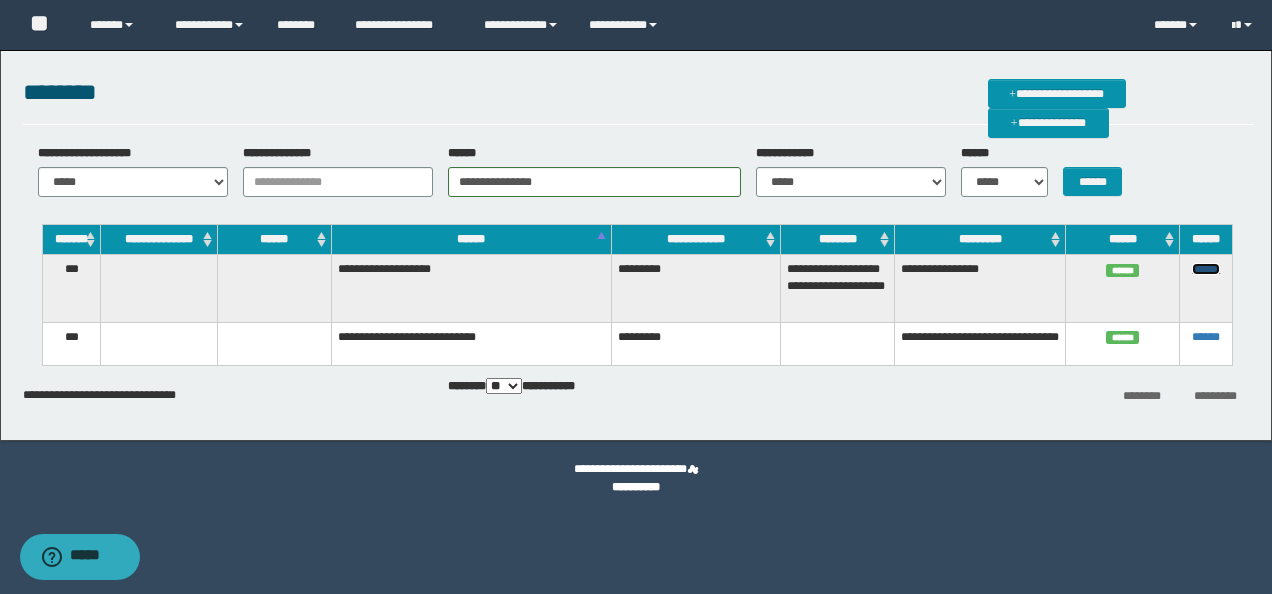 click on "******" at bounding box center [1206, 269] 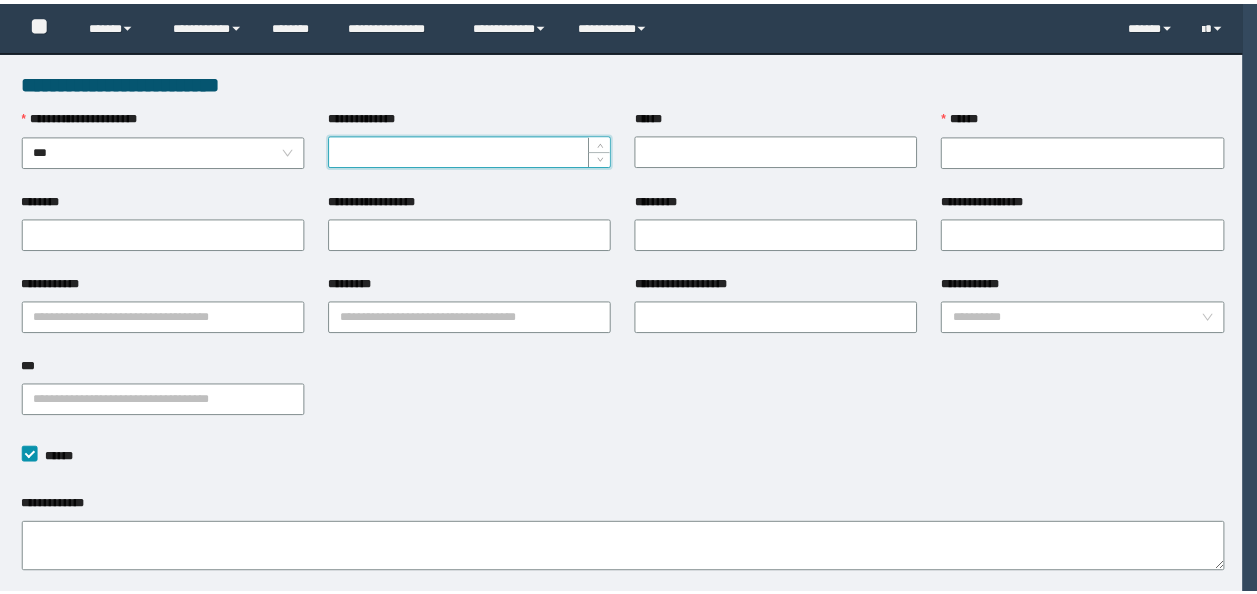 scroll, scrollTop: 0, scrollLeft: 0, axis: both 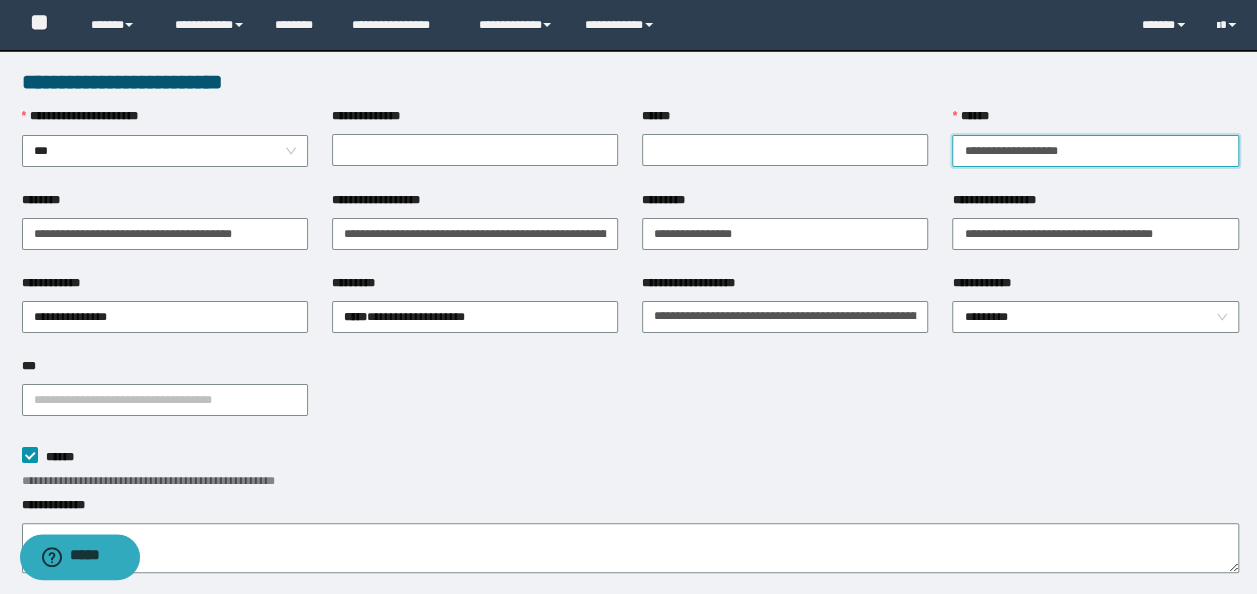 drag, startPoint x: 1108, startPoint y: 160, endPoint x: 665, endPoint y: 110, distance: 445.81274 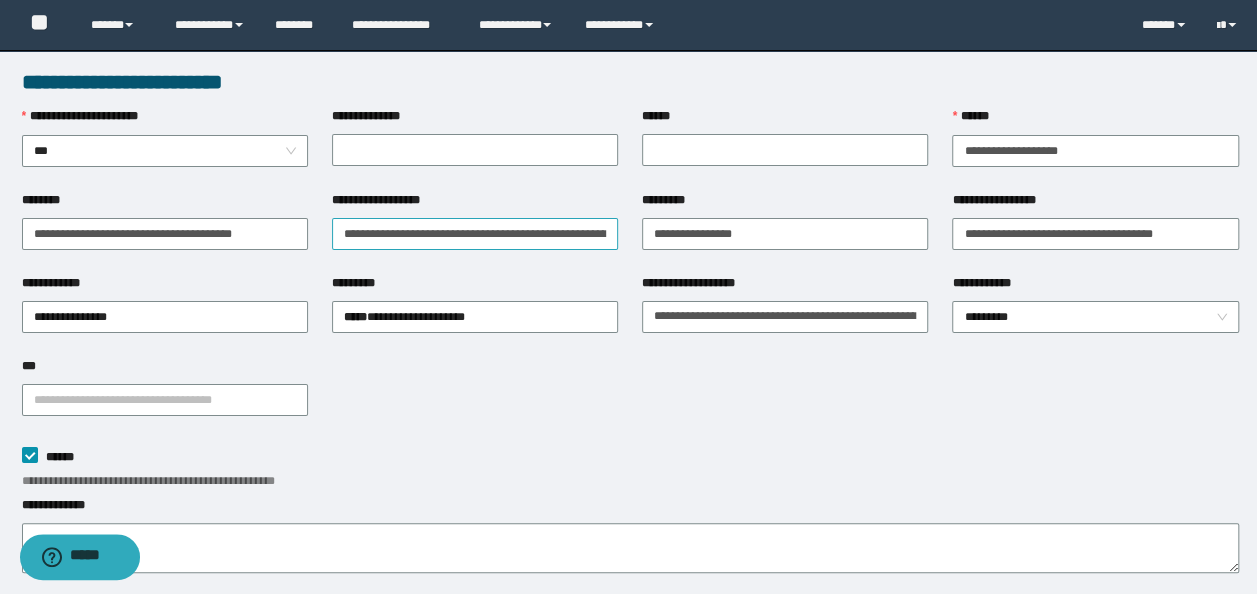 click on "**********" at bounding box center [475, 232] 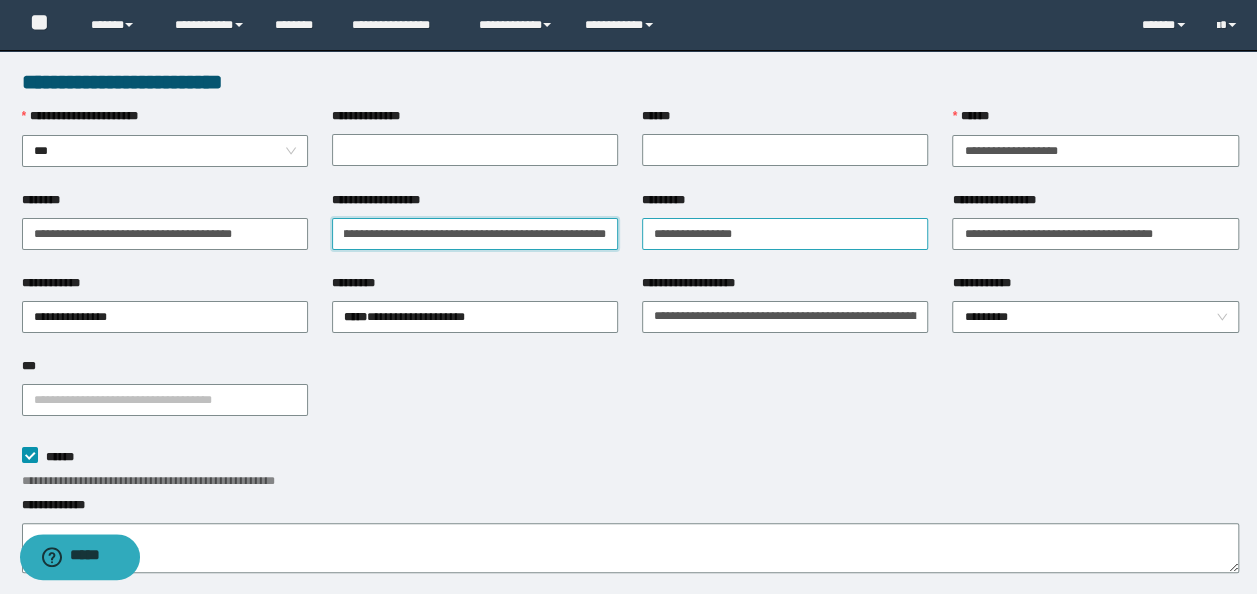 scroll, scrollTop: 0, scrollLeft: 387, axis: horizontal 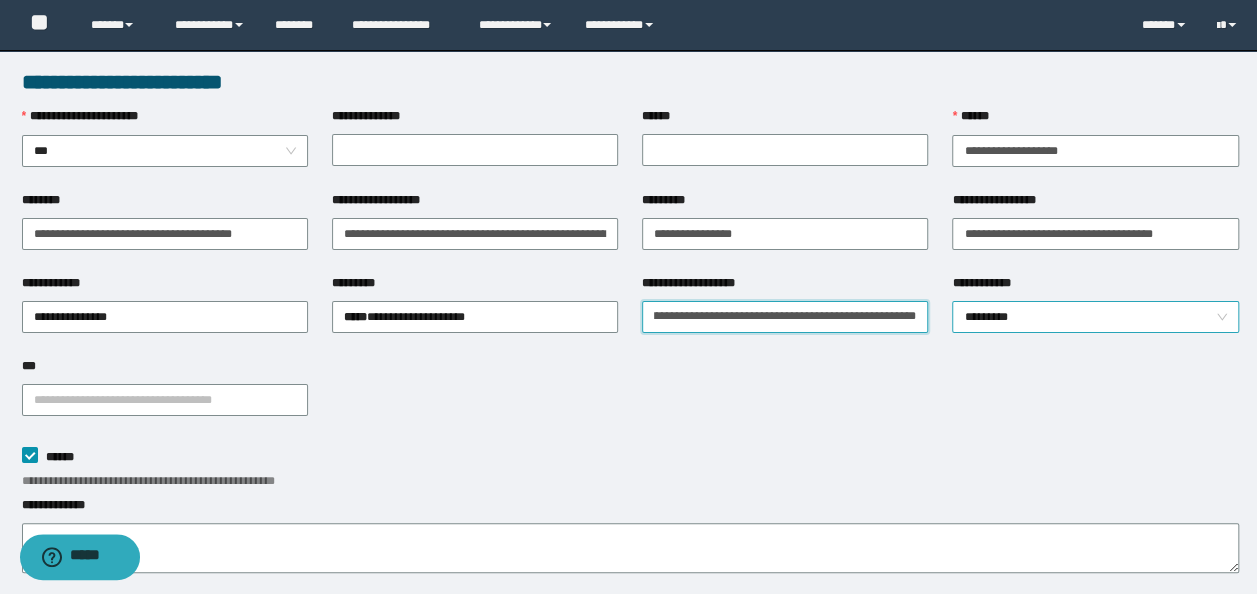 drag, startPoint x: 648, startPoint y: 316, endPoint x: 1035, endPoint y: 299, distance: 387.3732 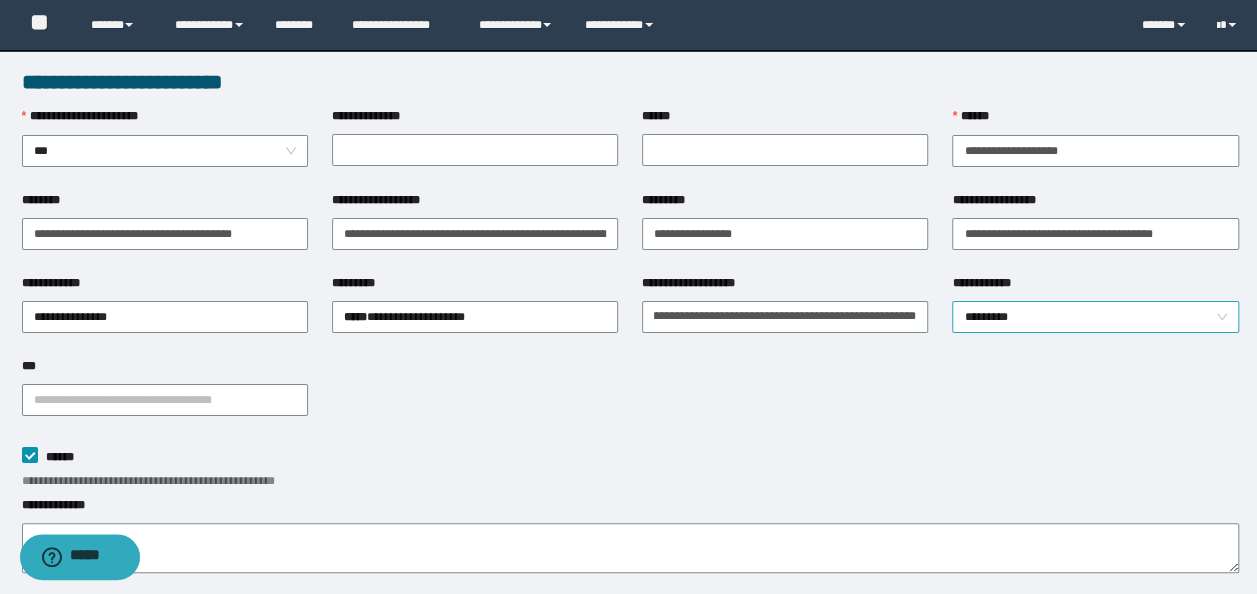 scroll, scrollTop: 0, scrollLeft: 0, axis: both 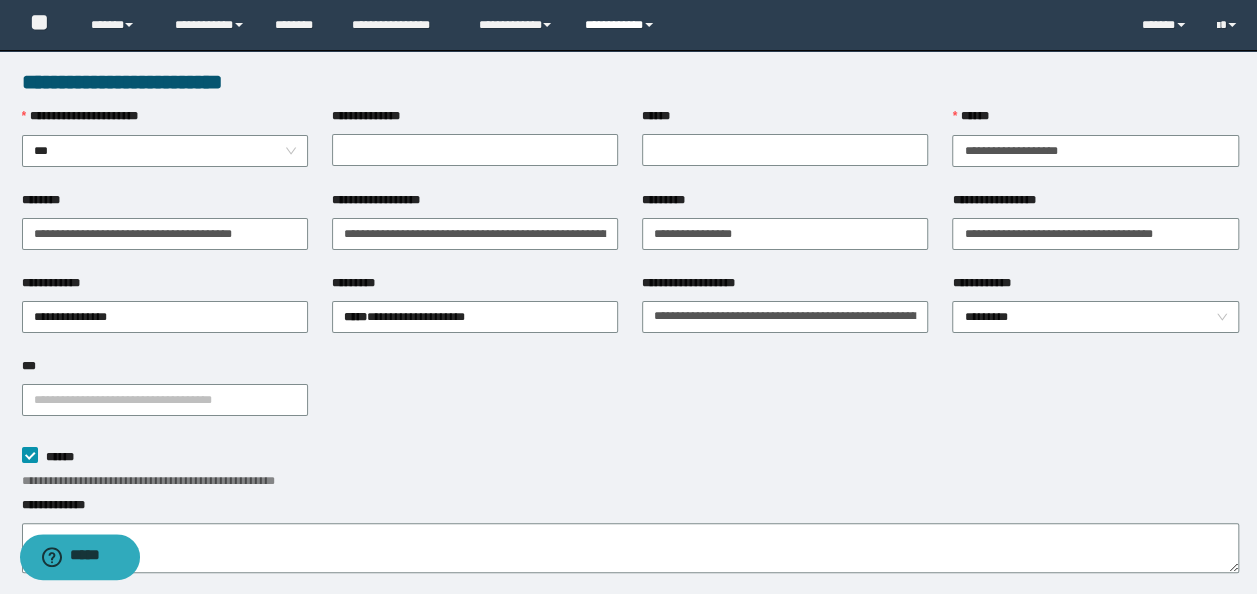 click on "**********" at bounding box center (622, 25) 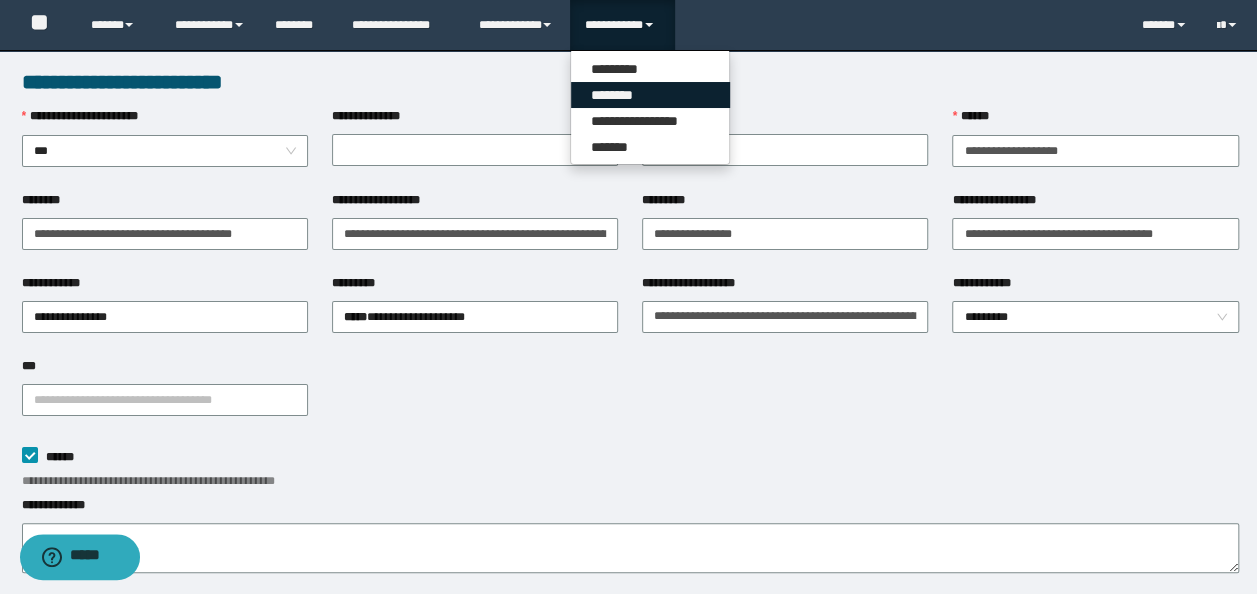 click on "********" at bounding box center (650, 95) 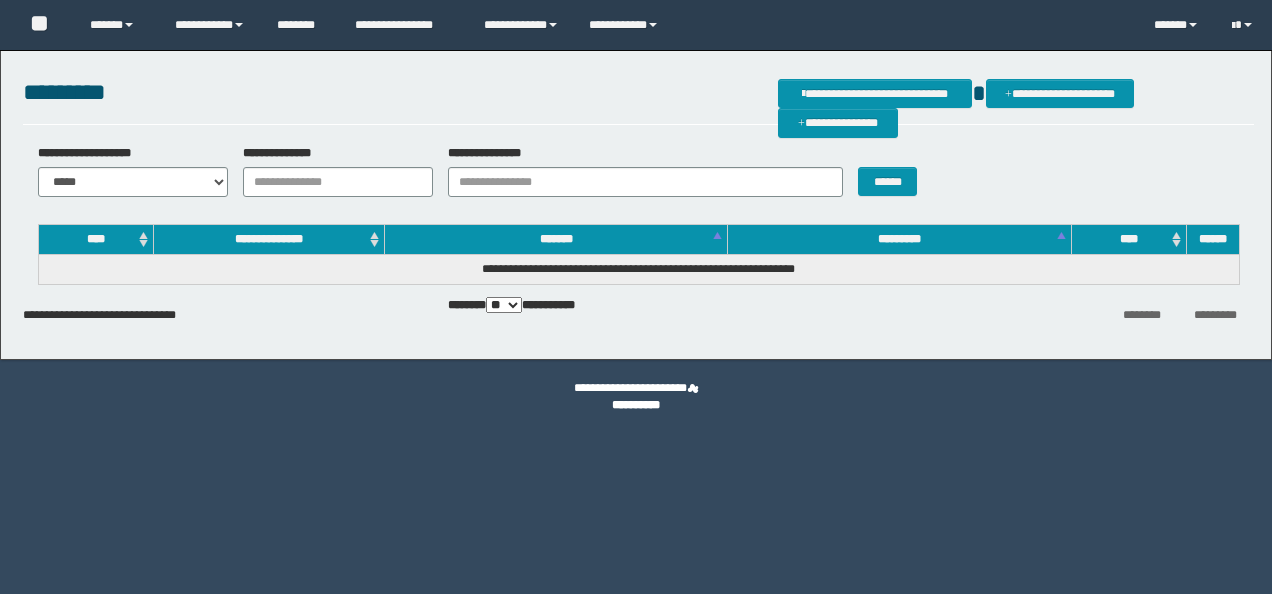 scroll, scrollTop: 0, scrollLeft: 0, axis: both 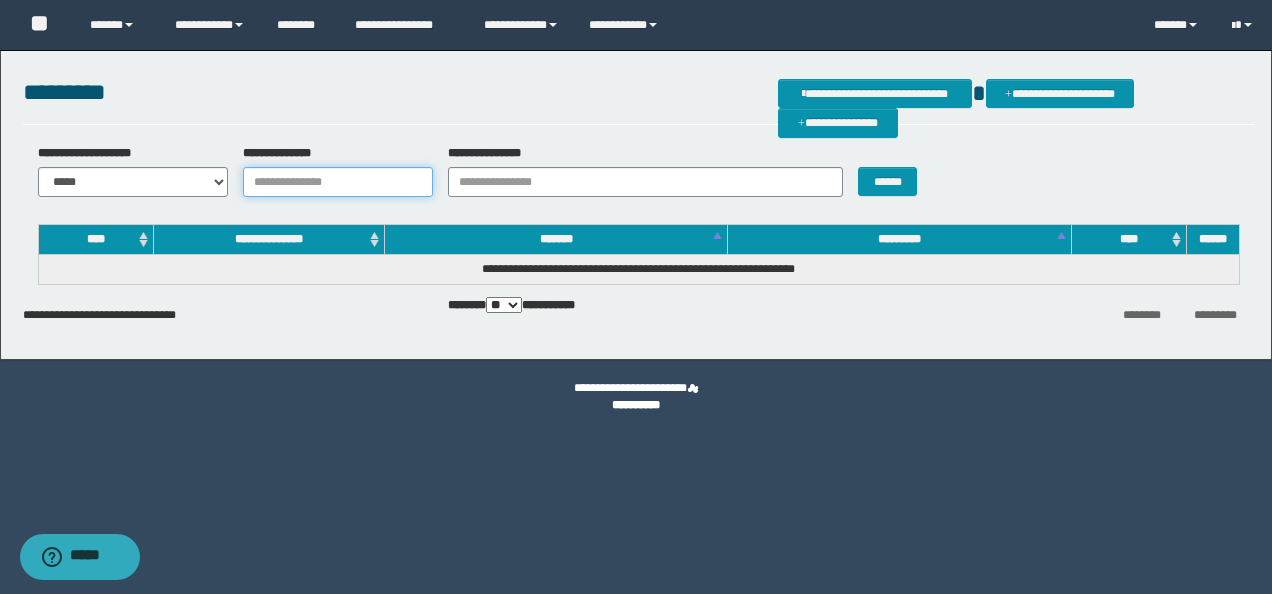 click on "**********" at bounding box center (338, 182) 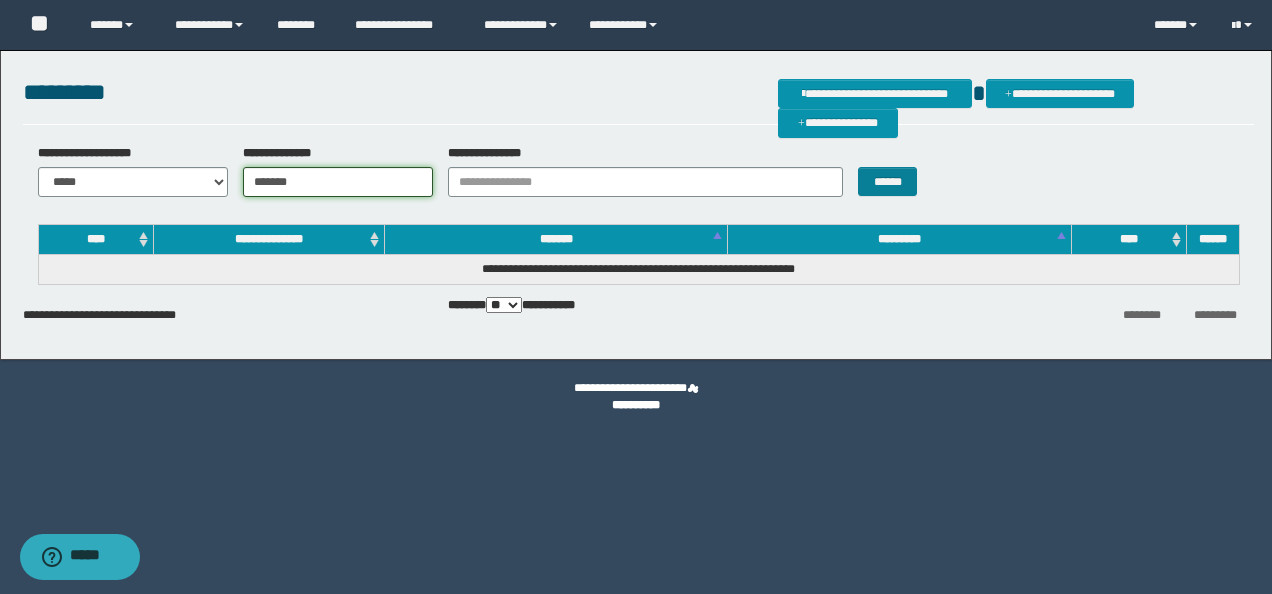 type on "*******" 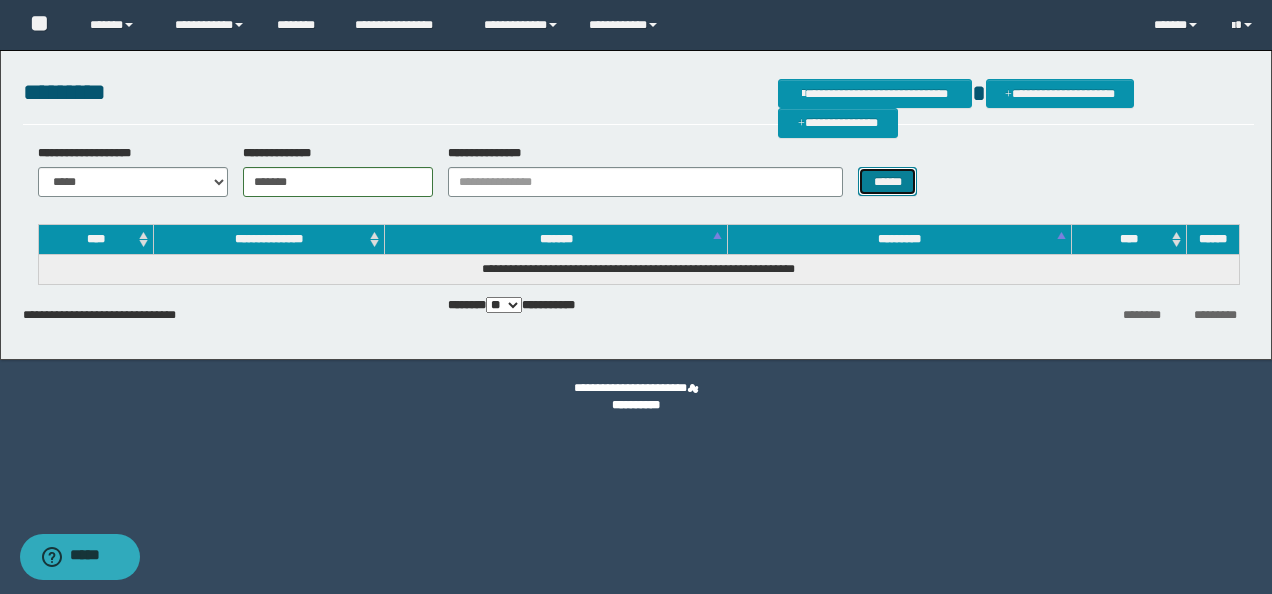 click on "******" at bounding box center (887, 181) 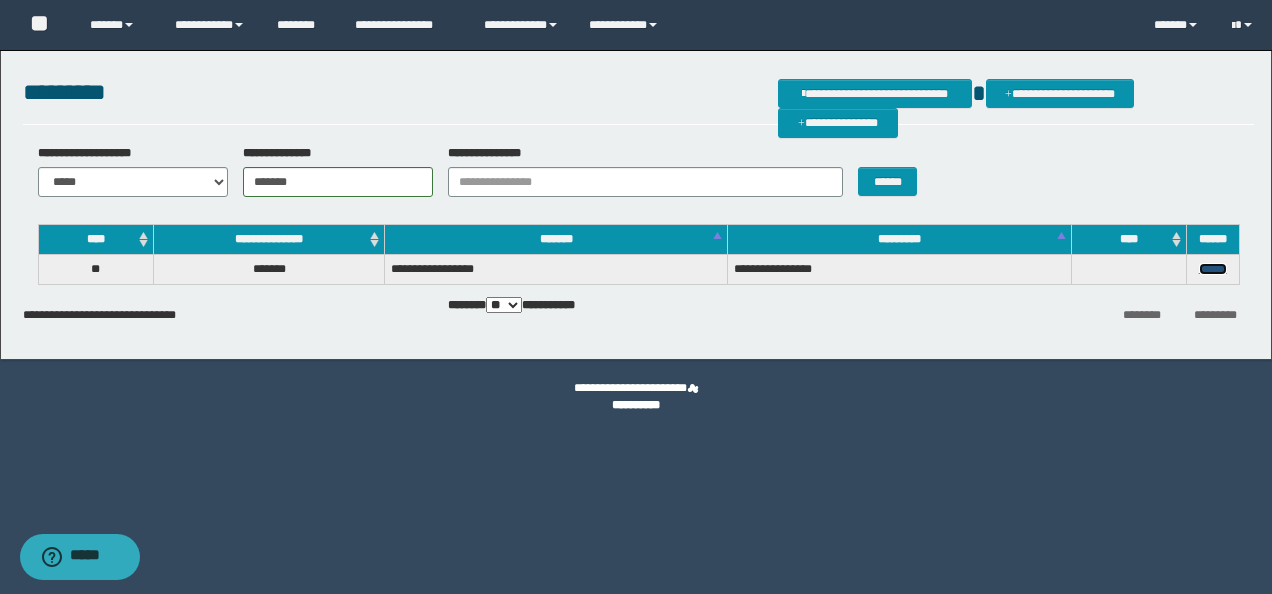 click on "******" at bounding box center (1213, 269) 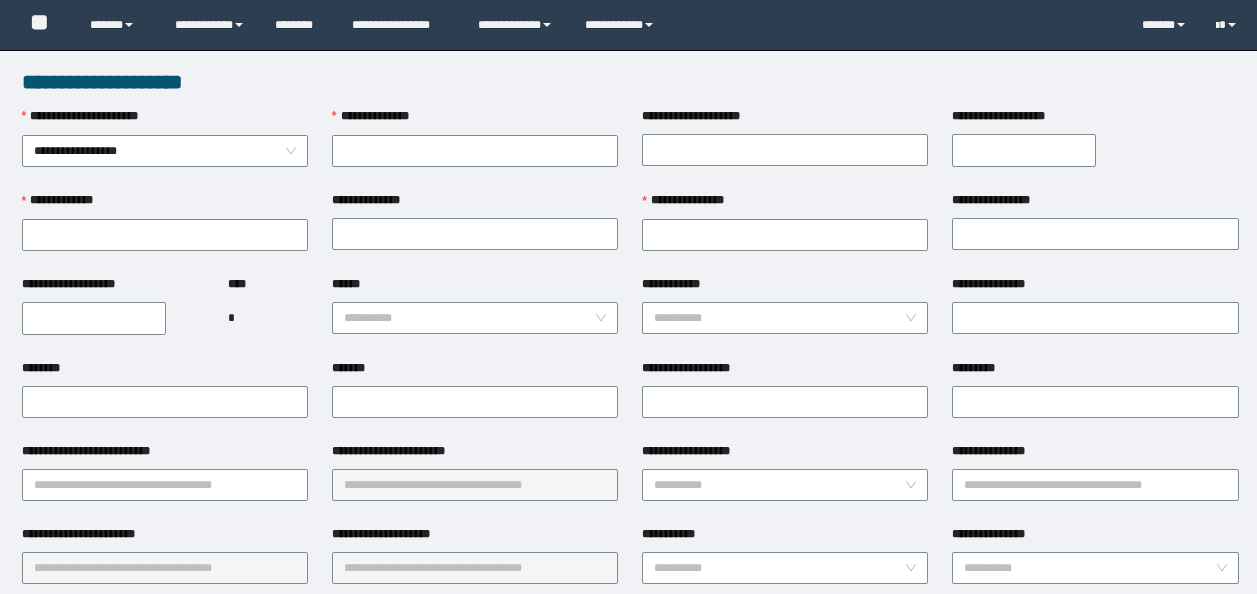 scroll, scrollTop: 0, scrollLeft: 0, axis: both 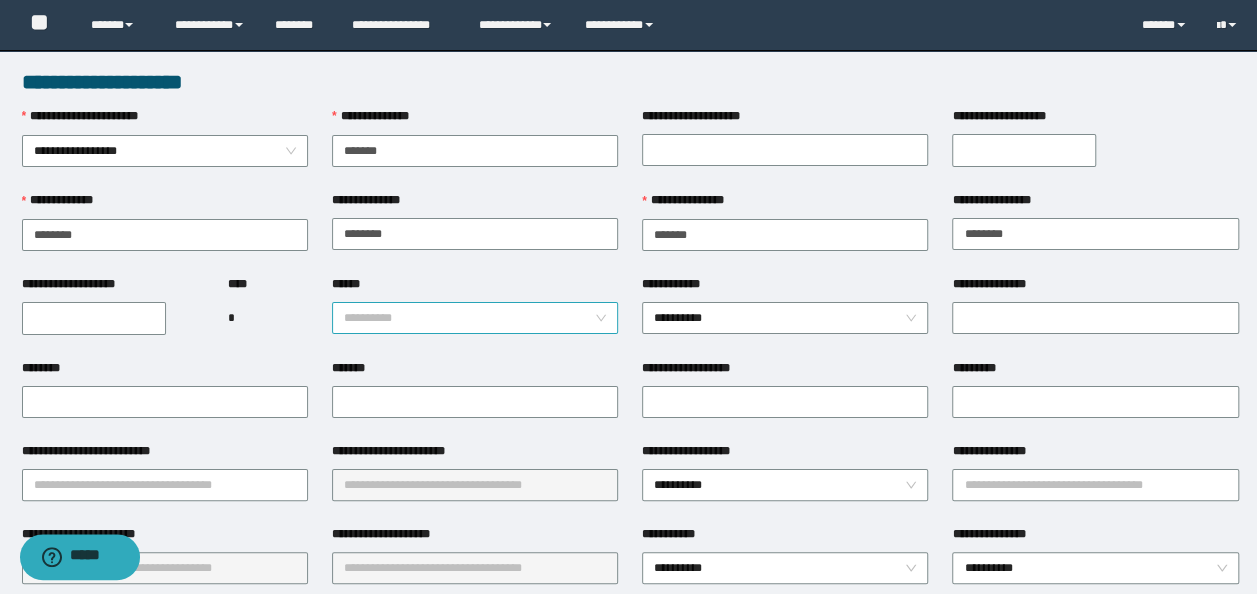 click on "**********" at bounding box center (475, 318) 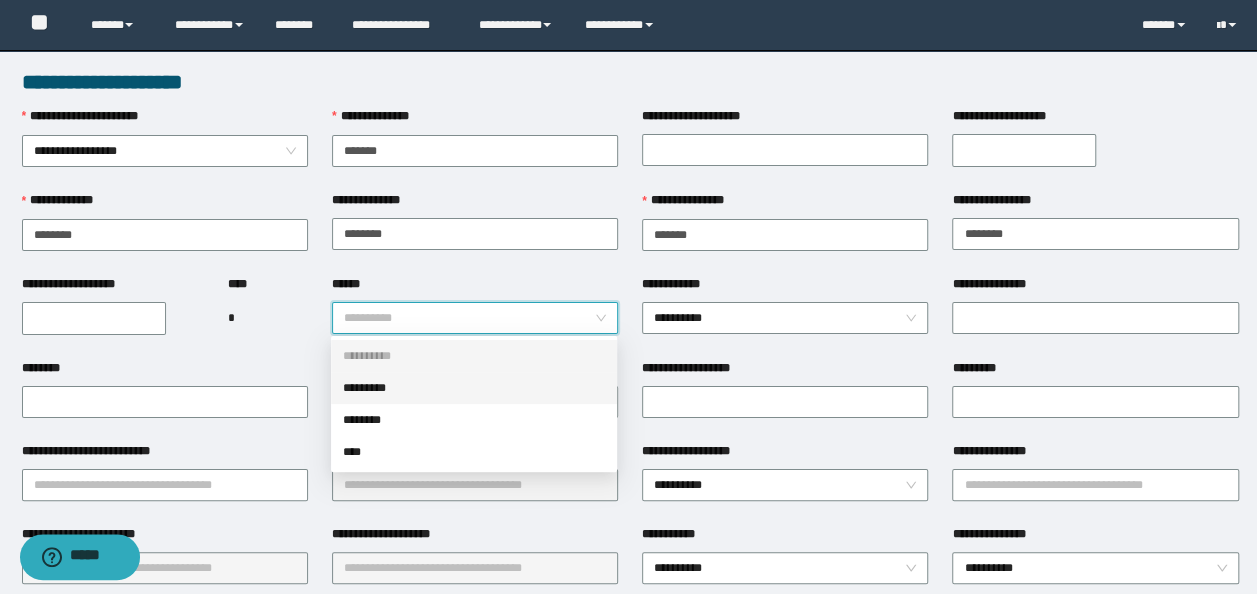click on "*********" at bounding box center (474, 388) 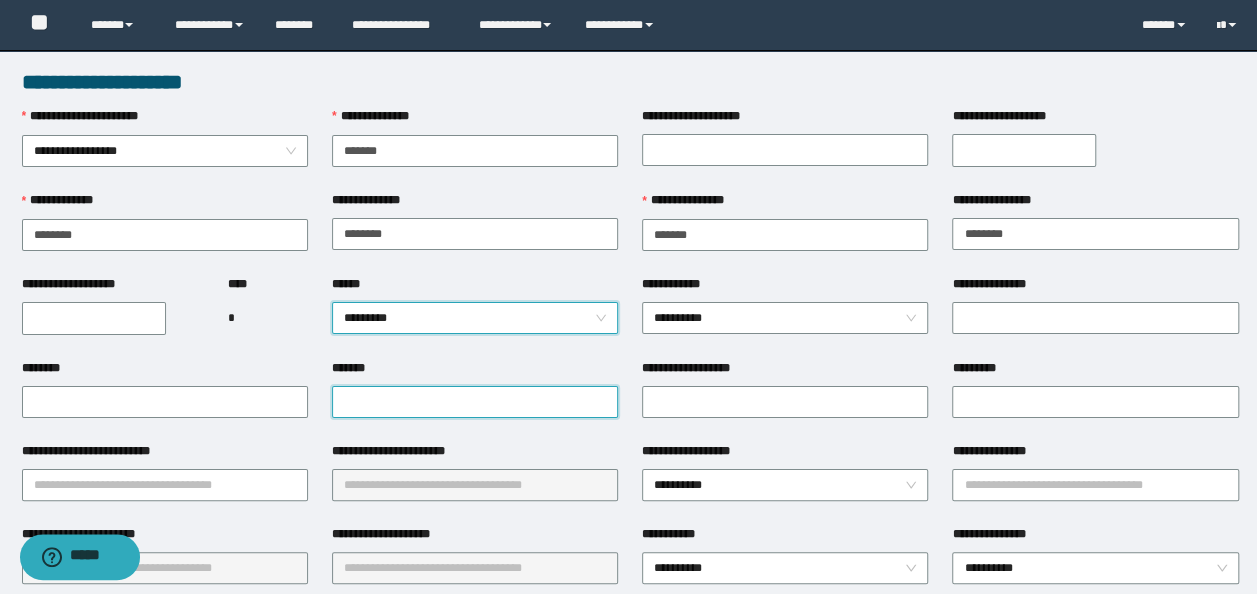 click on "*******" at bounding box center [475, 402] 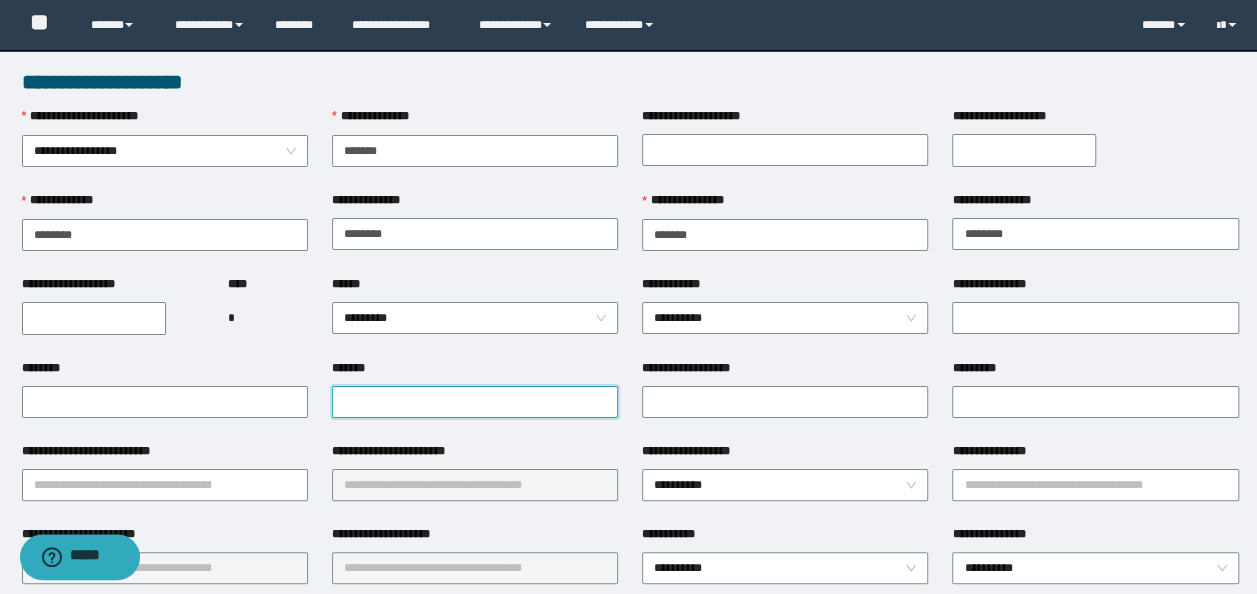 paste on "**********" 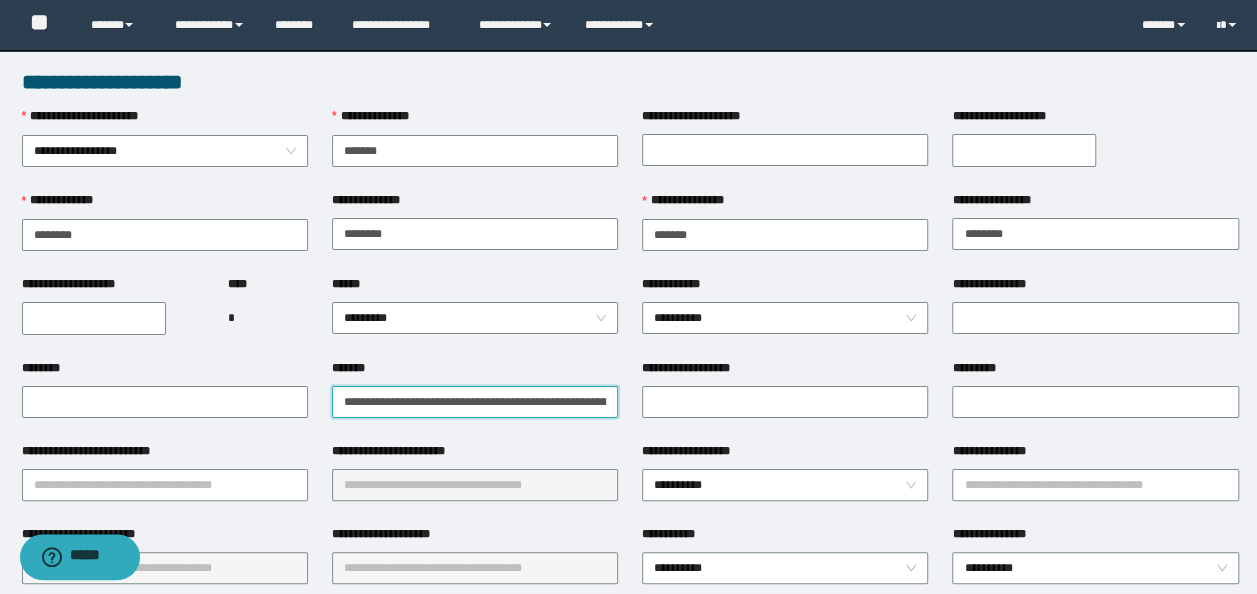 scroll, scrollTop: 0, scrollLeft: 295, axis: horizontal 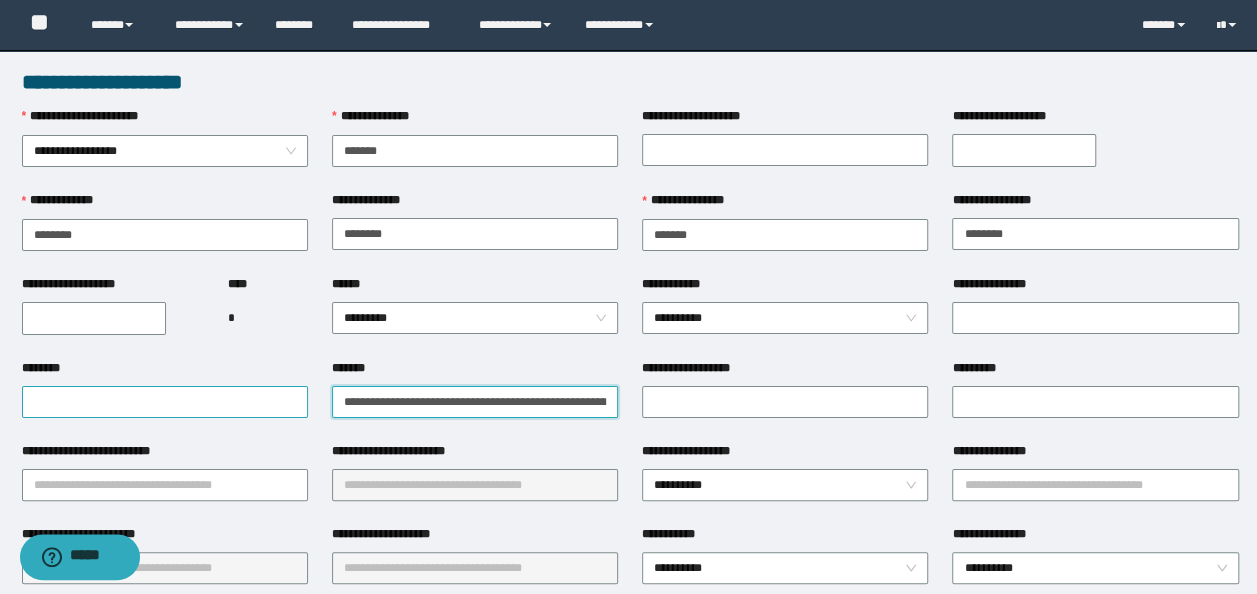 drag, startPoint x: 411, startPoint y: 402, endPoint x: 188, endPoint y: 402, distance: 223 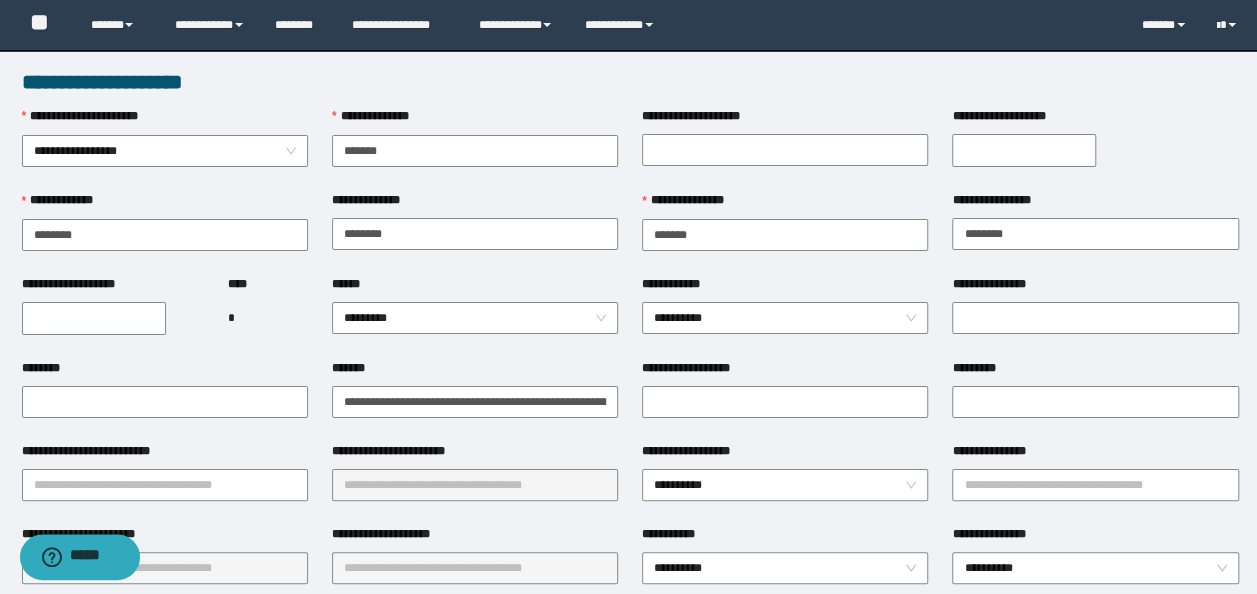click on "[FIRST] [LAST]" at bounding box center (475, 400) 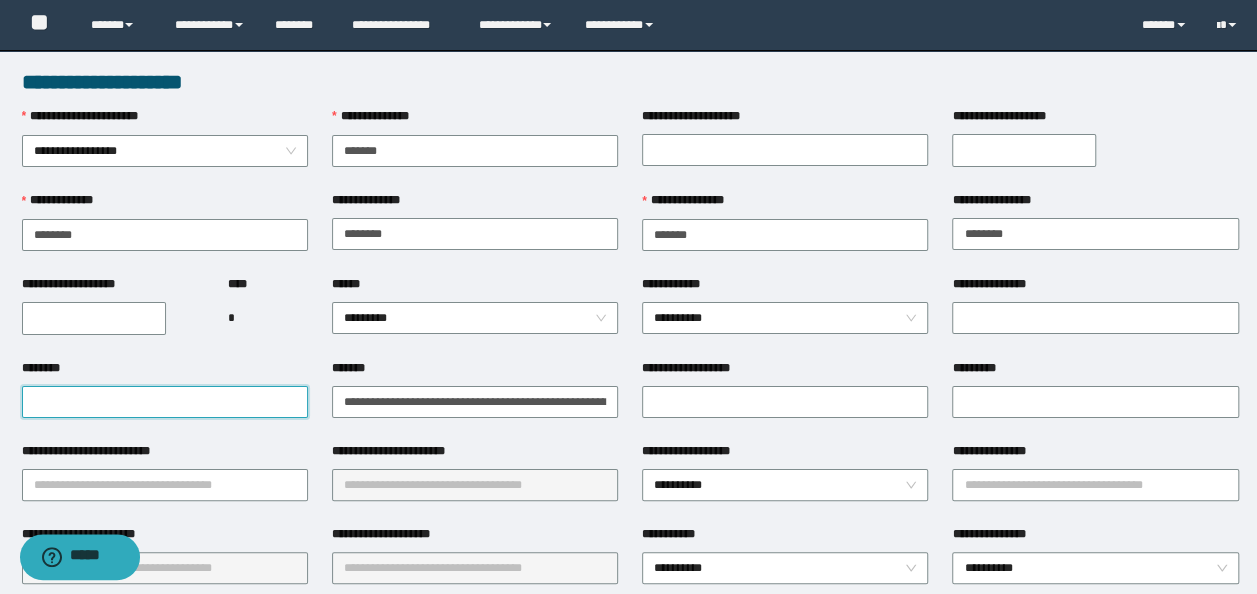 click on "********" at bounding box center [165, 402] 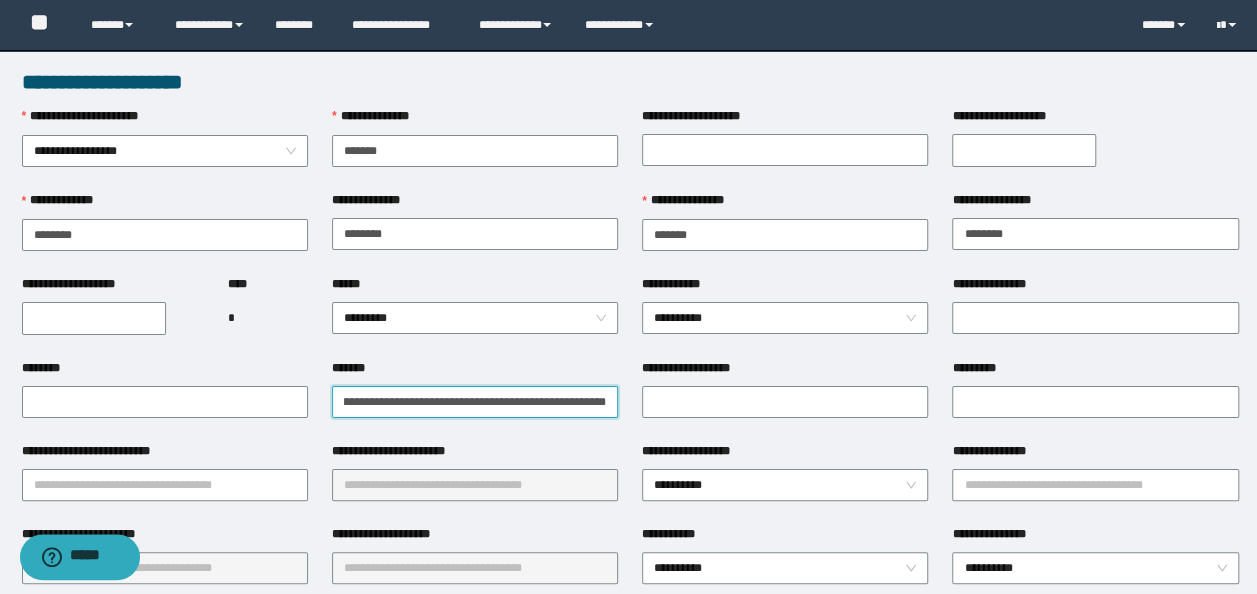 scroll, scrollTop: 0, scrollLeft: 296, axis: horizontal 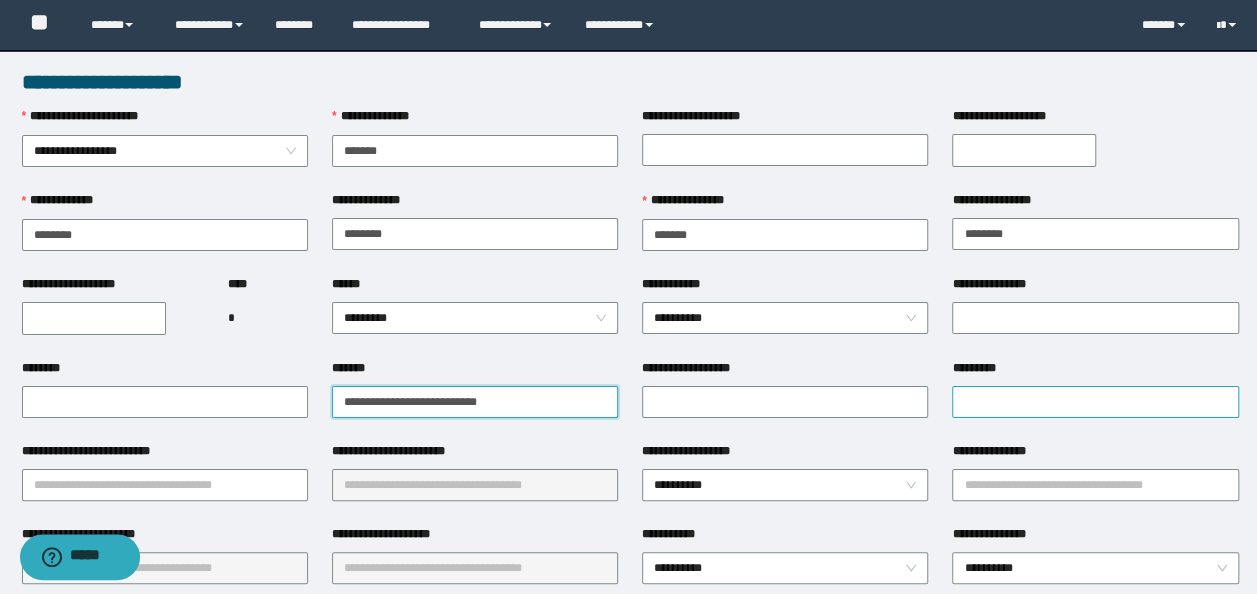 type on "**********" 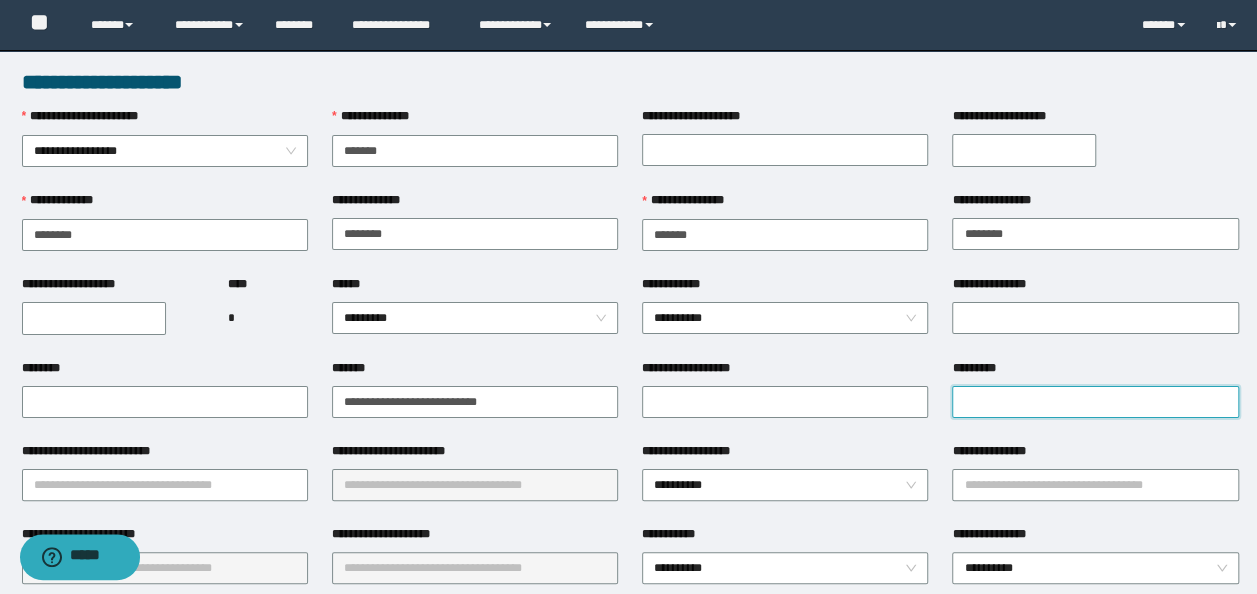 click on "*********" at bounding box center (1095, 402) 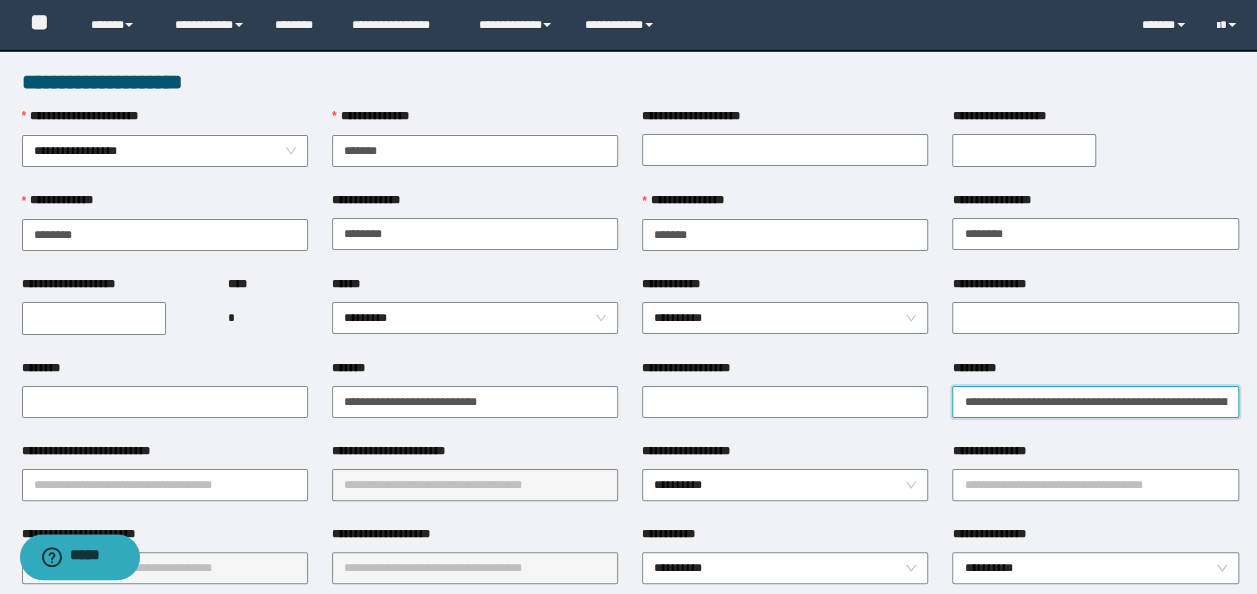 scroll, scrollTop: 0, scrollLeft: 140, axis: horizontal 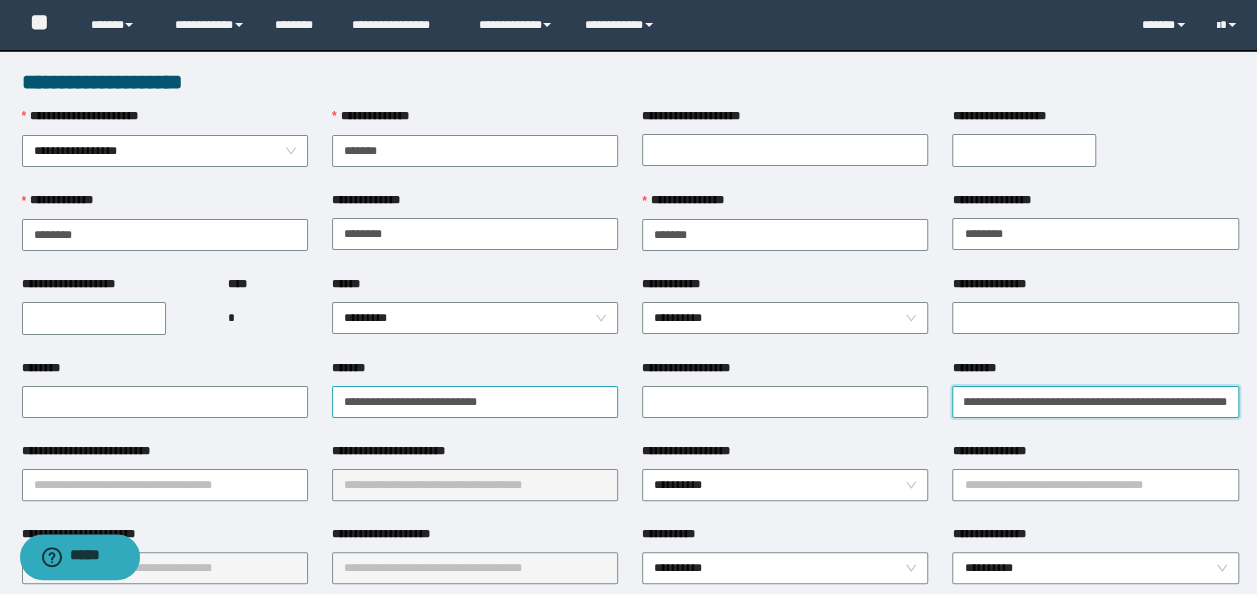 type on "**********" 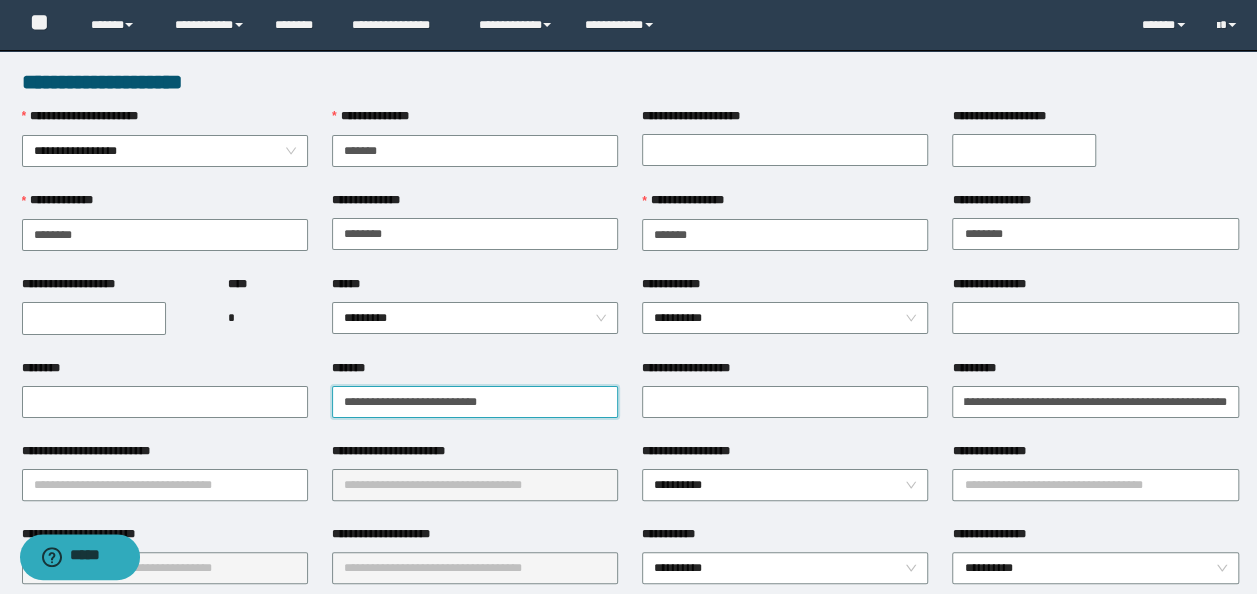 click on "**********" at bounding box center [475, 401] 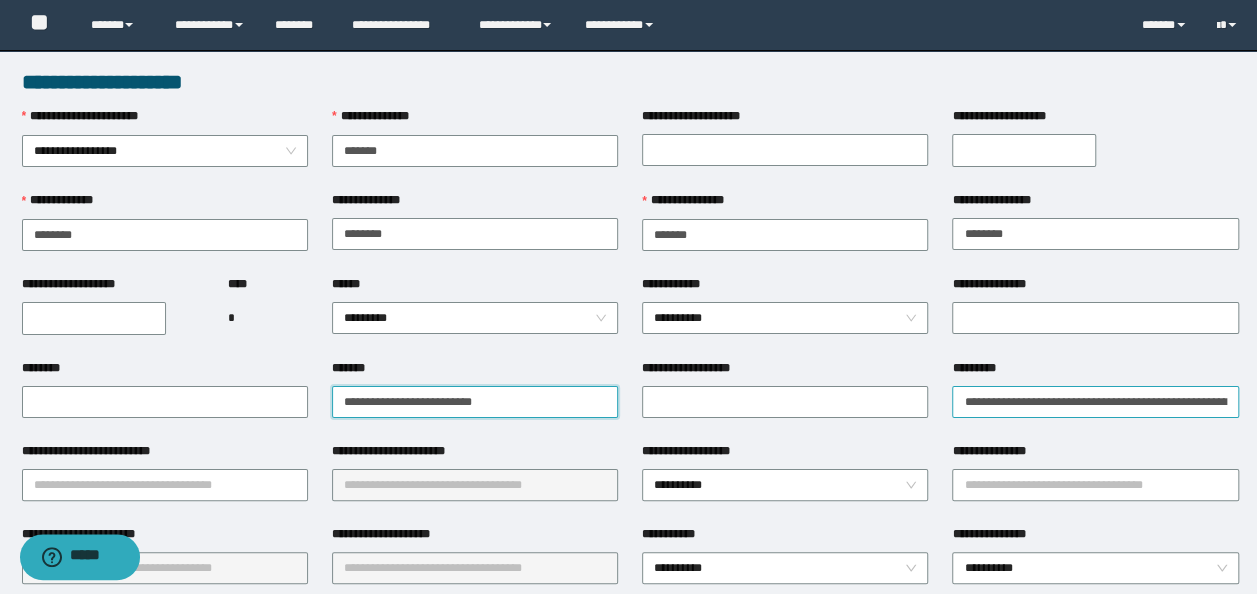 type on "**********" 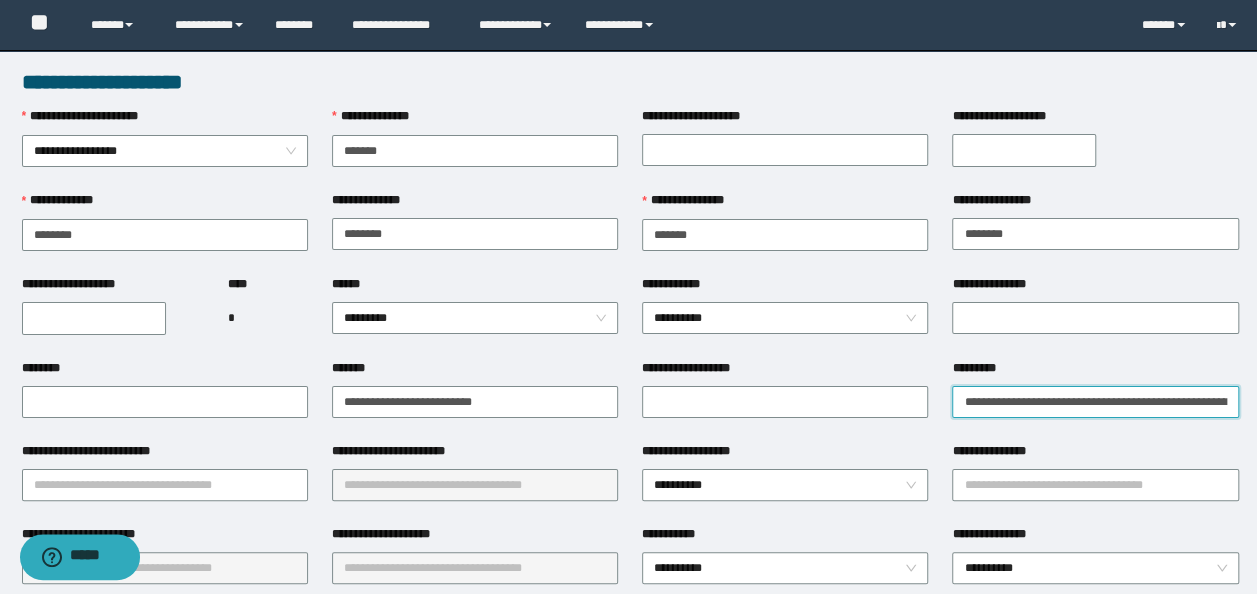 drag, startPoint x: 994, startPoint y: 405, endPoint x: 947, endPoint y: 407, distance: 47.042534 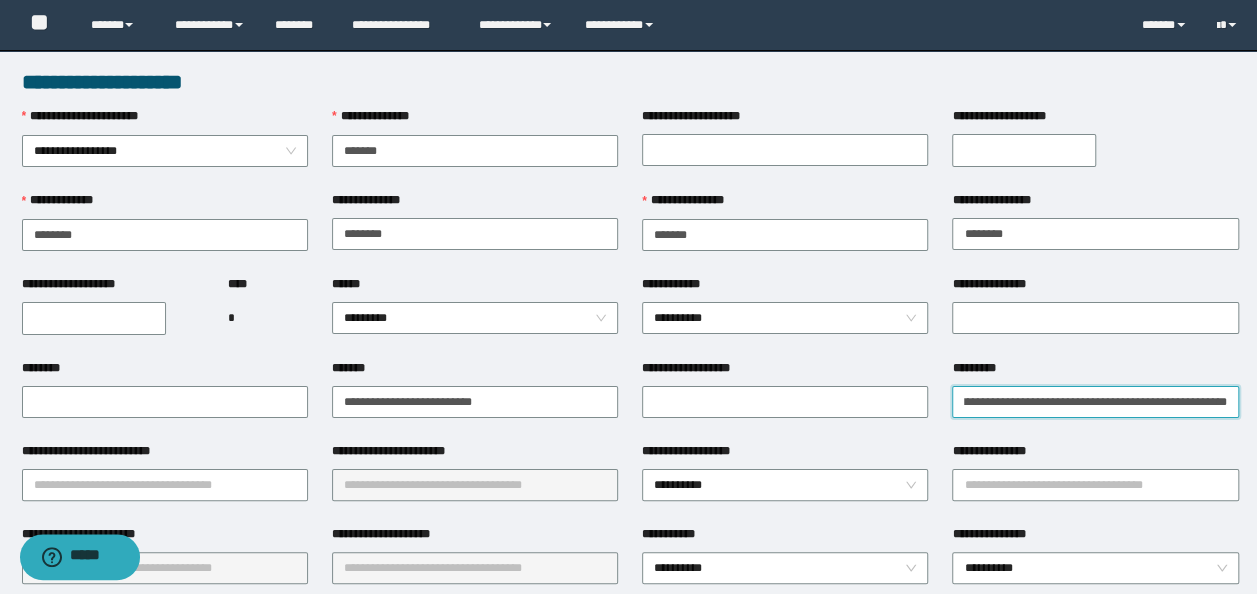 drag, startPoint x: 1173, startPoint y: 410, endPoint x: 1262, endPoint y: 390, distance: 91.21951 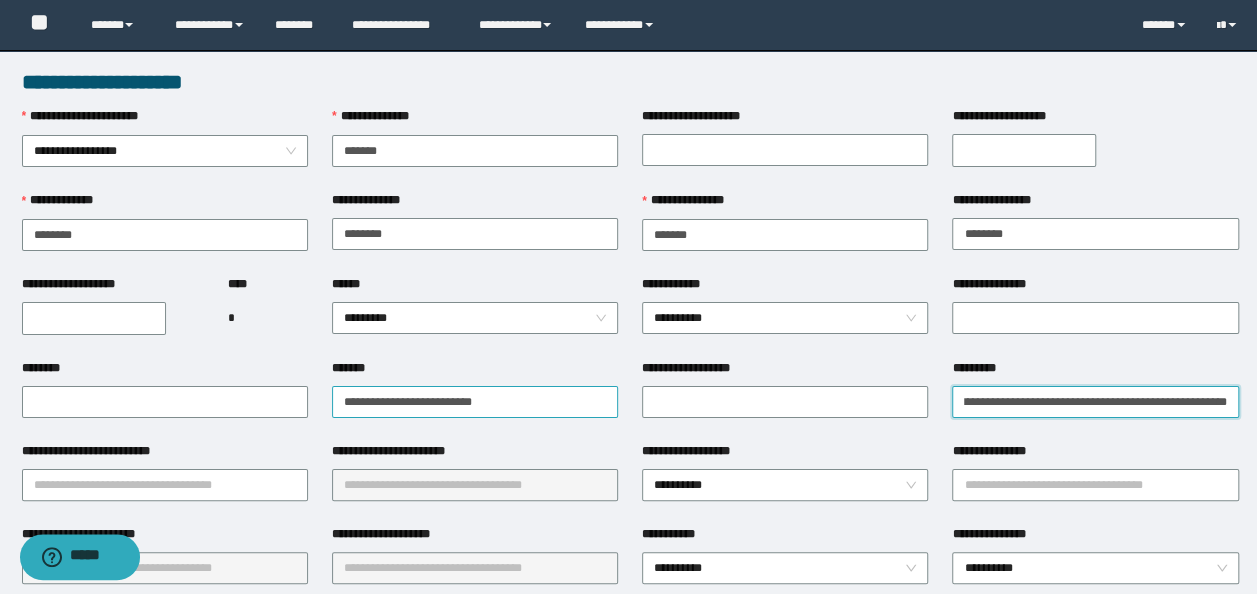 type on "**********" 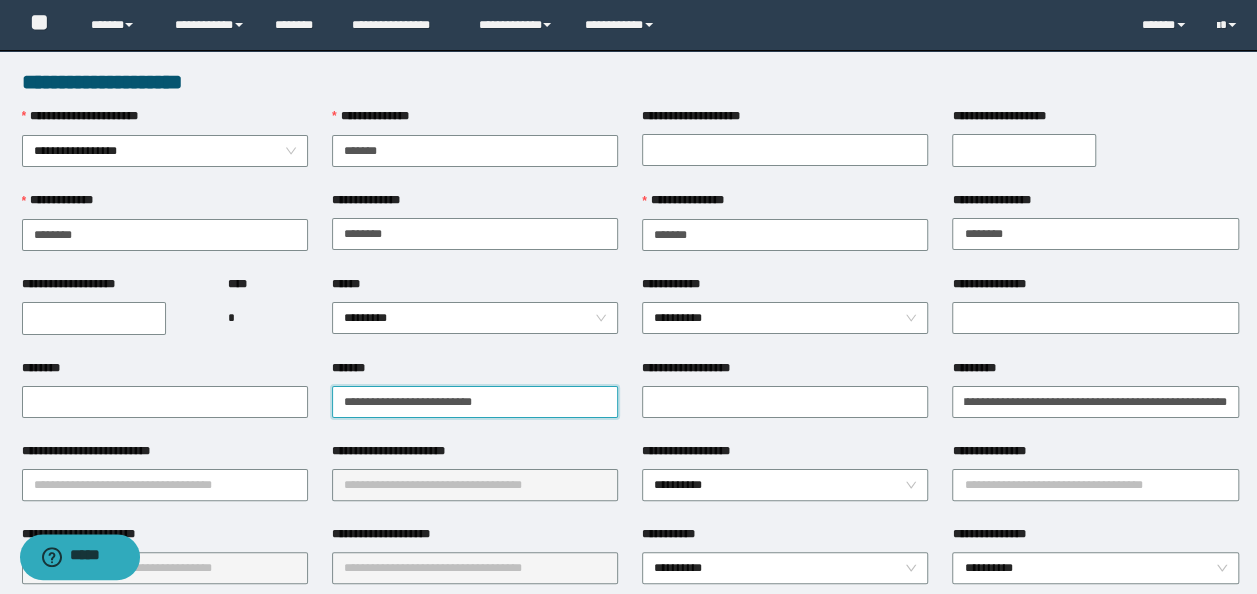 scroll, scrollTop: 0, scrollLeft: 0, axis: both 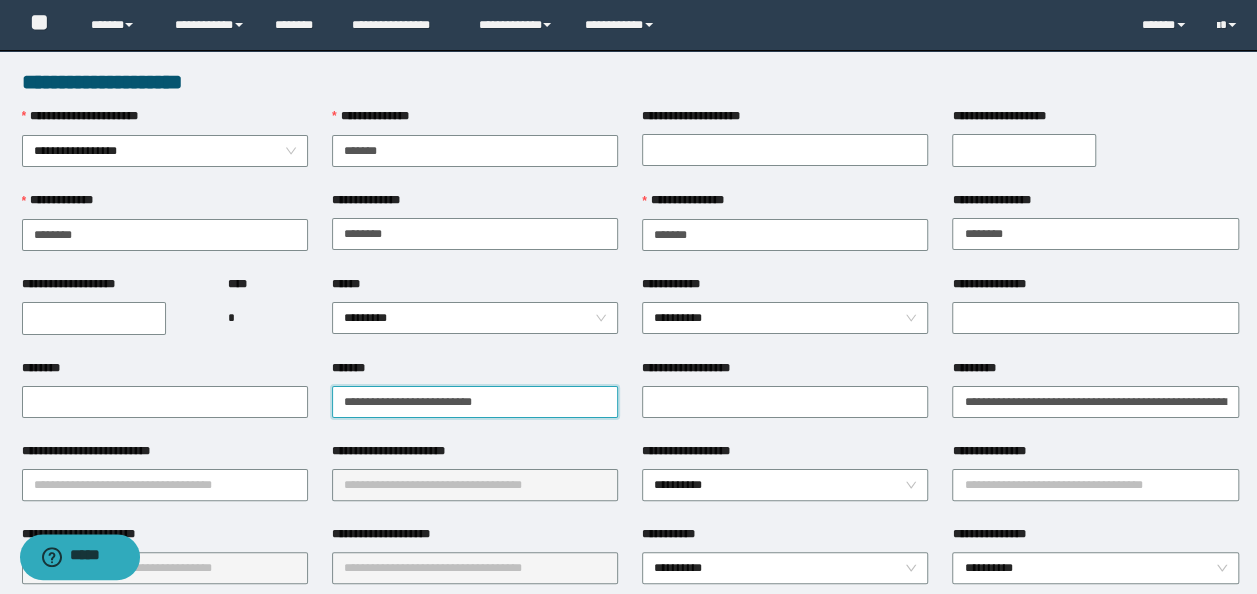 drag, startPoint x: 508, startPoint y: 409, endPoint x: 12, endPoint y: 314, distance: 505.01584 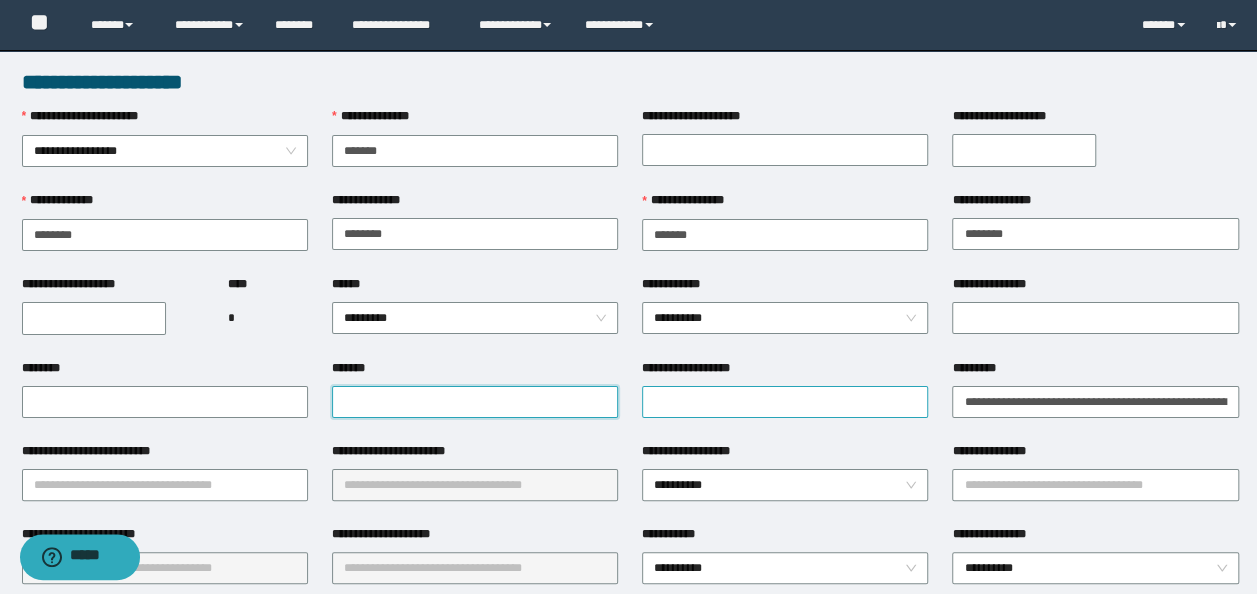 type 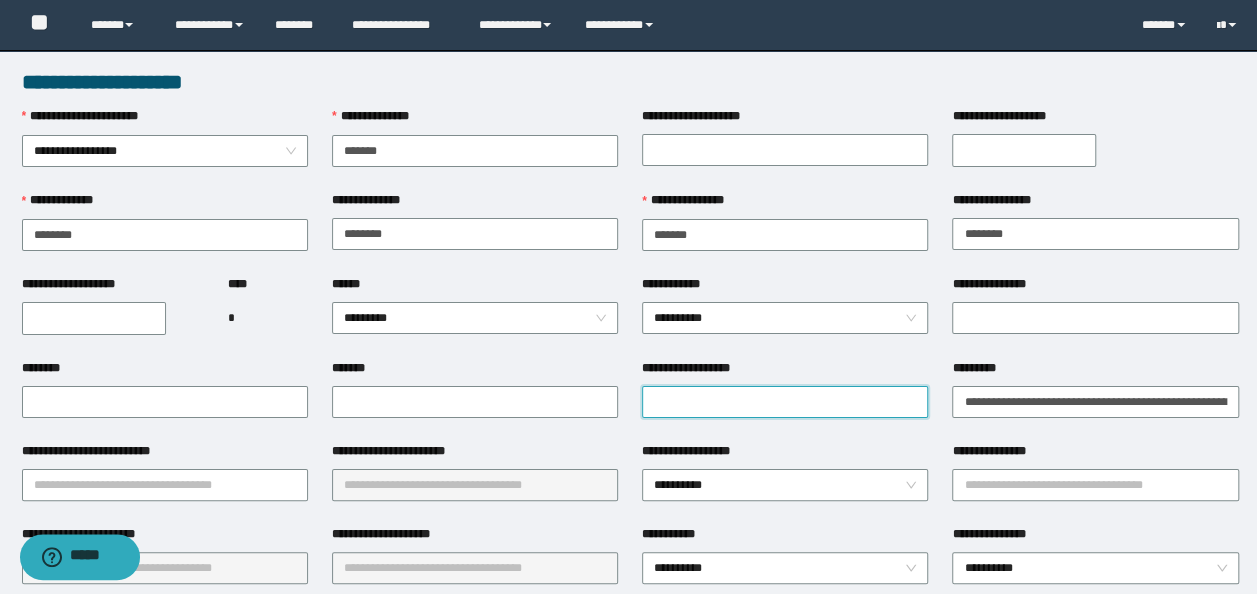 click on "**********" at bounding box center (785, 402) 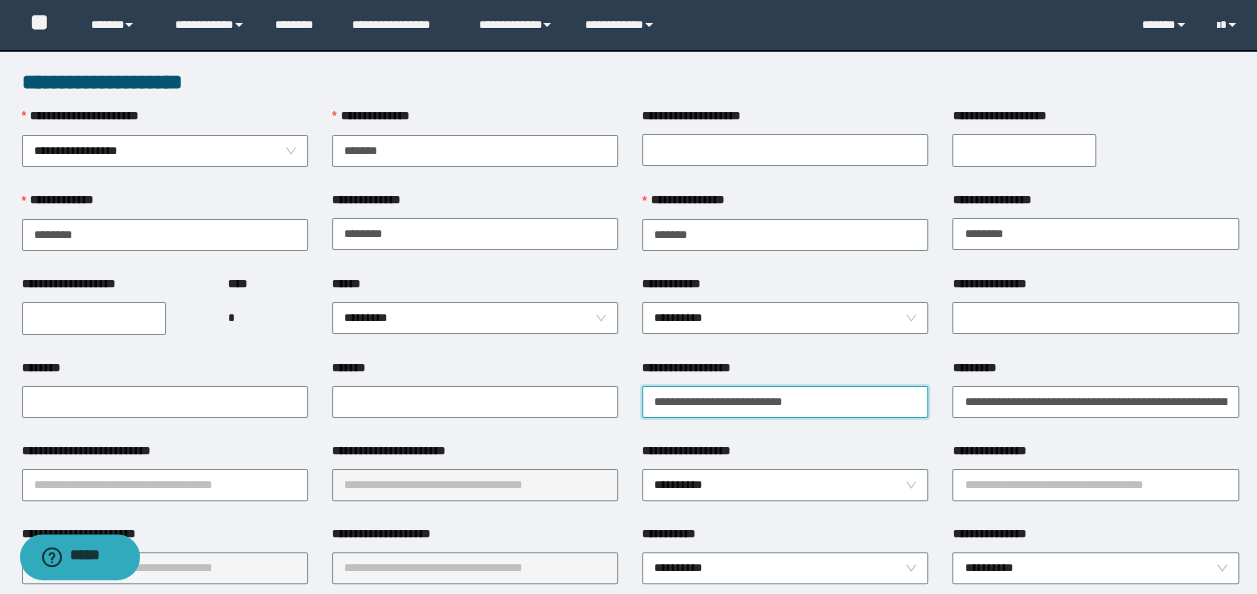 type on "**********" 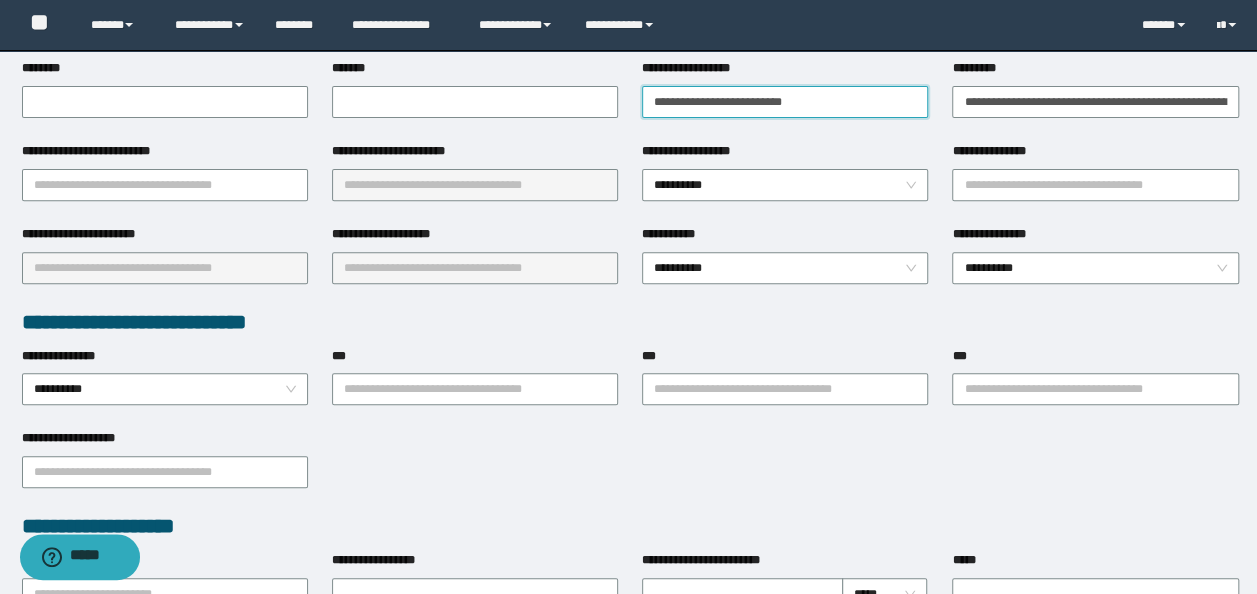 scroll, scrollTop: 400, scrollLeft: 0, axis: vertical 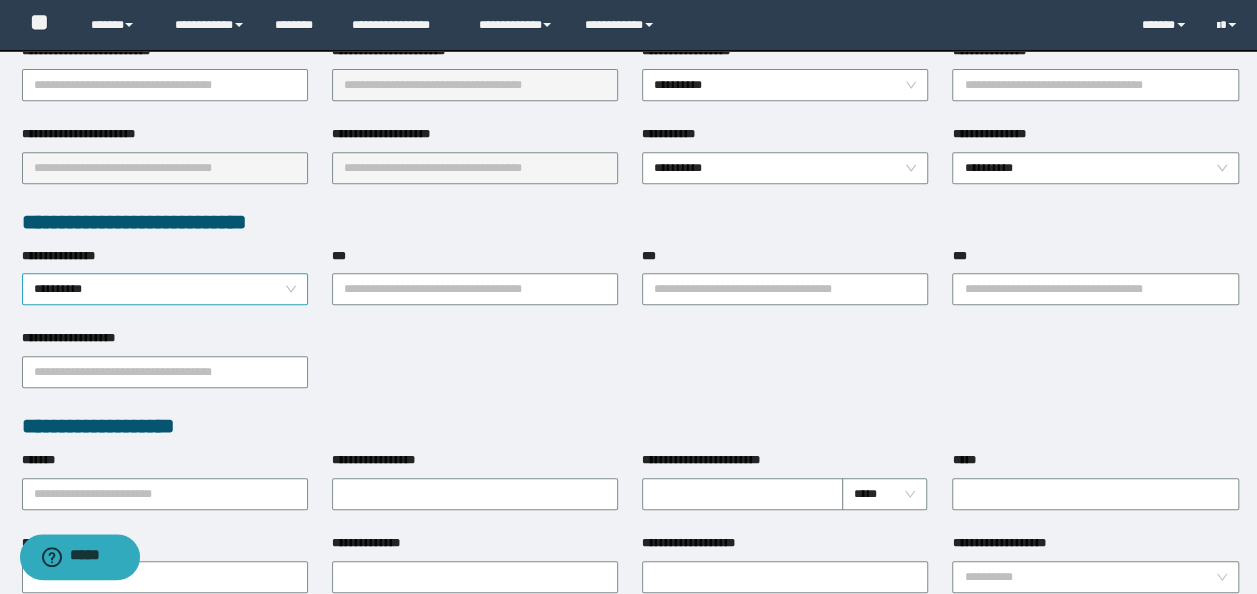 click on "**********" at bounding box center [165, 289] 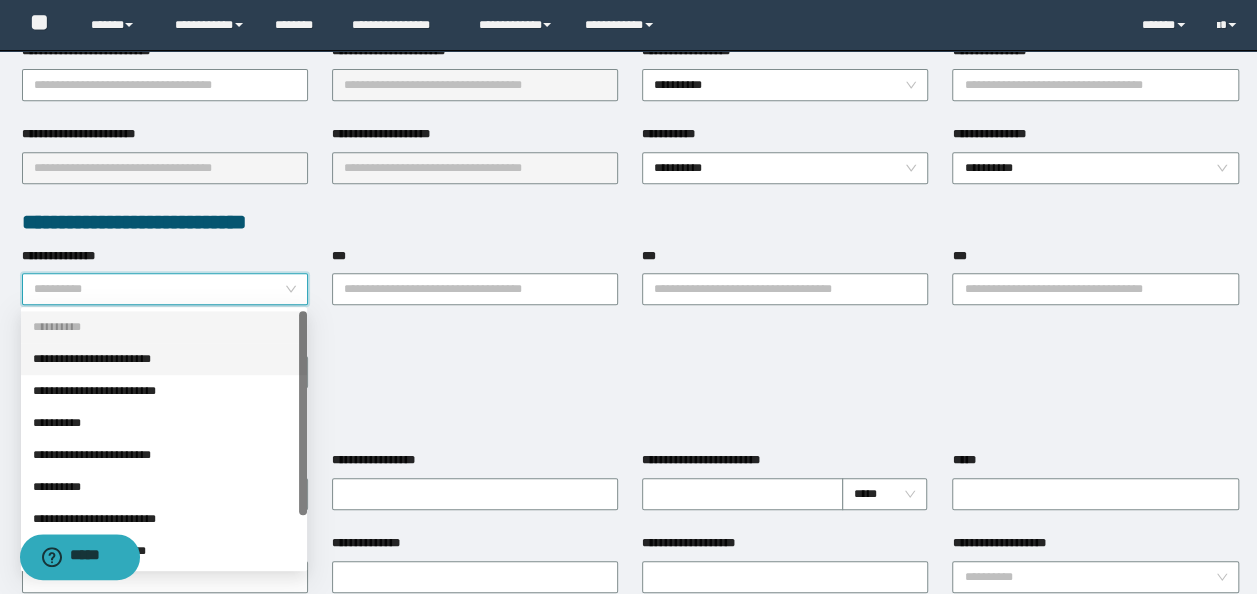 click on "**********" at bounding box center (164, 359) 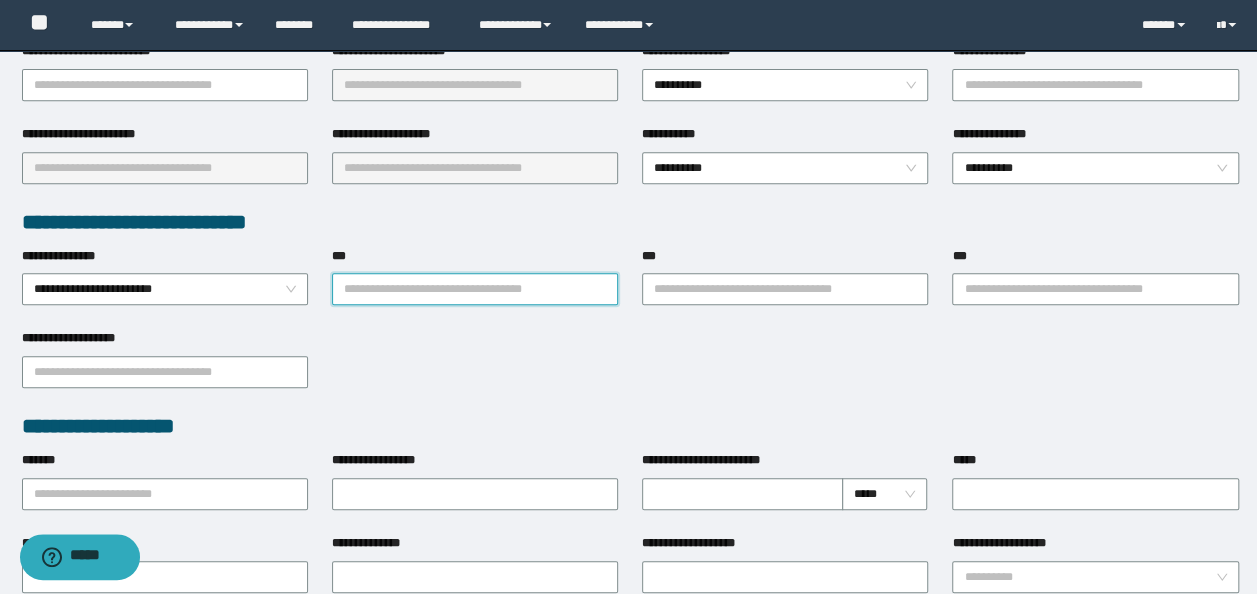 click on "***" at bounding box center [475, 289] 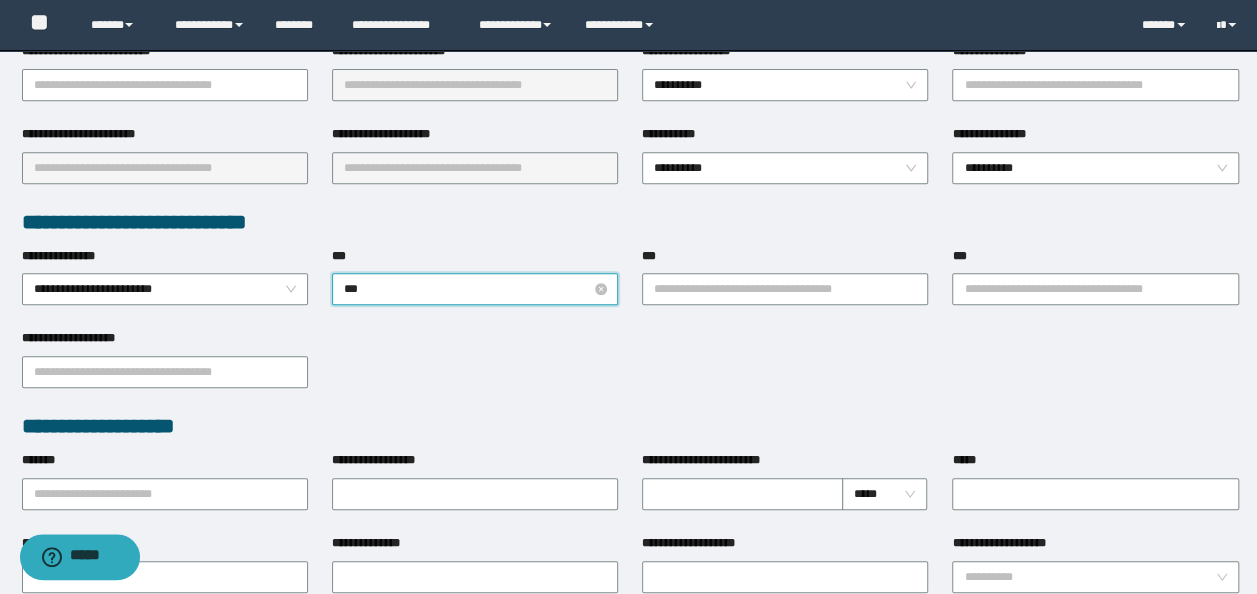 type on "****" 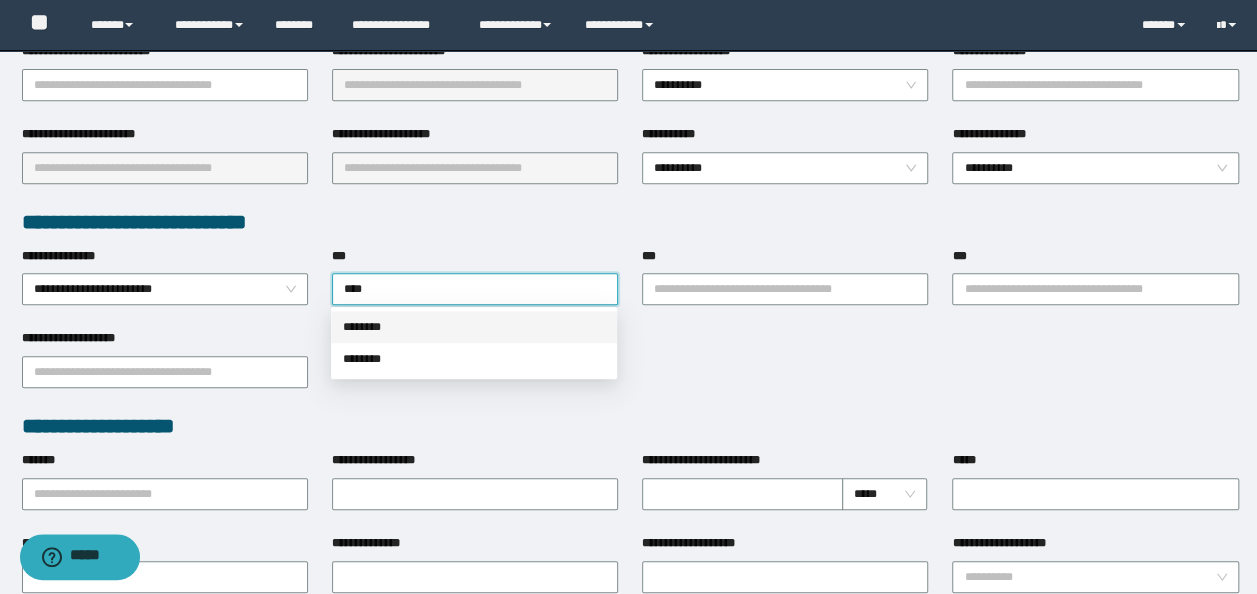 click on "********" at bounding box center [474, 327] 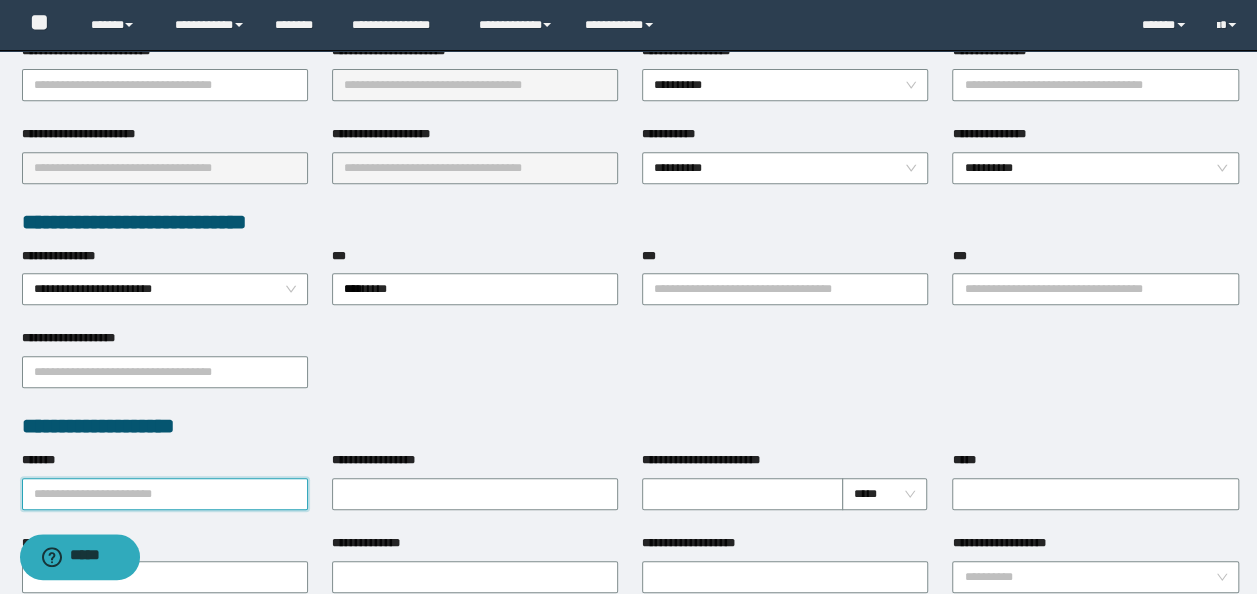 click on "*******" at bounding box center [165, 494] 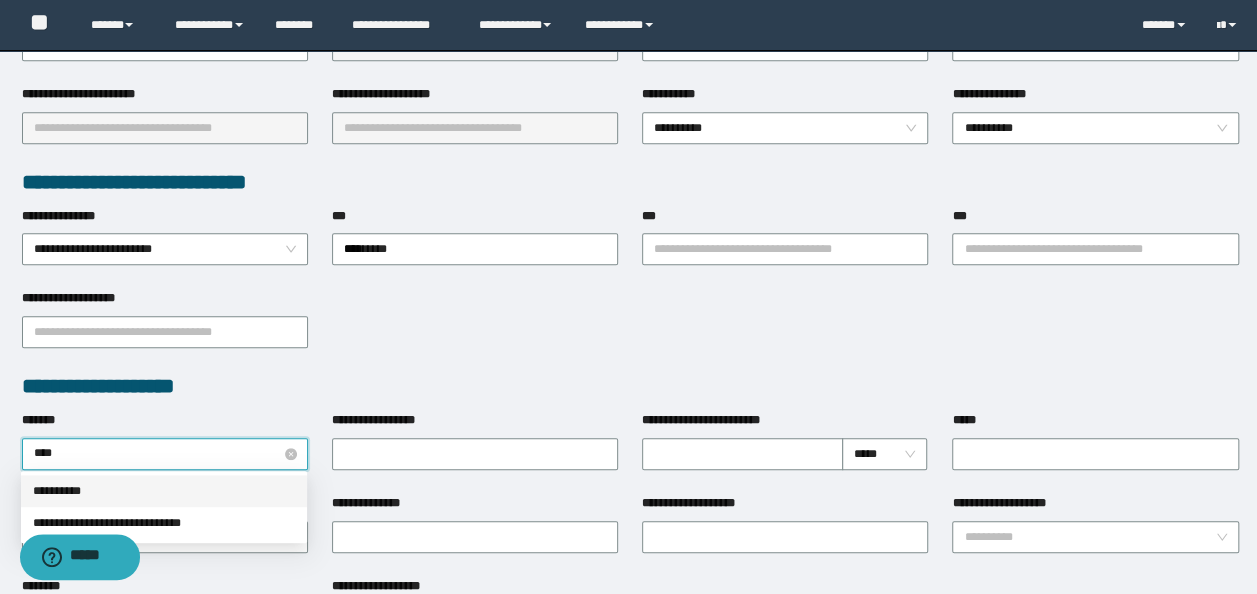 scroll, scrollTop: 500, scrollLeft: 0, axis: vertical 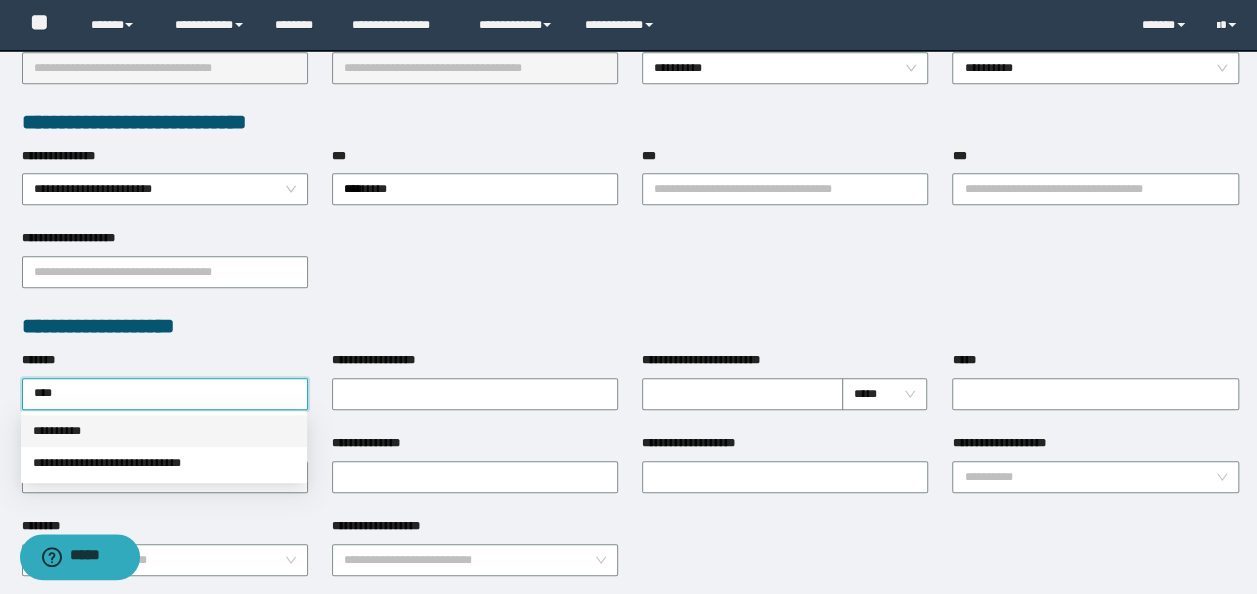 click on "**********" at bounding box center [164, 431] 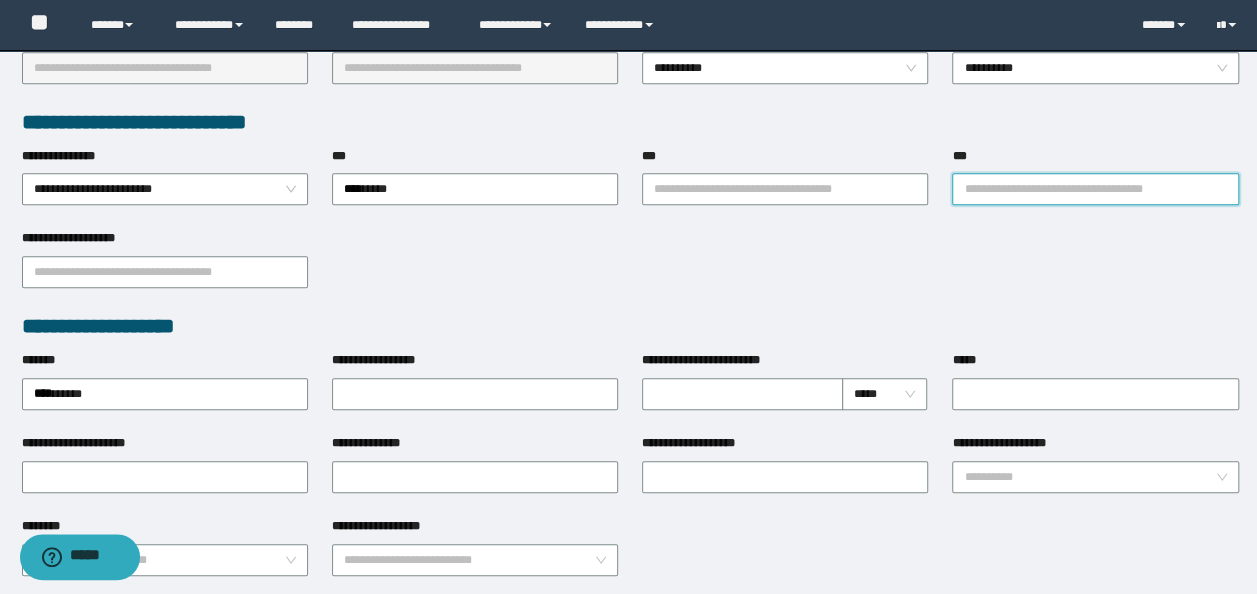 click on "***" at bounding box center [1095, 189] 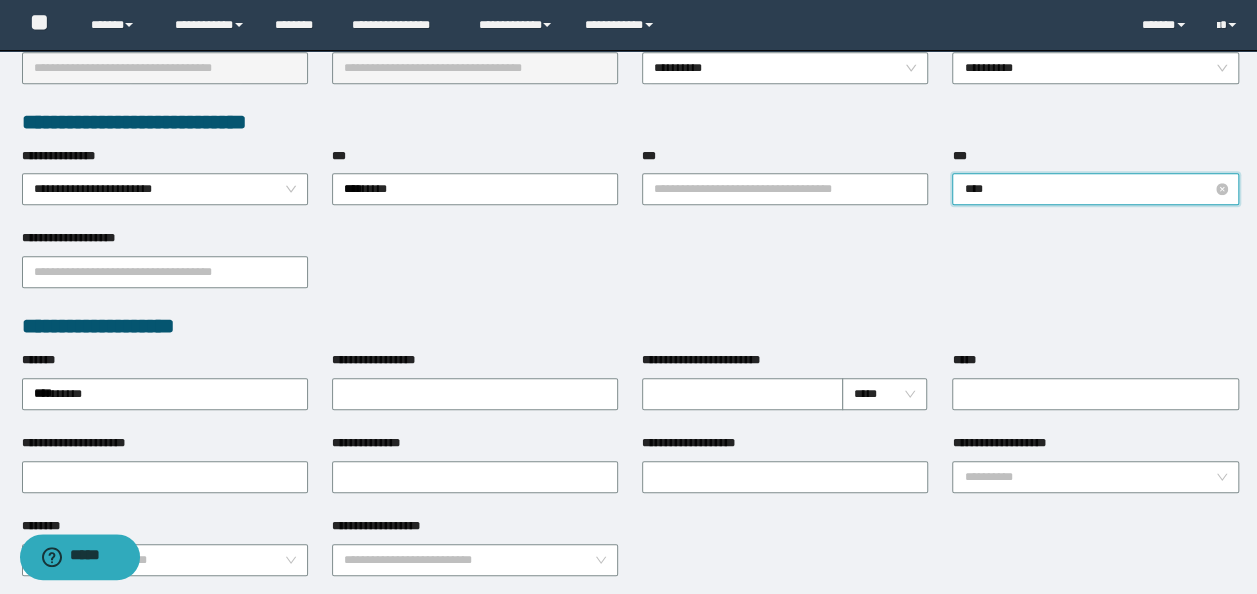 type on "*****" 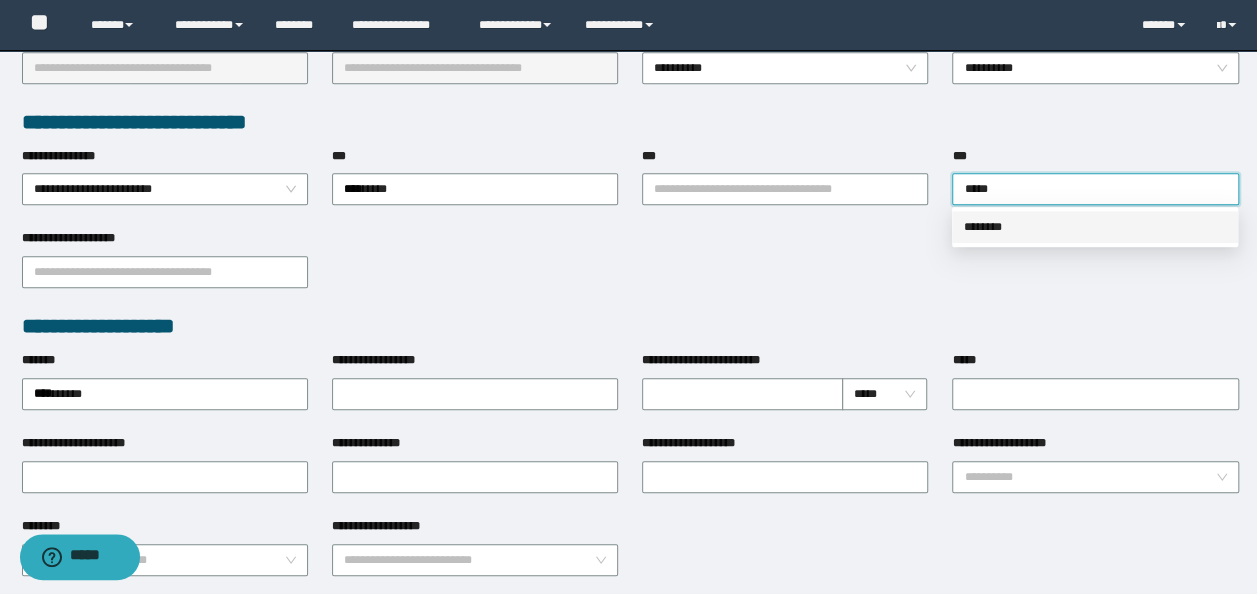click on "********" at bounding box center (1095, 227) 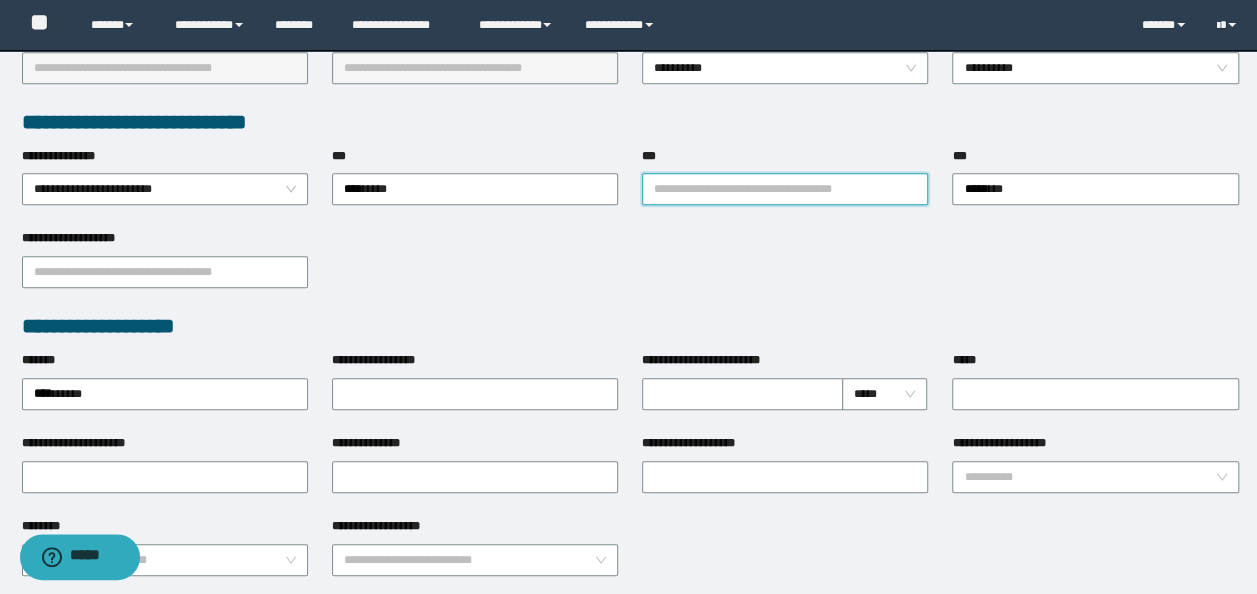 click on "***" at bounding box center (785, 189) 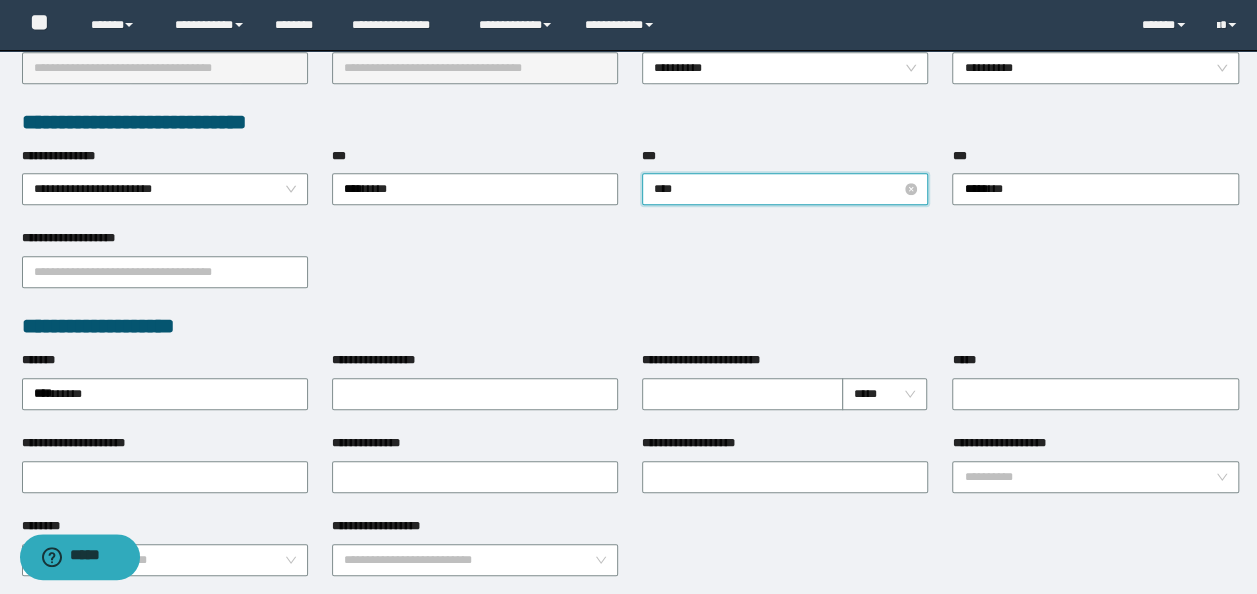 type on "*****" 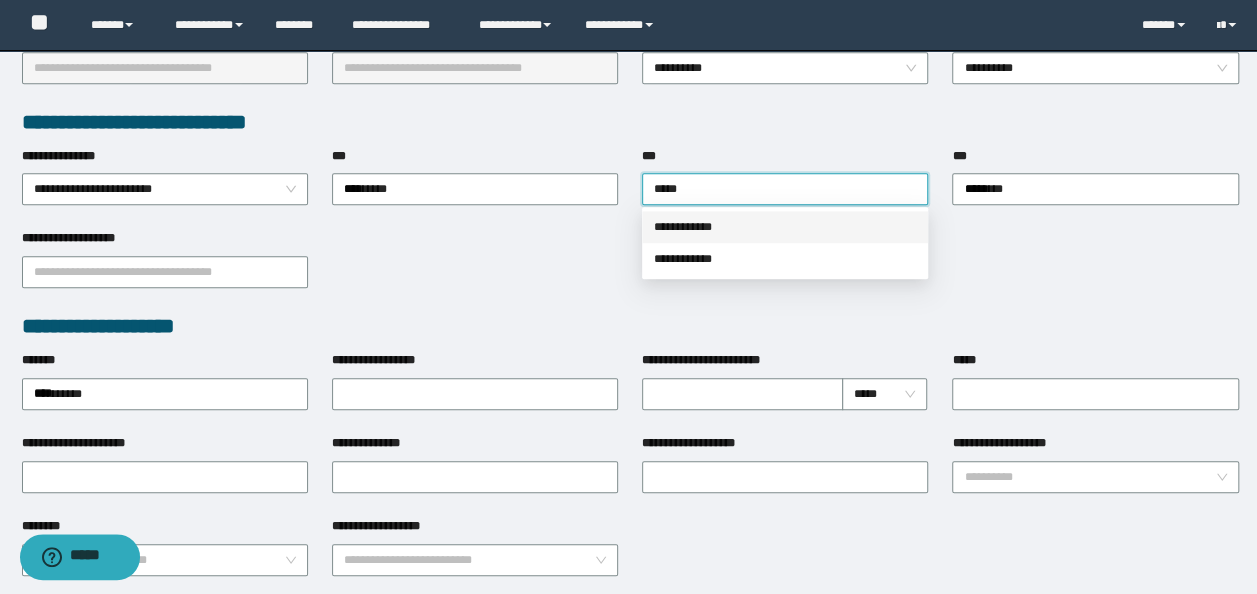 click on "**********" at bounding box center (785, 227) 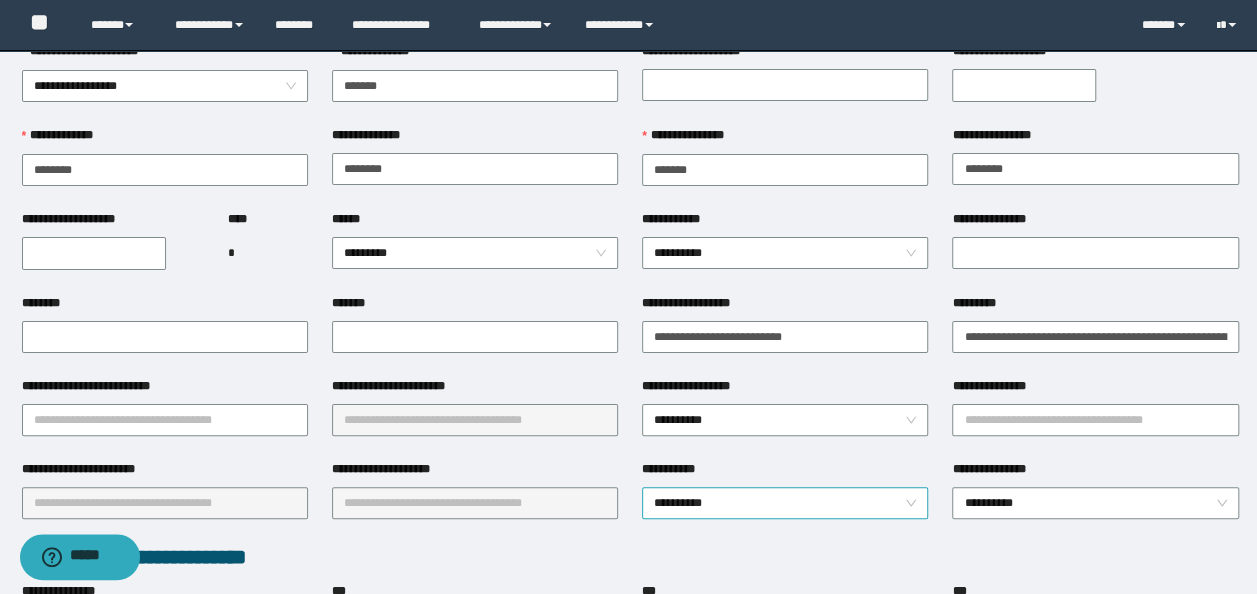 scroll, scrollTop: 0, scrollLeft: 0, axis: both 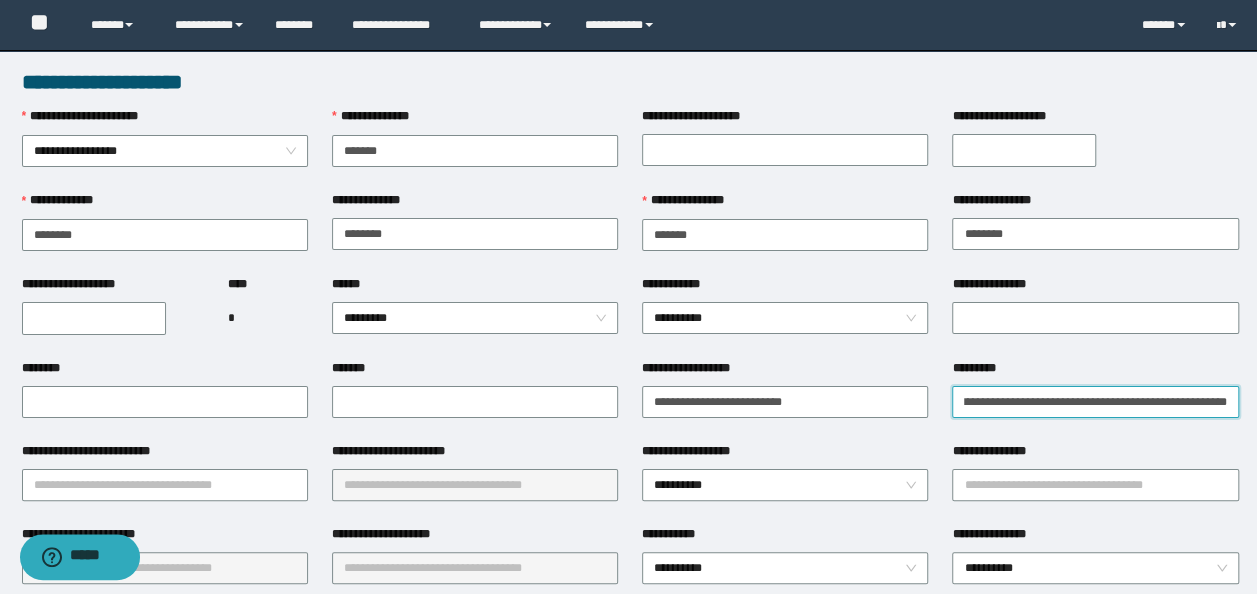 drag, startPoint x: 1013, startPoint y: 406, endPoint x: 1275, endPoint y: 388, distance: 262.61758 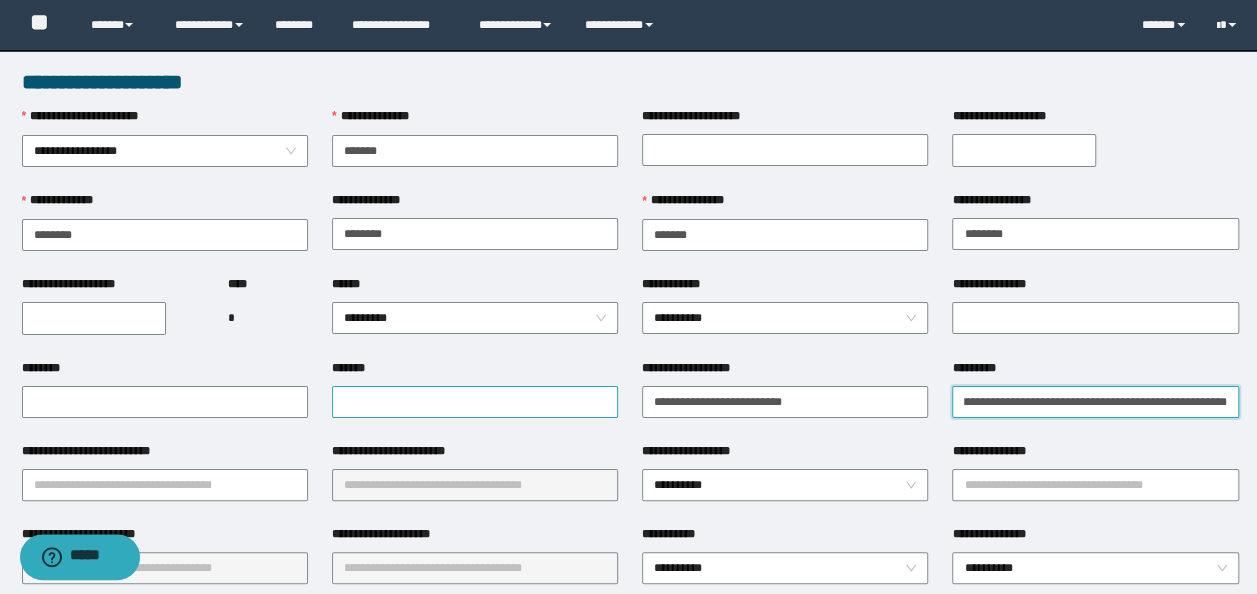 type on "**********" 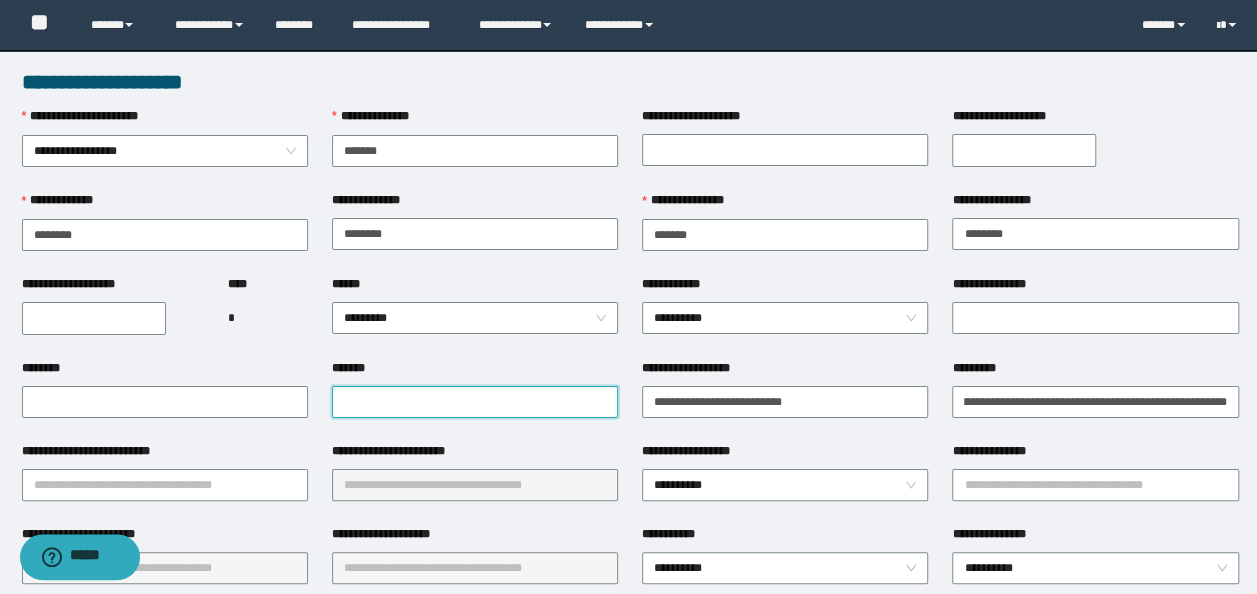 scroll, scrollTop: 0, scrollLeft: 0, axis: both 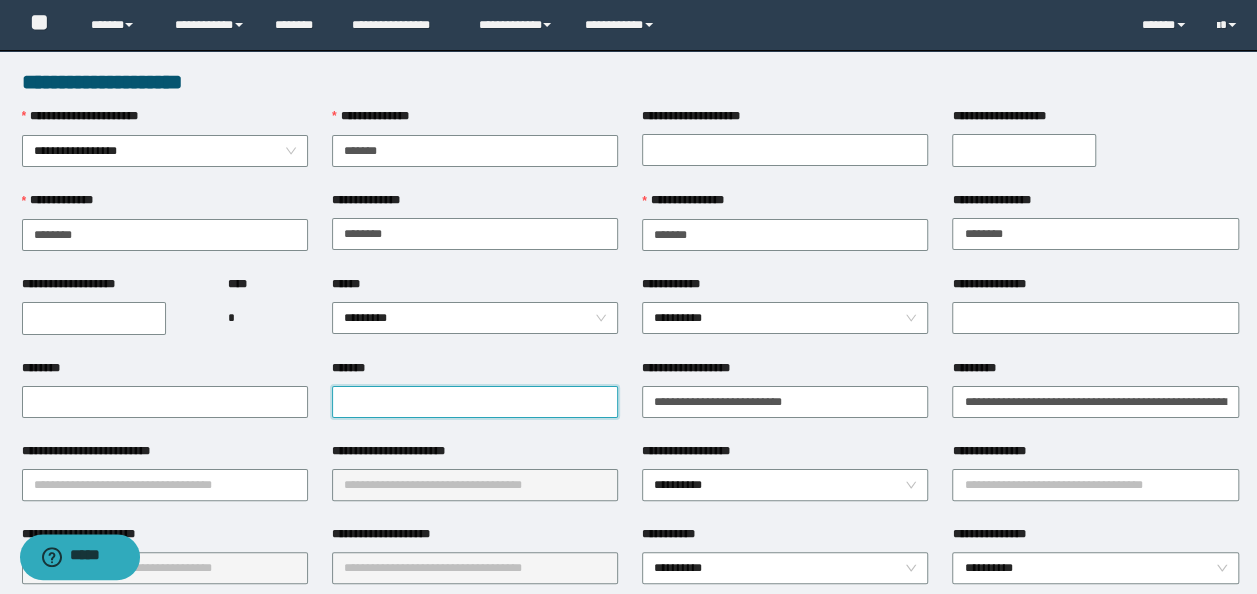 click on "*******" at bounding box center [475, 401] 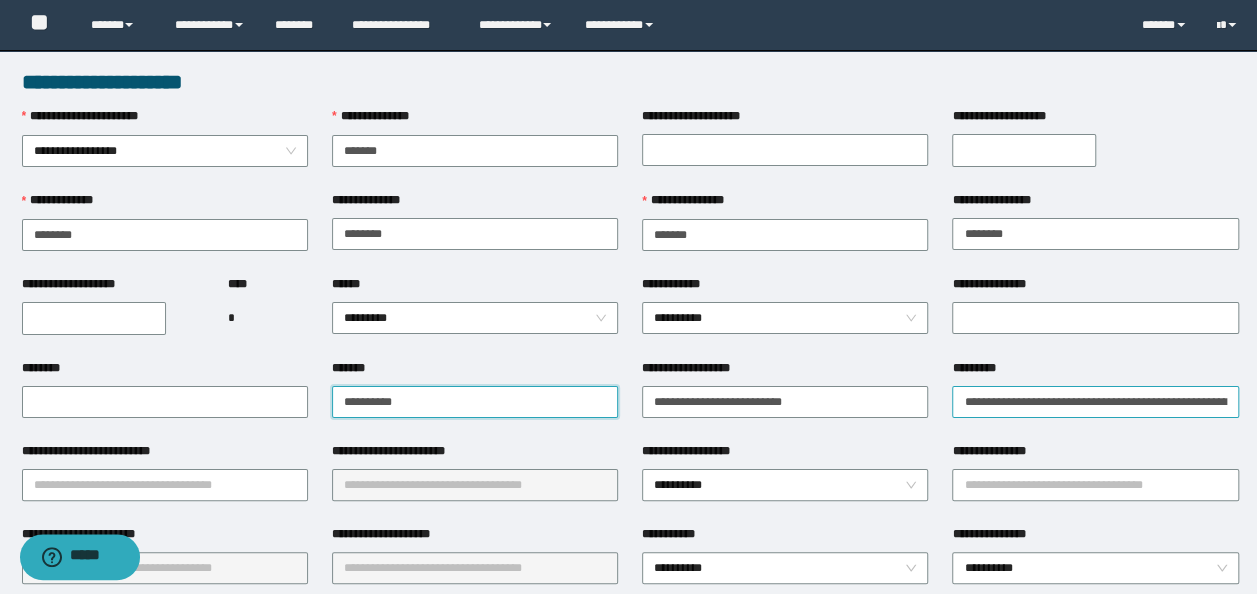 type on "**********" 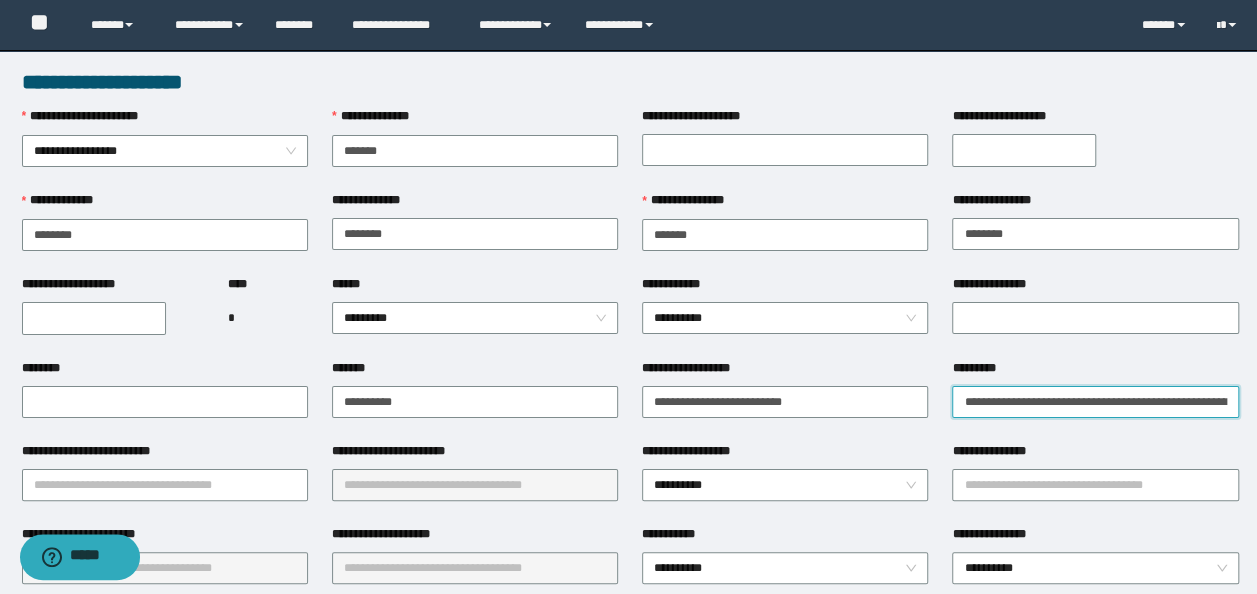 scroll, scrollTop: 0, scrollLeft: 70, axis: horizontal 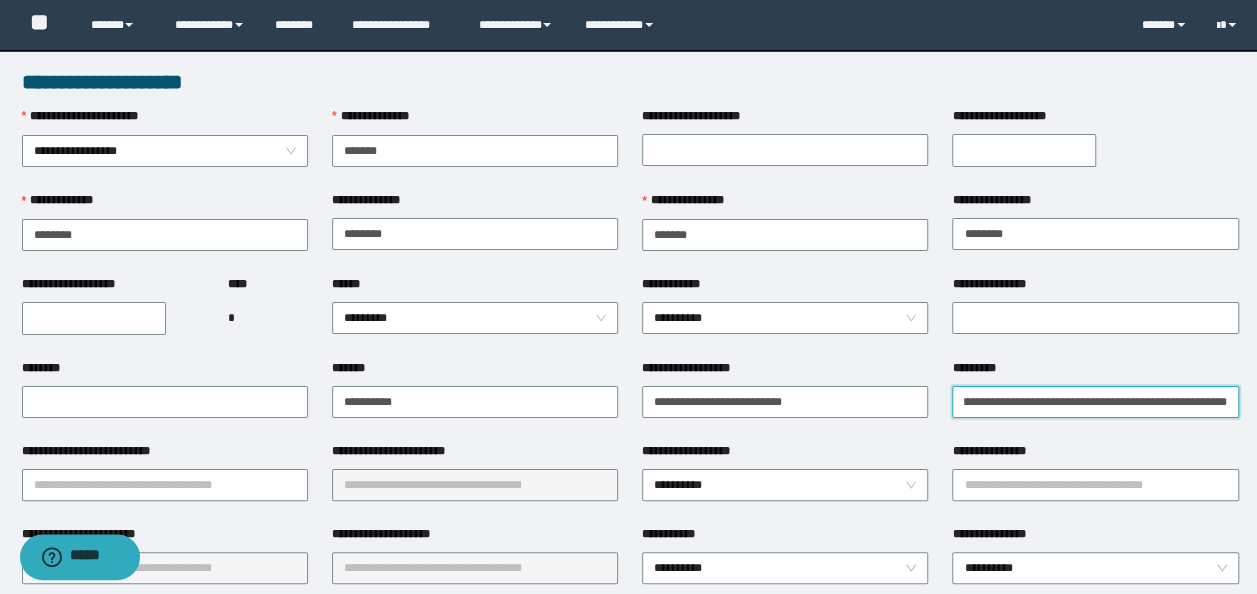drag, startPoint x: 1070, startPoint y: 397, endPoint x: 1275, endPoint y: 404, distance: 205.11948 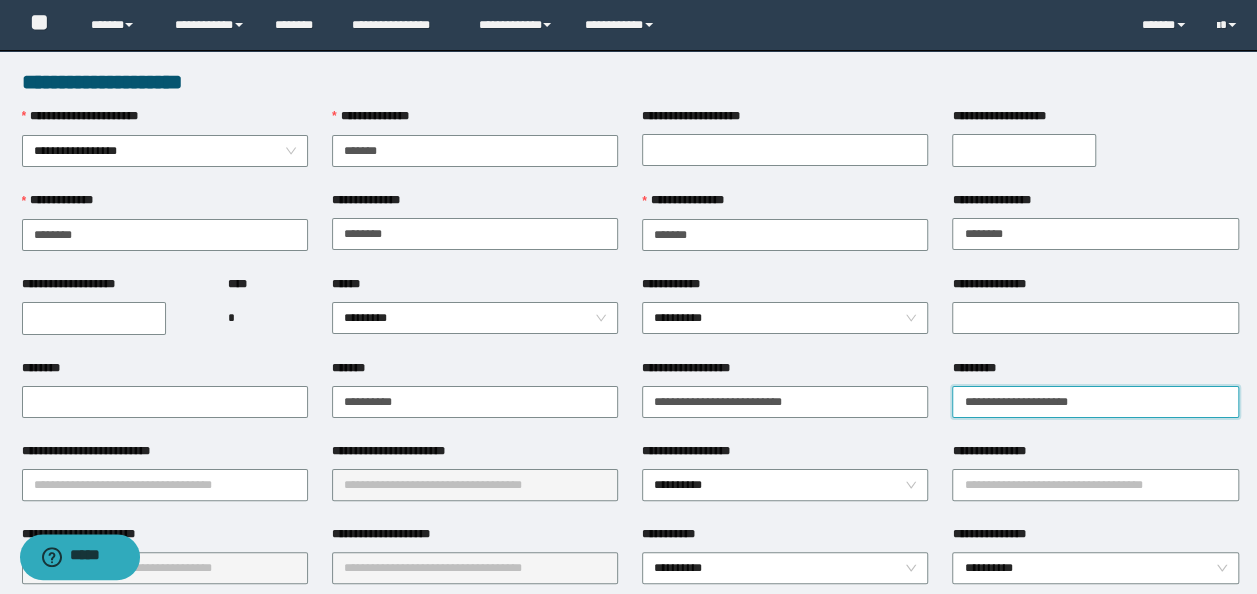 scroll, scrollTop: 0, scrollLeft: 0, axis: both 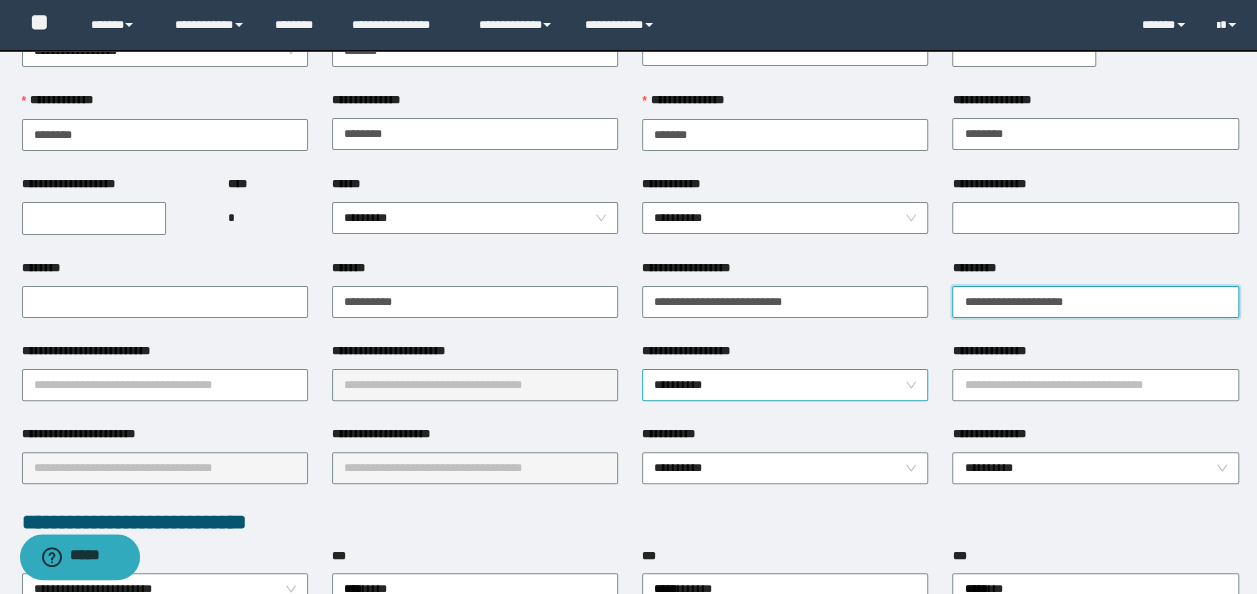 click on "**********" at bounding box center [785, 385] 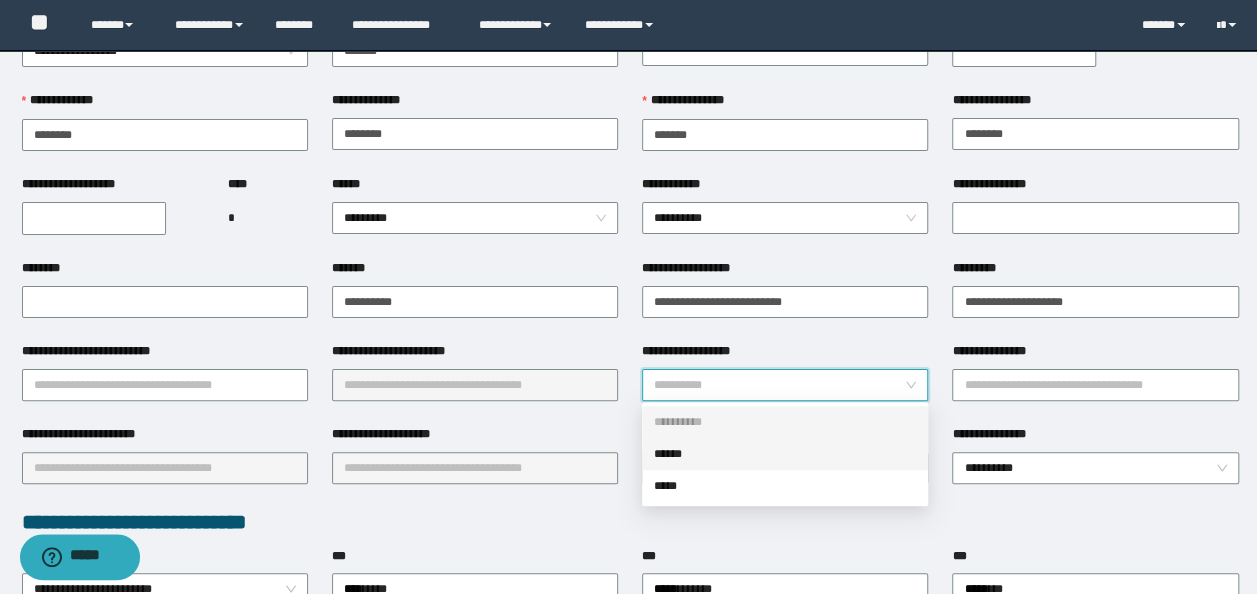 click on "******" at bounding box center (785, 454) 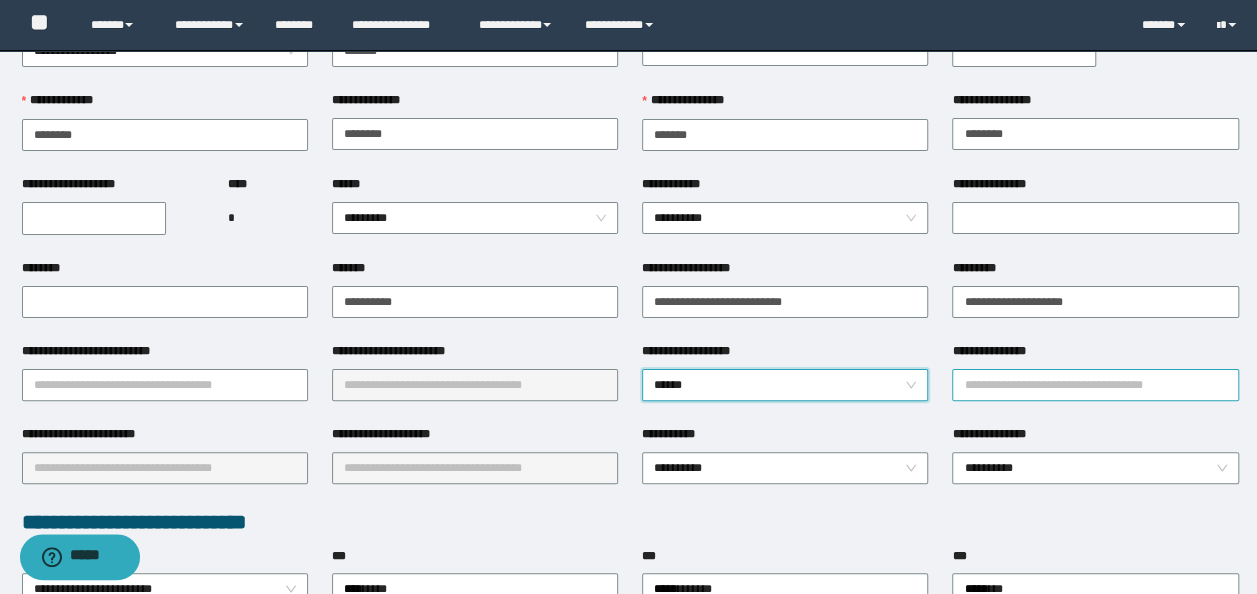 click on "**********" at bounding box center [1095, 385] 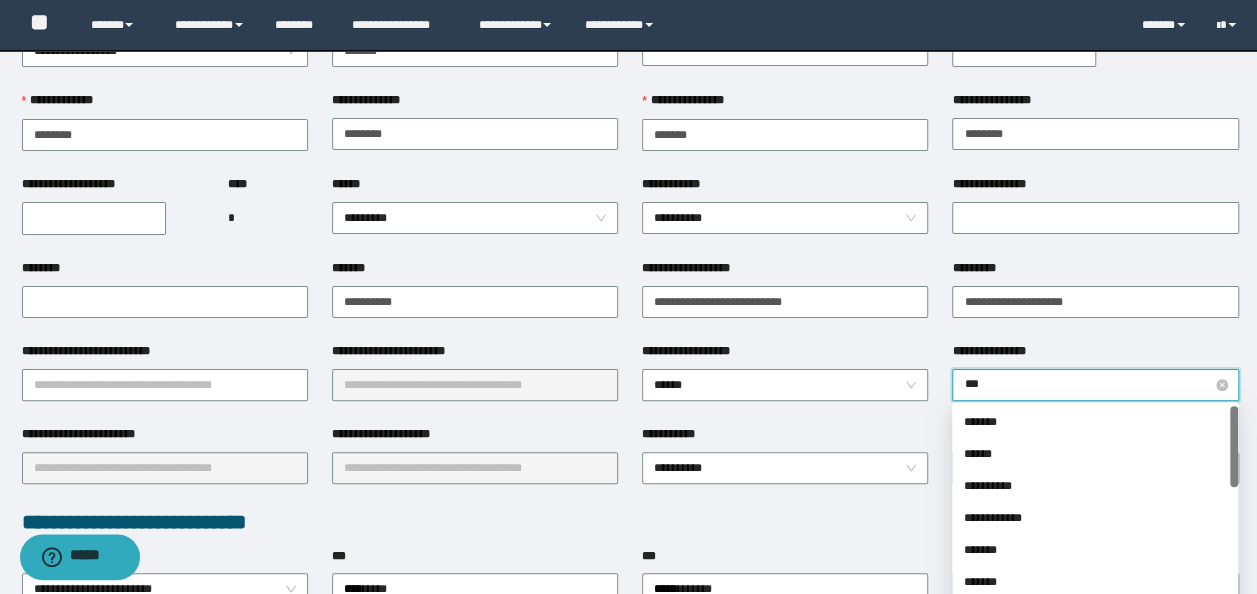 type on "****" 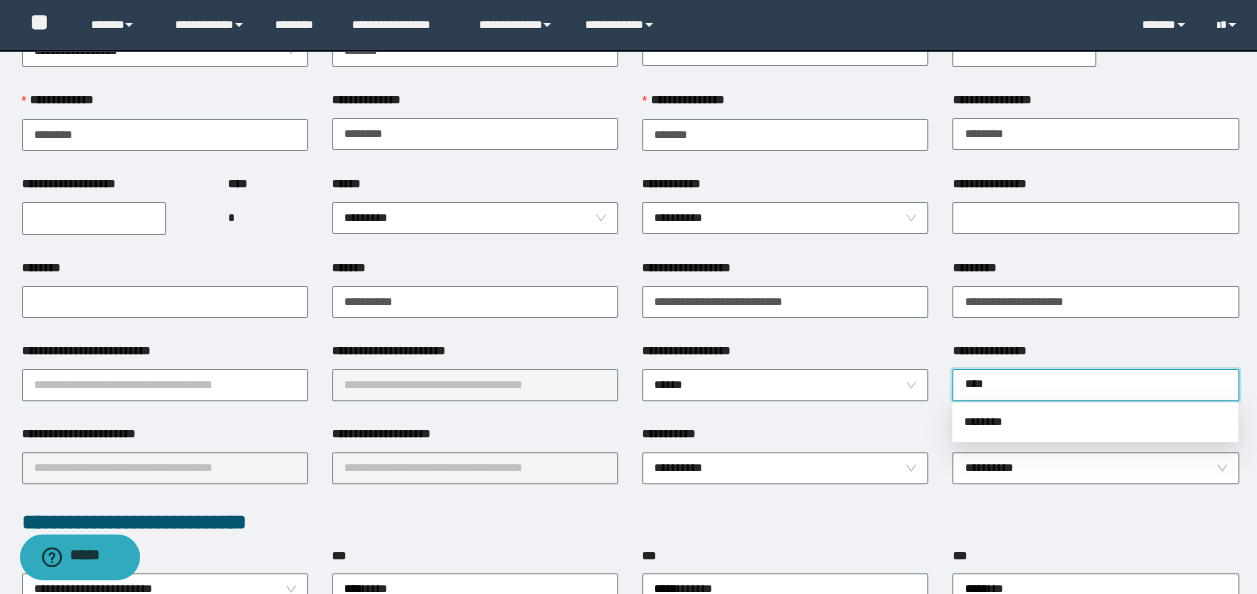 drag, startPoint x: 1019, startPoint y: 417, endPoint x: 922, endPoint y: 418, distance: 97.00516 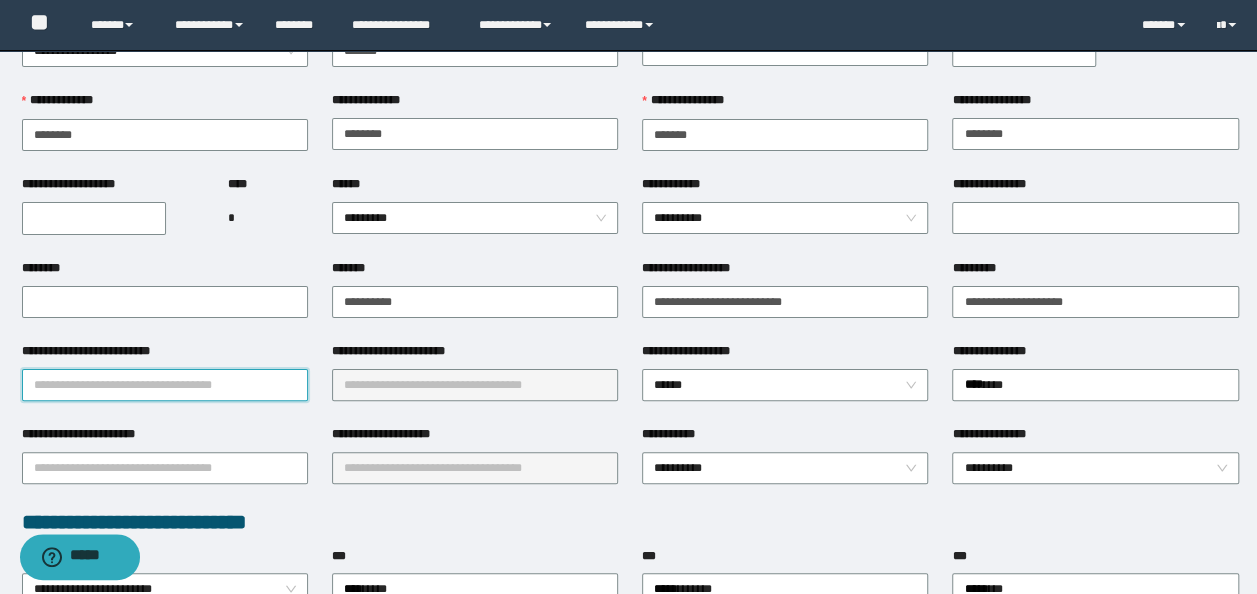 click on "**********" at bounding box center (165, 385) 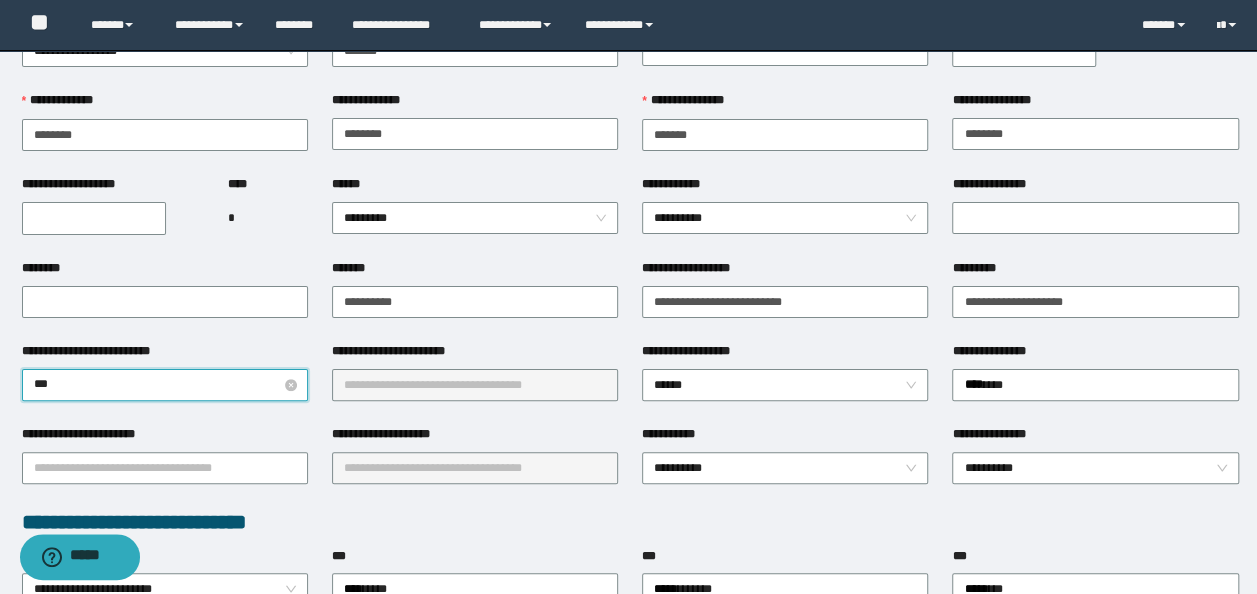 type on "****" 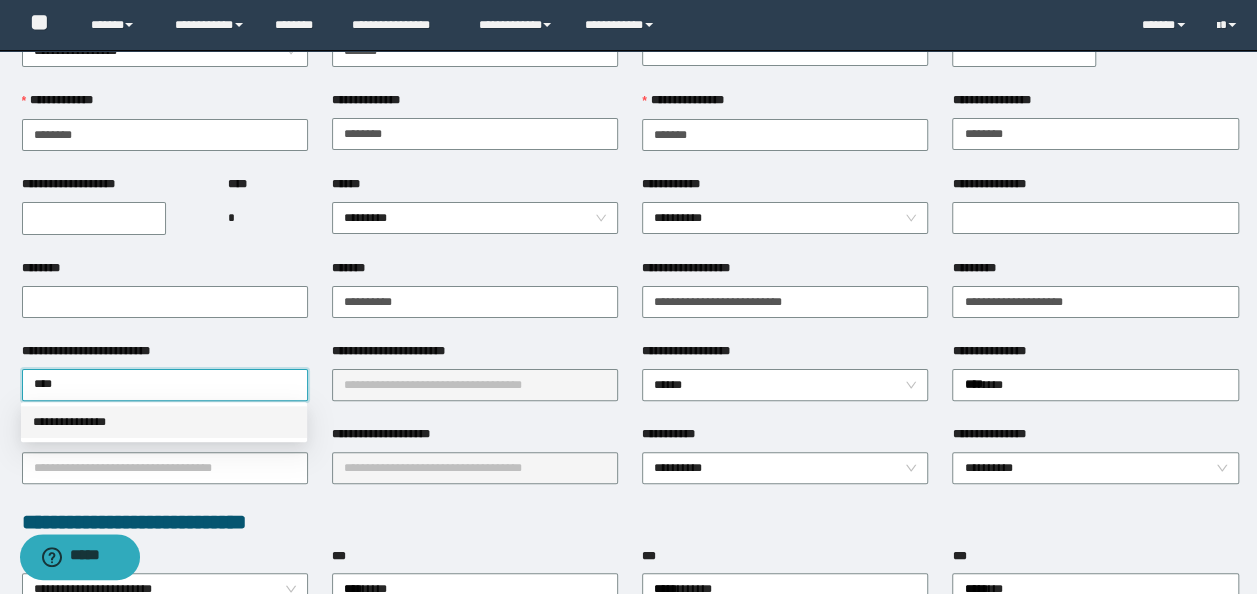 drag, startPoint x: 124, startPoint y: 418, endPoint x: 252, endPoint y: 414, distance: 128.06248 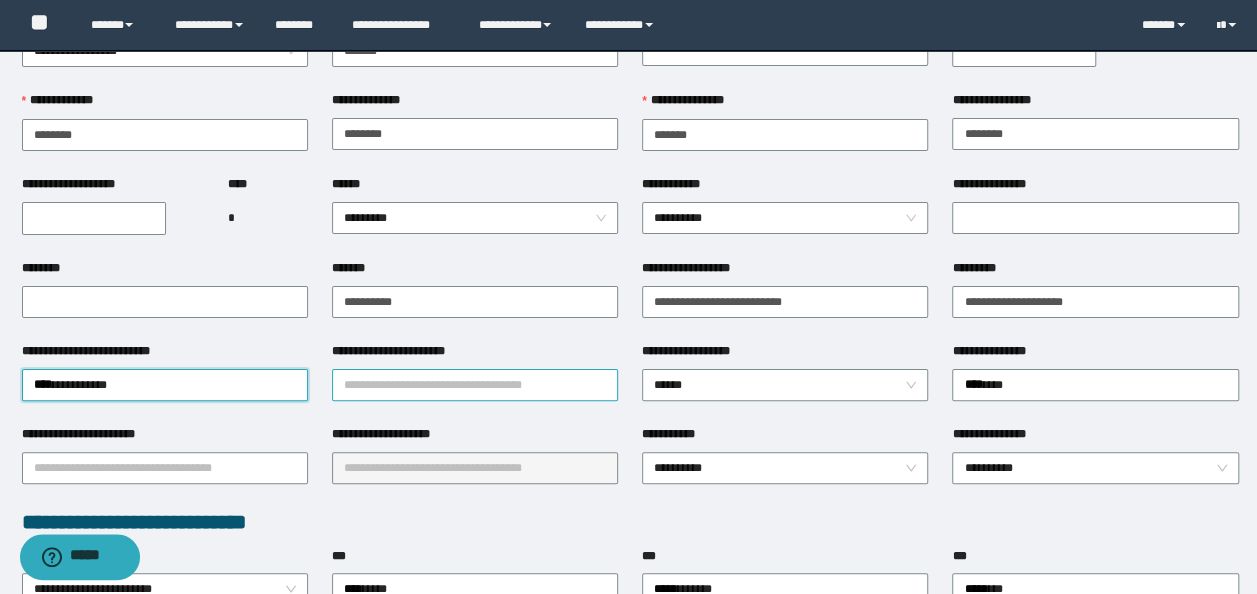 click on "**********" at bounding box center [475, 385] 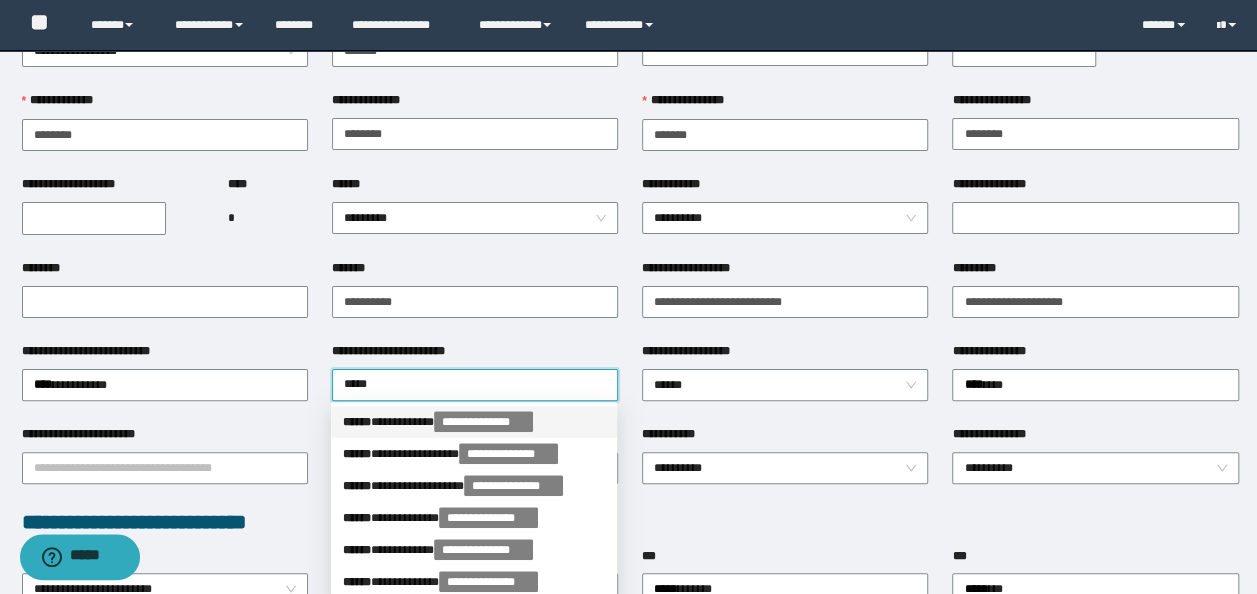 drag, startPoint x: 466, startPoint y: 386, endPoint x: 0, endPoint y: 319, distance: 470.7919 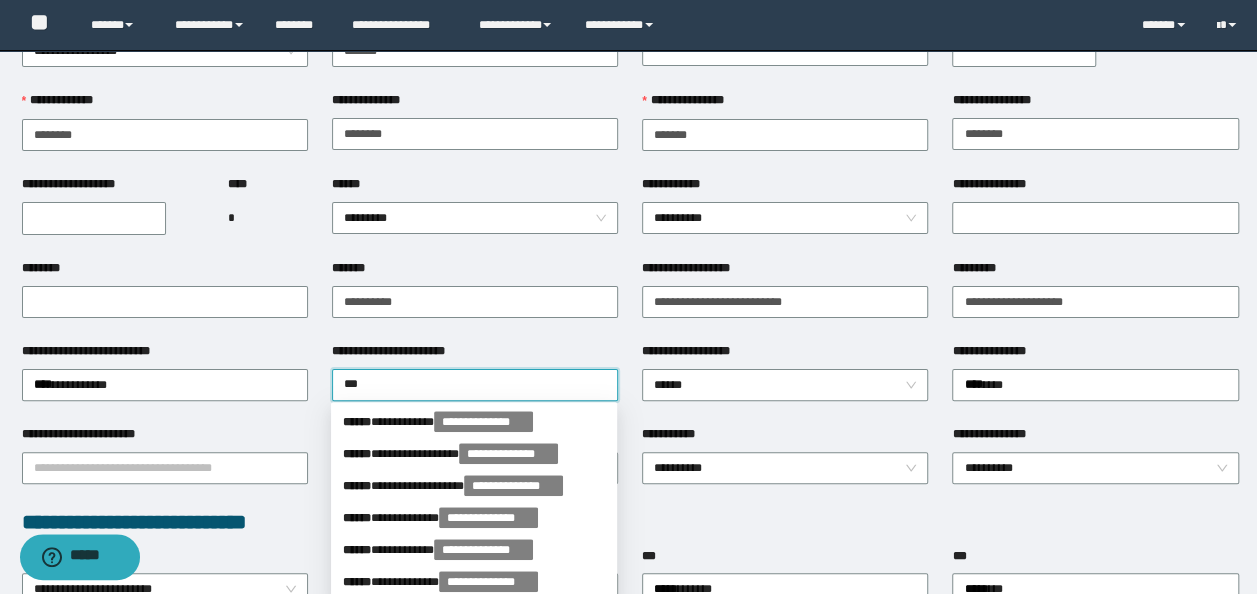 type on "****" 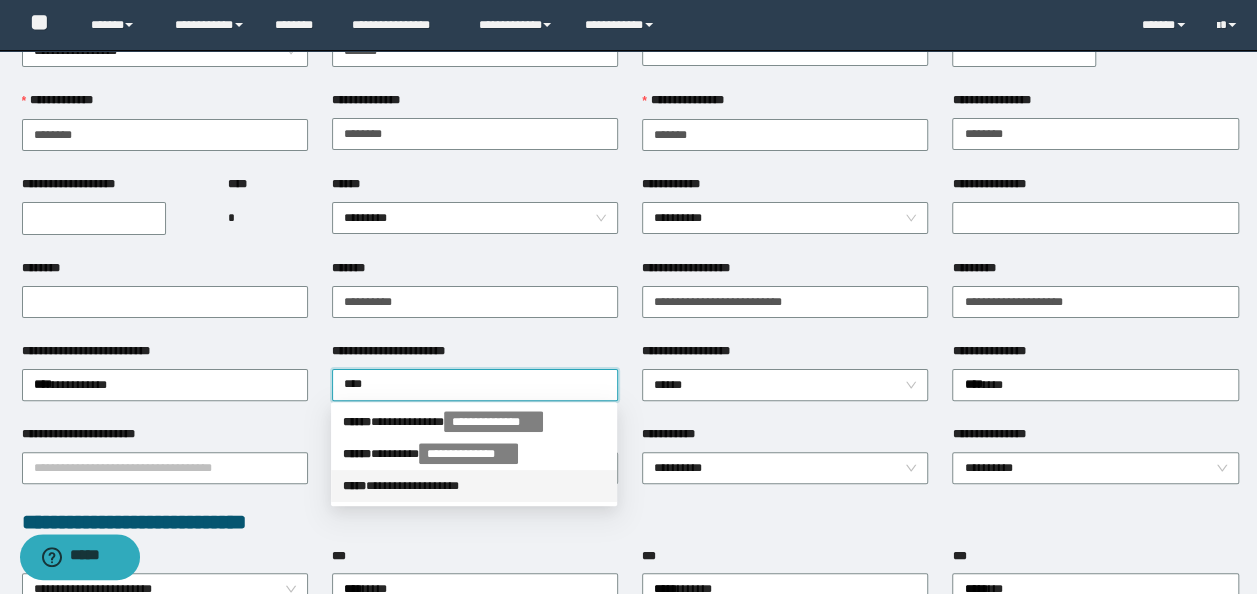 click on "**********" at bounding box center (474, 486) 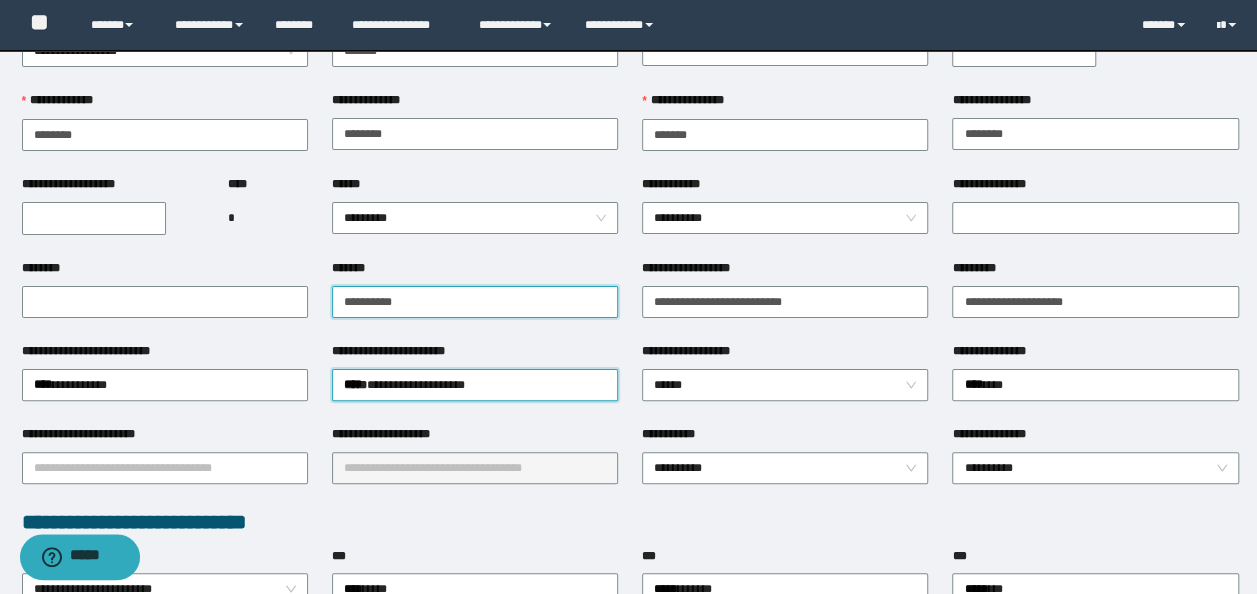 click on "**********" at bounding box center [475, 301] 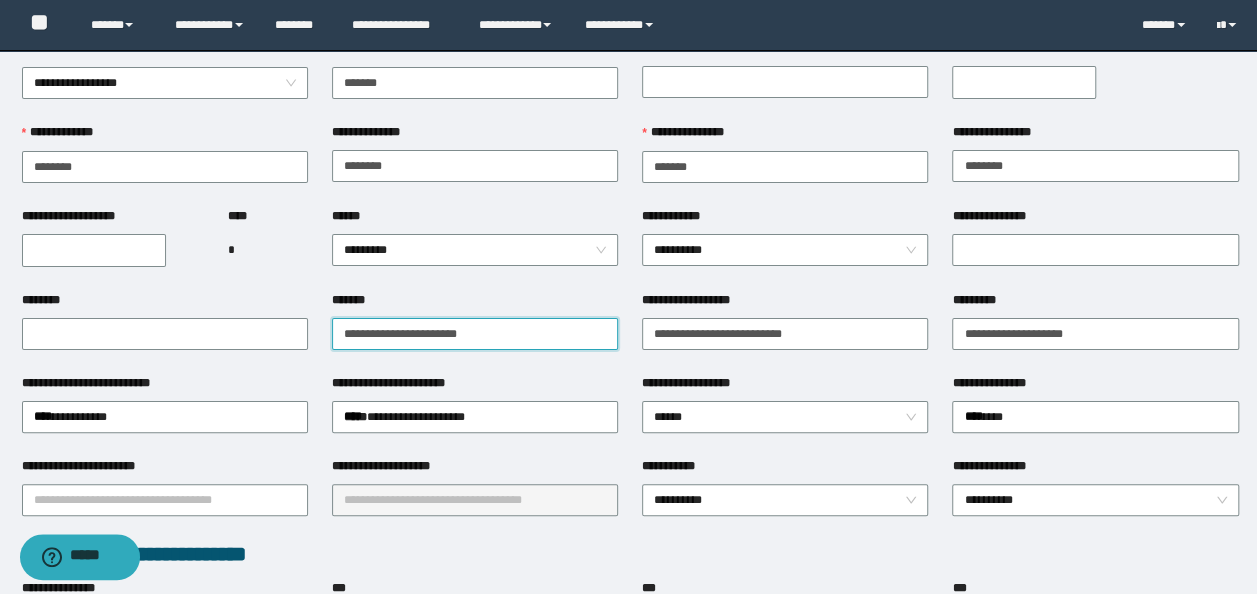 scroll, scrollTop: 100, scrollLeft: 0, axis: vertical 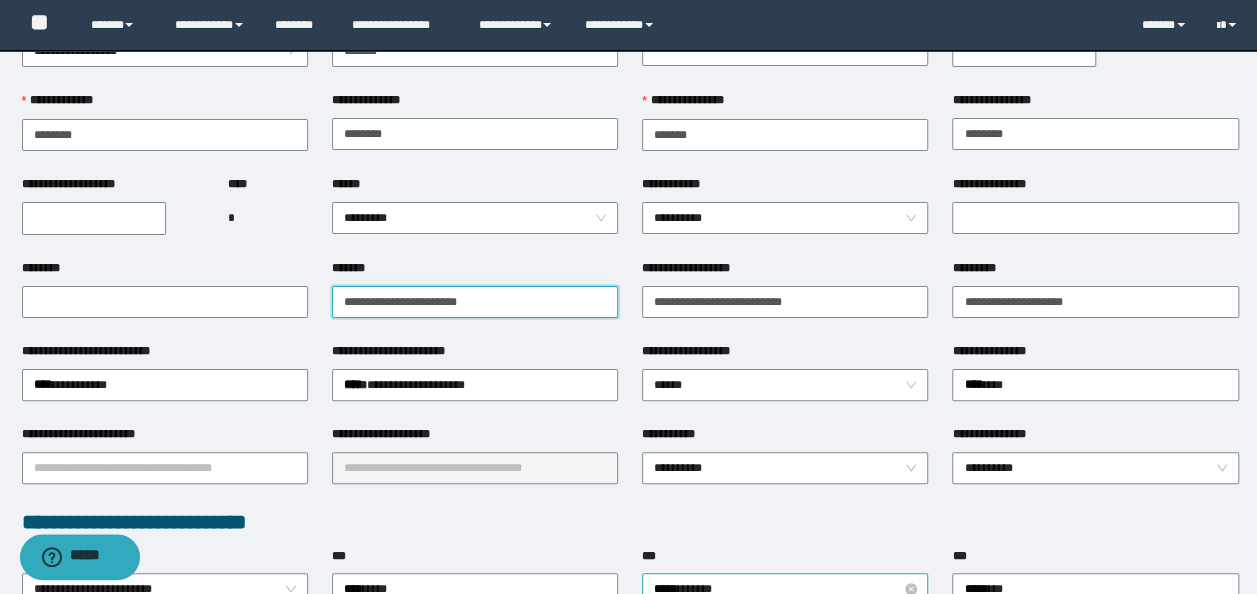 type on "**********" 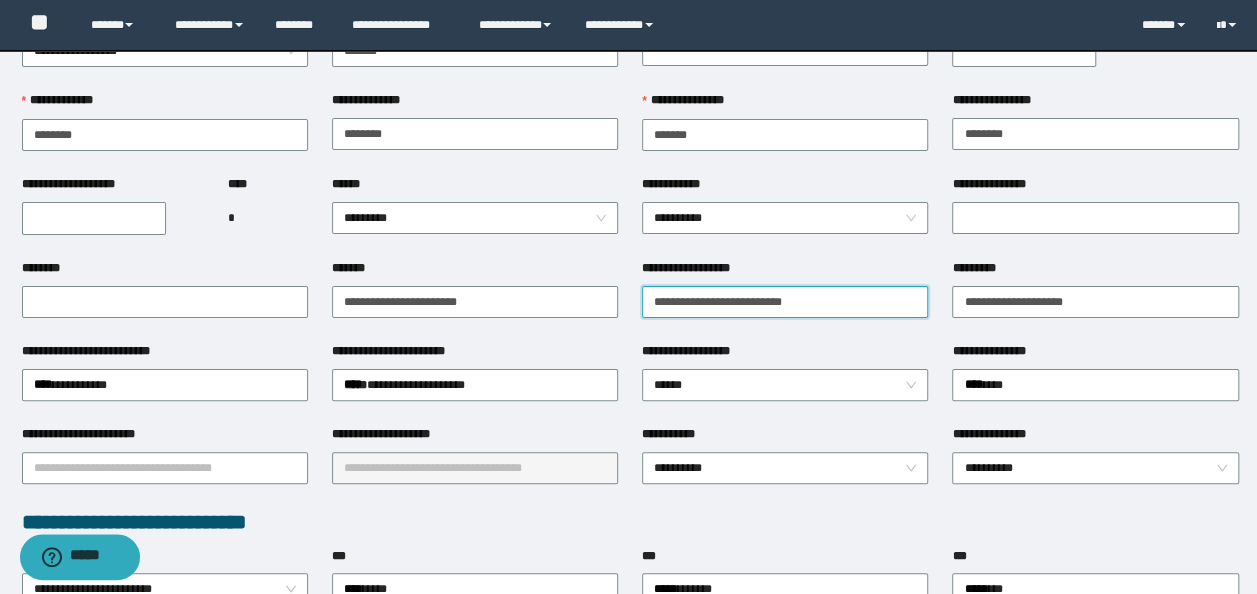 drag, startPoint x: 854, startPoint y: 307, endPoint x: 15, endPoint y: 260, distance: 840.3154 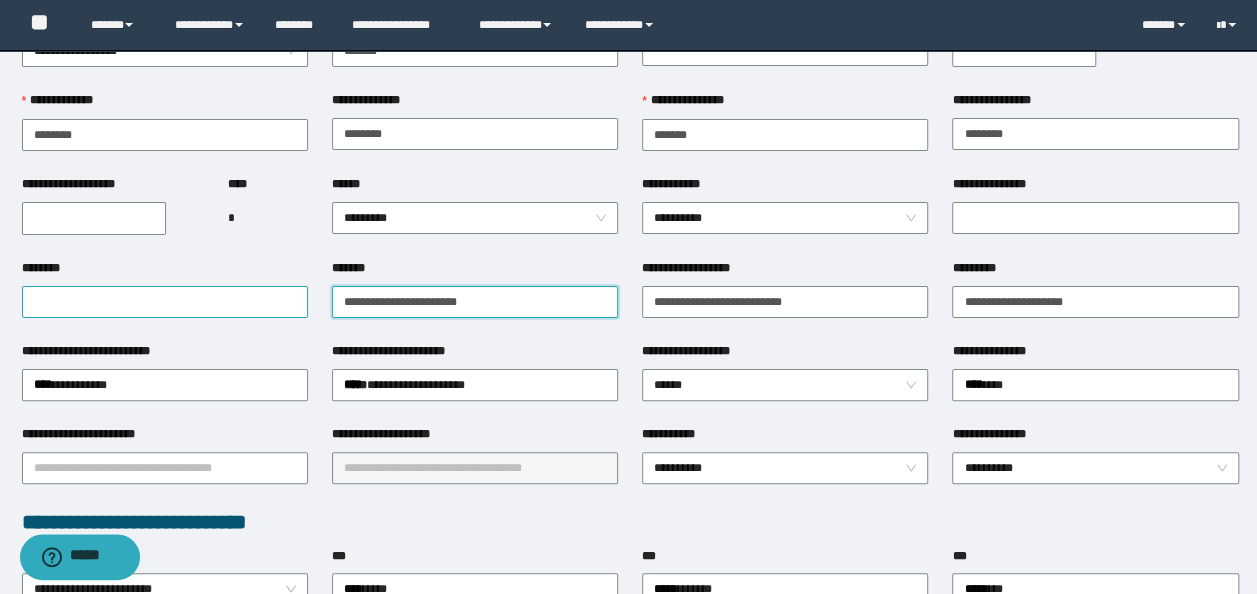drag, startPoint x: 498, startPoint y: 301, endPoint x: 185, endPoint y: 288, distance: 313.26987 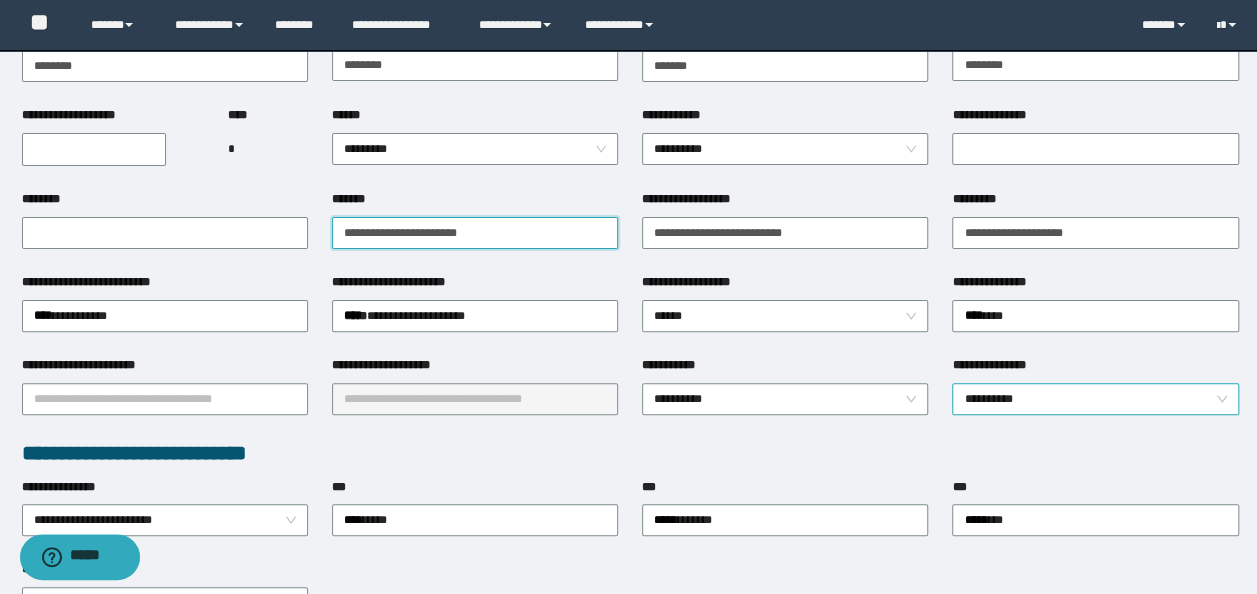 scroll, scrollTop: 200, scrollLeft: 0, axis: vertical 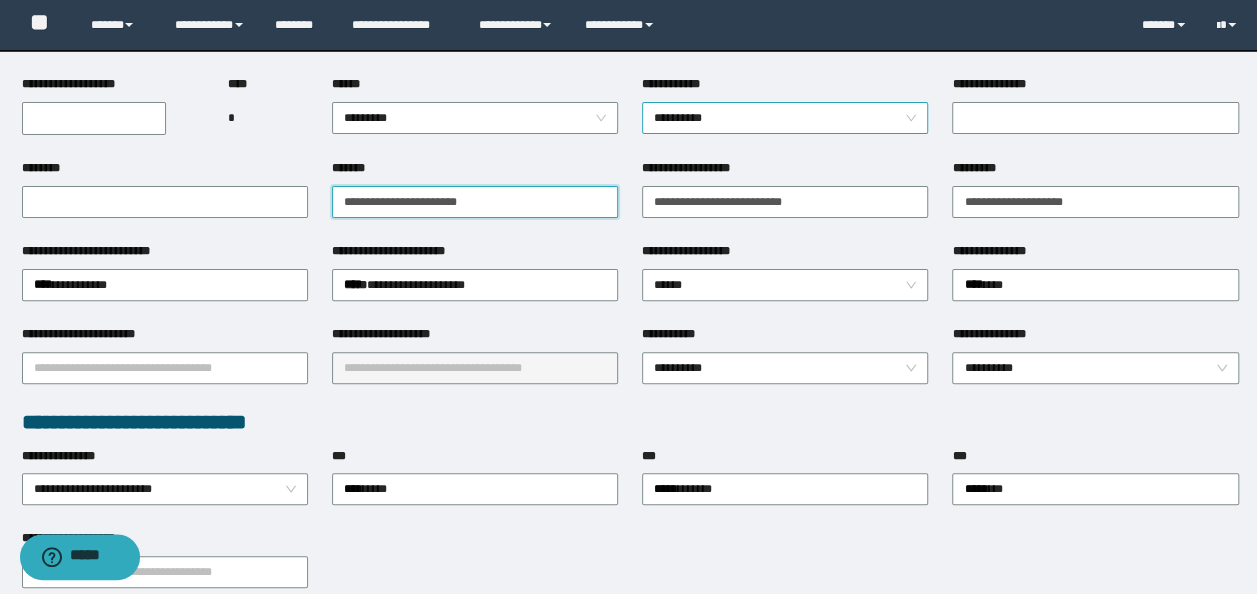 click on "**********" at bounding box center (785, 118) 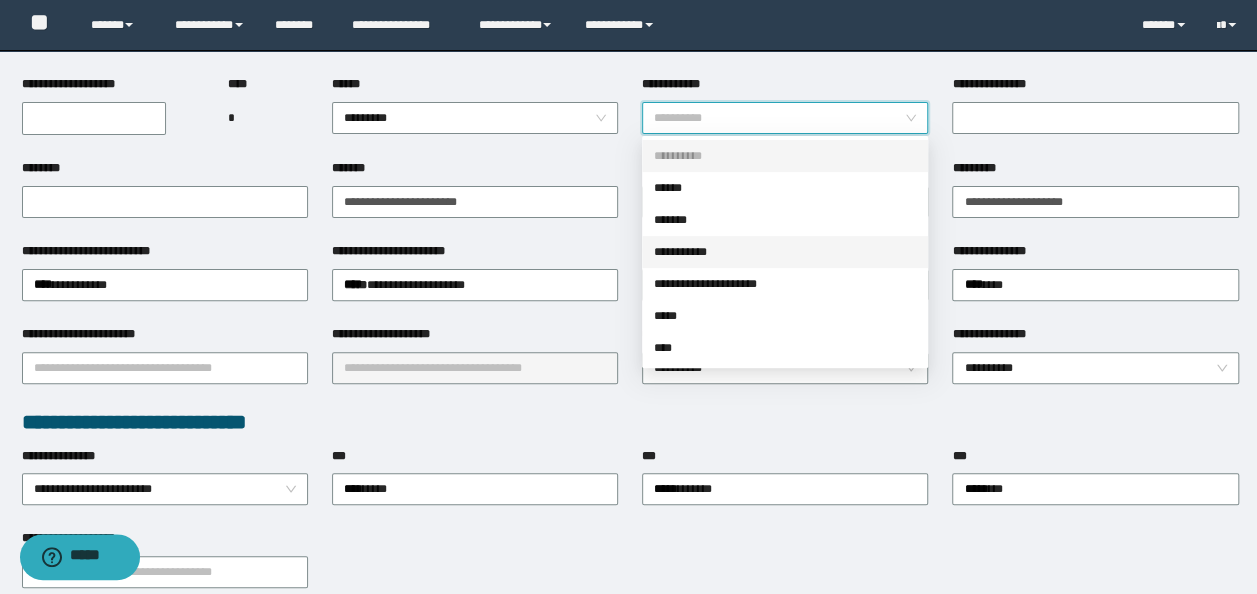 click on "**********" at bounding box center [785, 252] 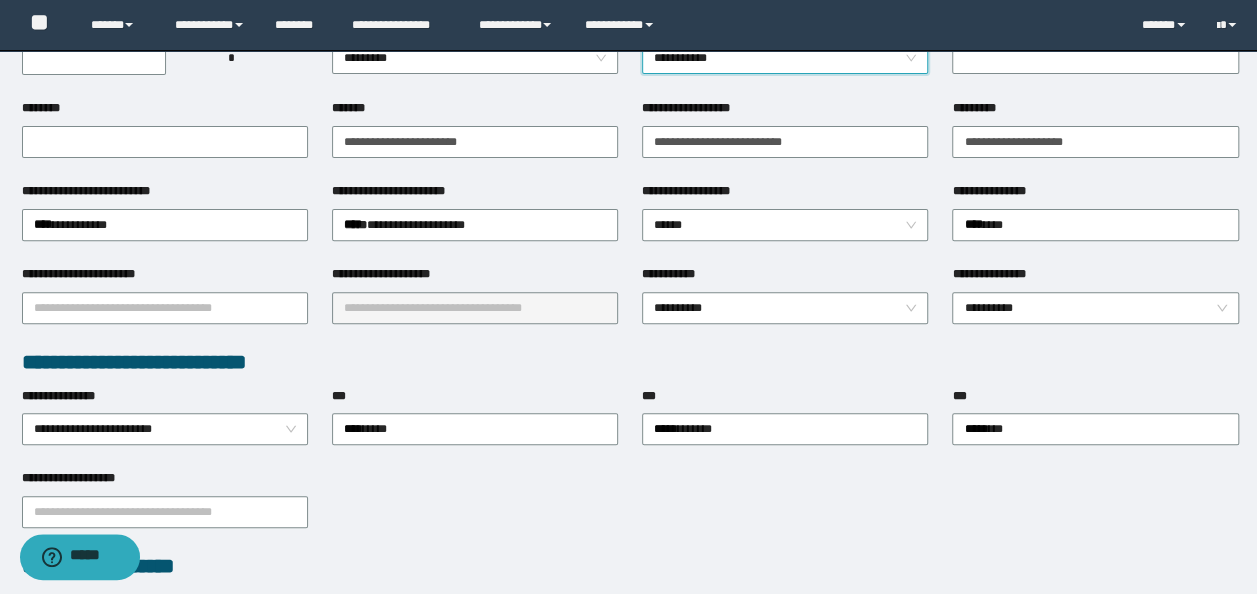 scroll, scrollTop: 300, scrollLeft: 0, axis: vertical 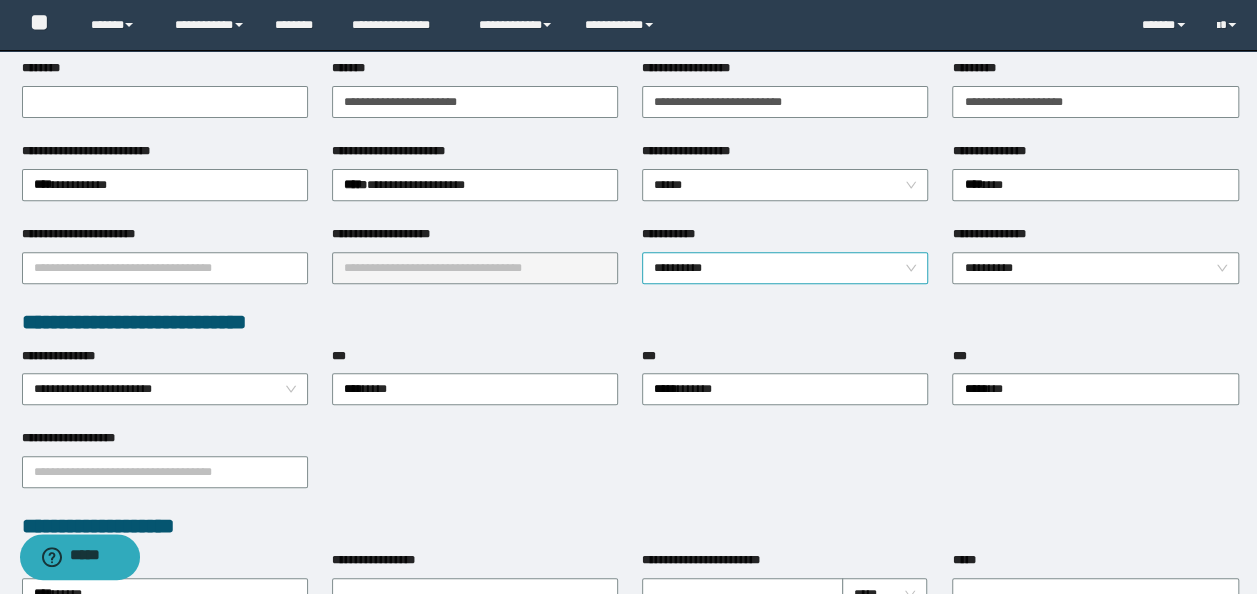 click on "**********" at bounding box center [785, 268] 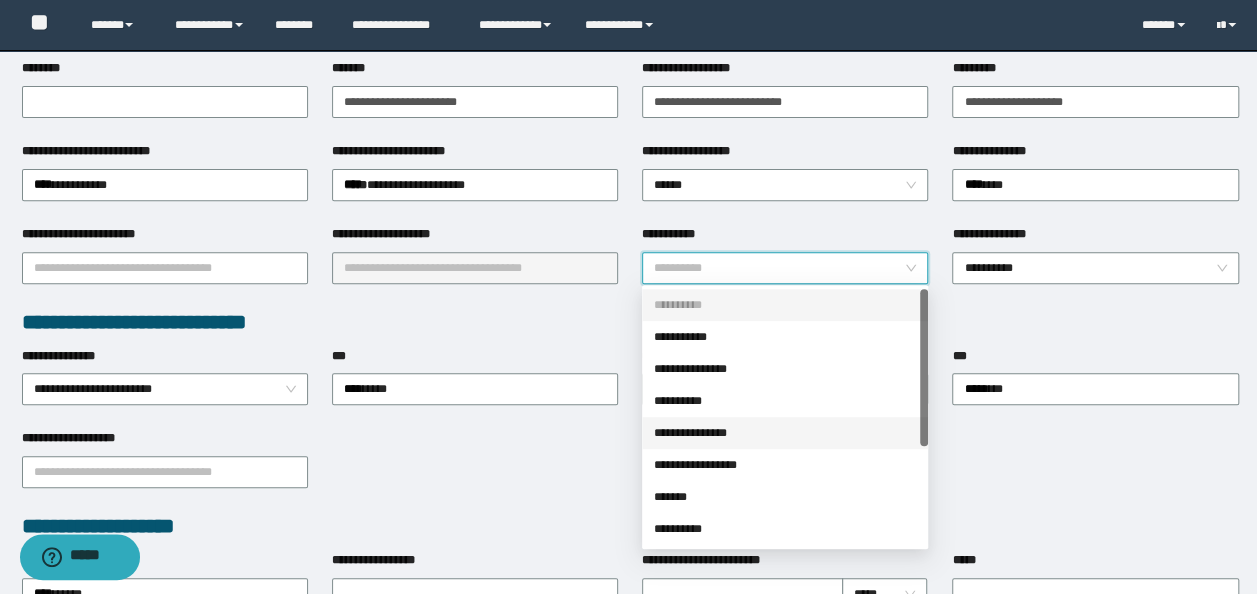 click on "**********" at bounding box center [785, 433] 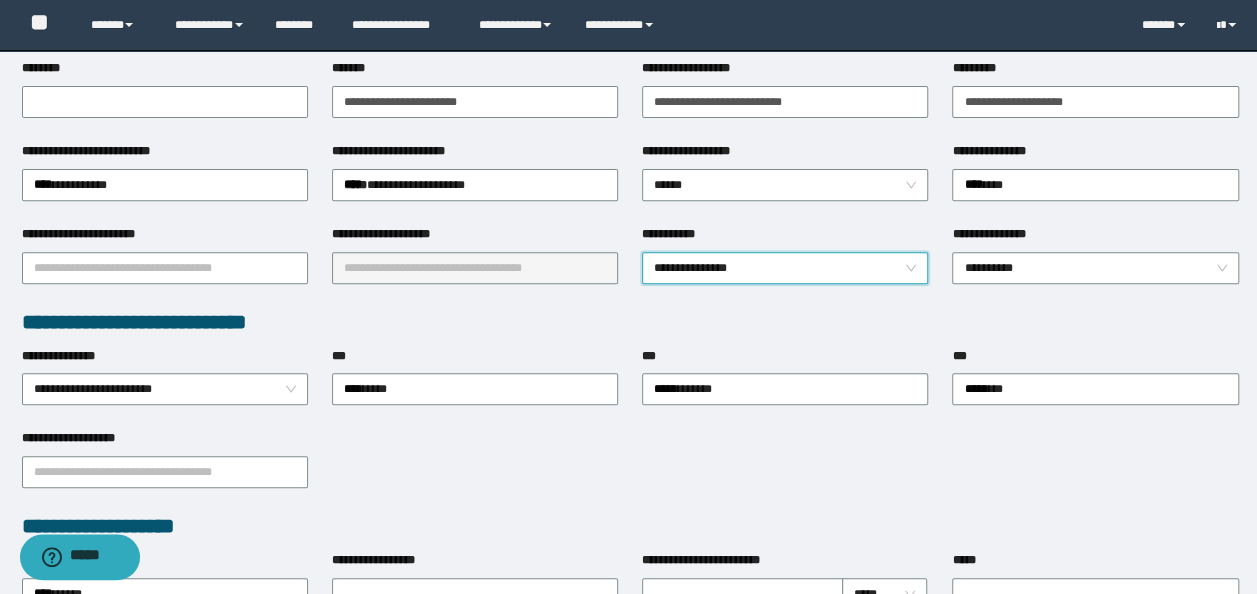 scroll, scrollTop: 0, scrollLeft: 0, axis: both 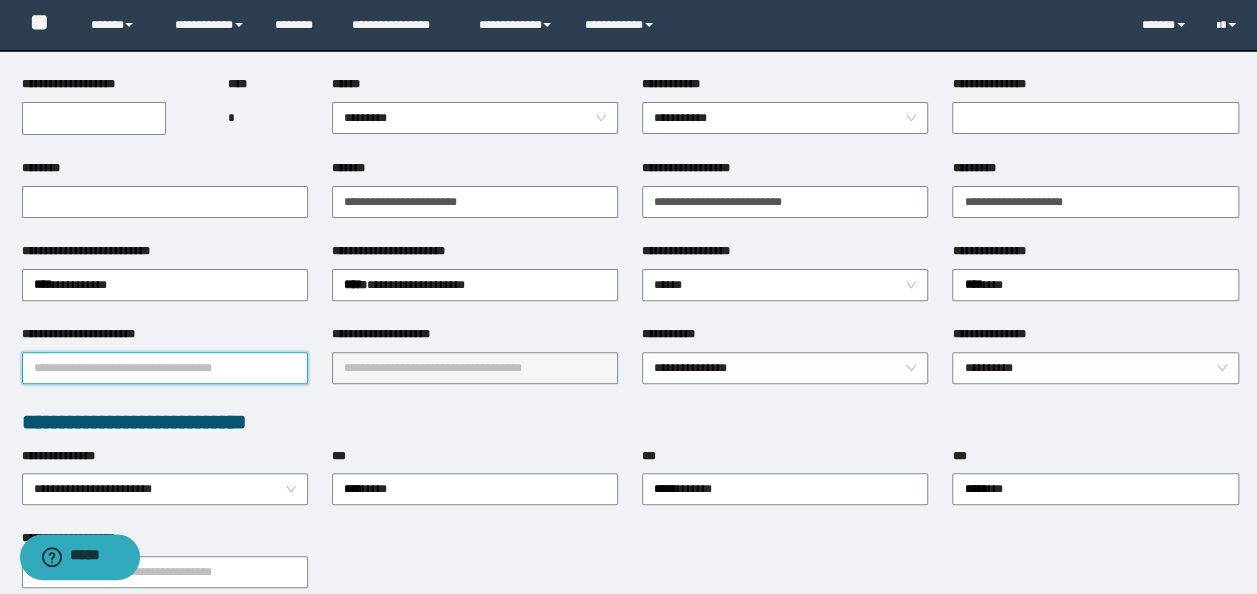 click on "**********" at bounding box center [165, 368] 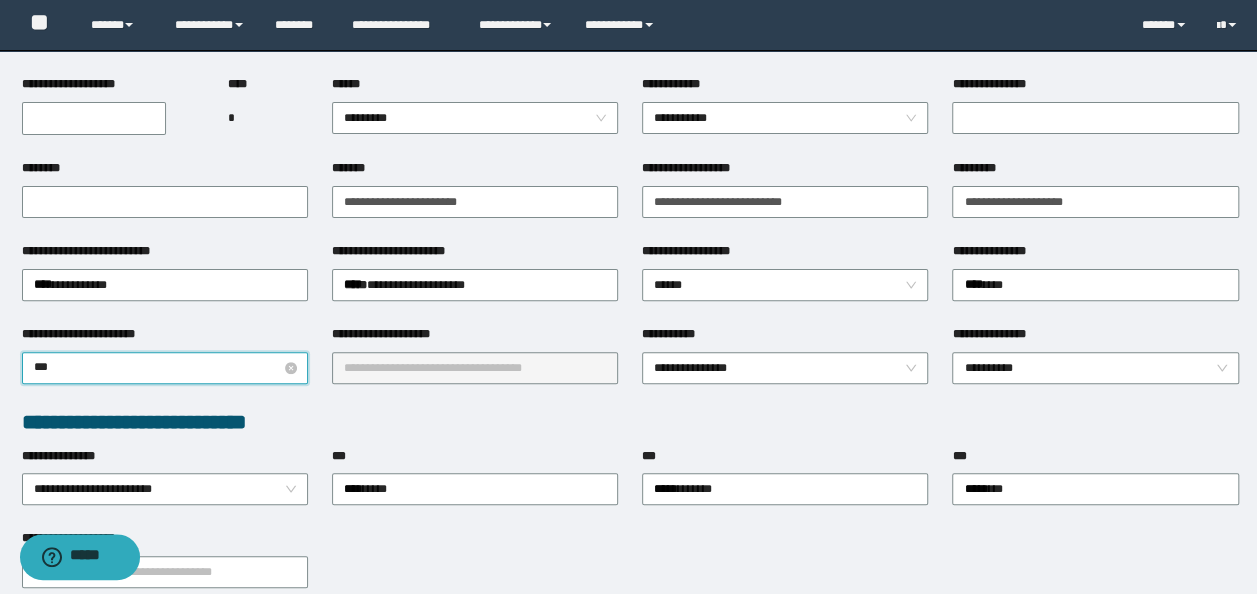 type on "****" 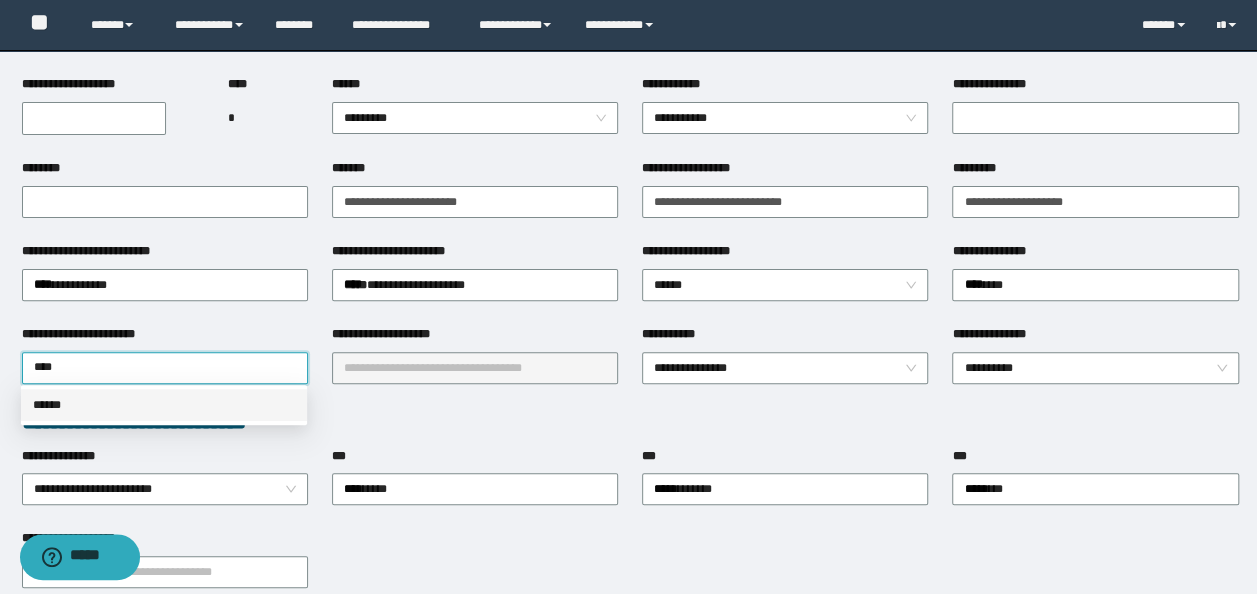 click on "******" at bounding box center (164, 405) 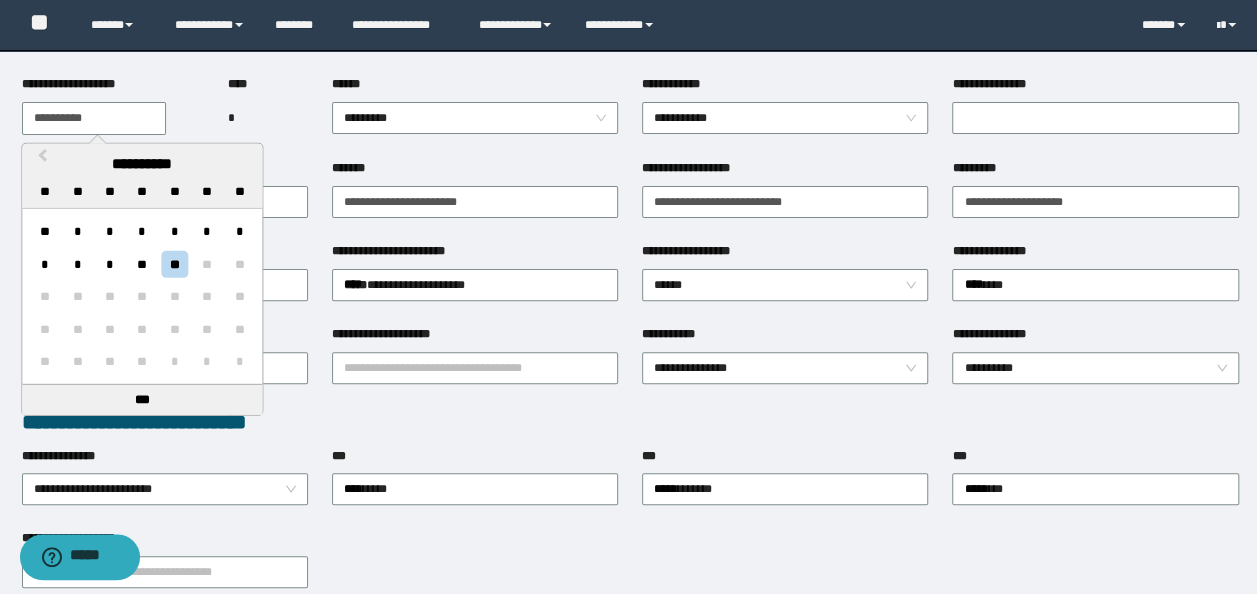 click on "**********" at bounding box center [94, 118] 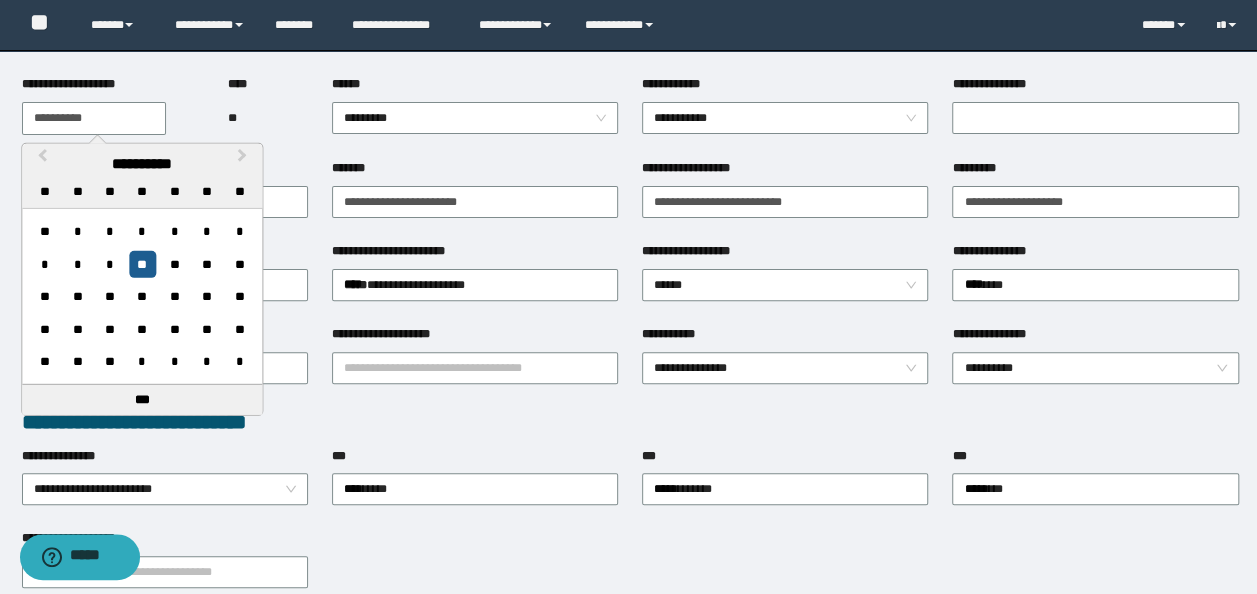 type on "**********" 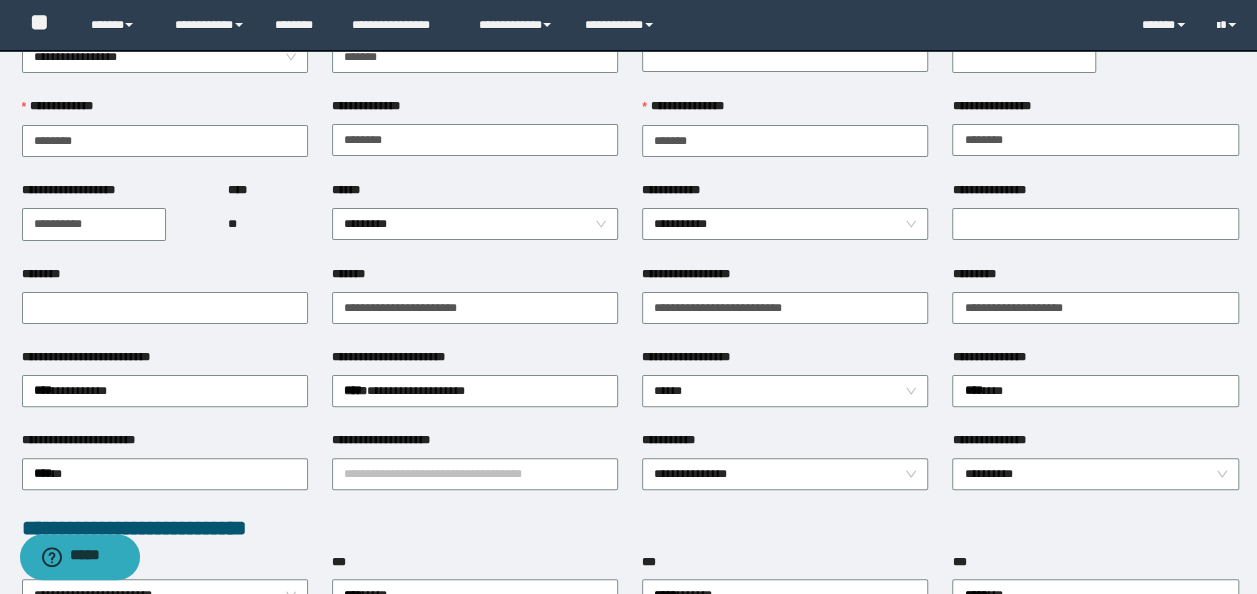 scroll, scrollTop: 0, scrollLeft: 0, axis: both 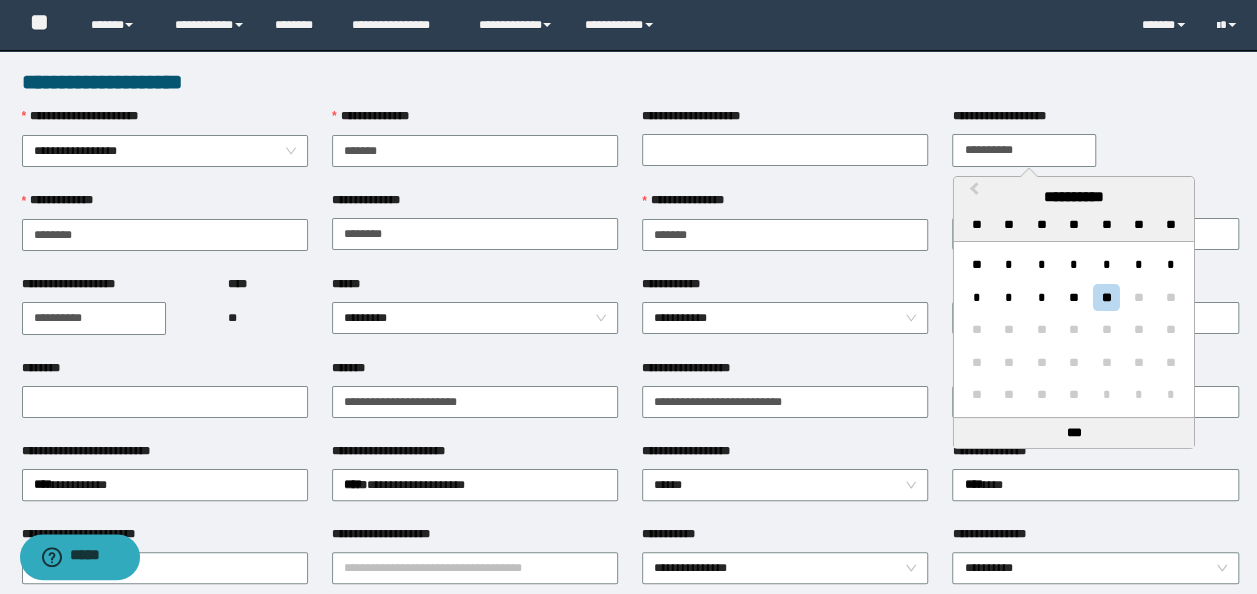 click on "**********" at bounding box center (1024, 150) 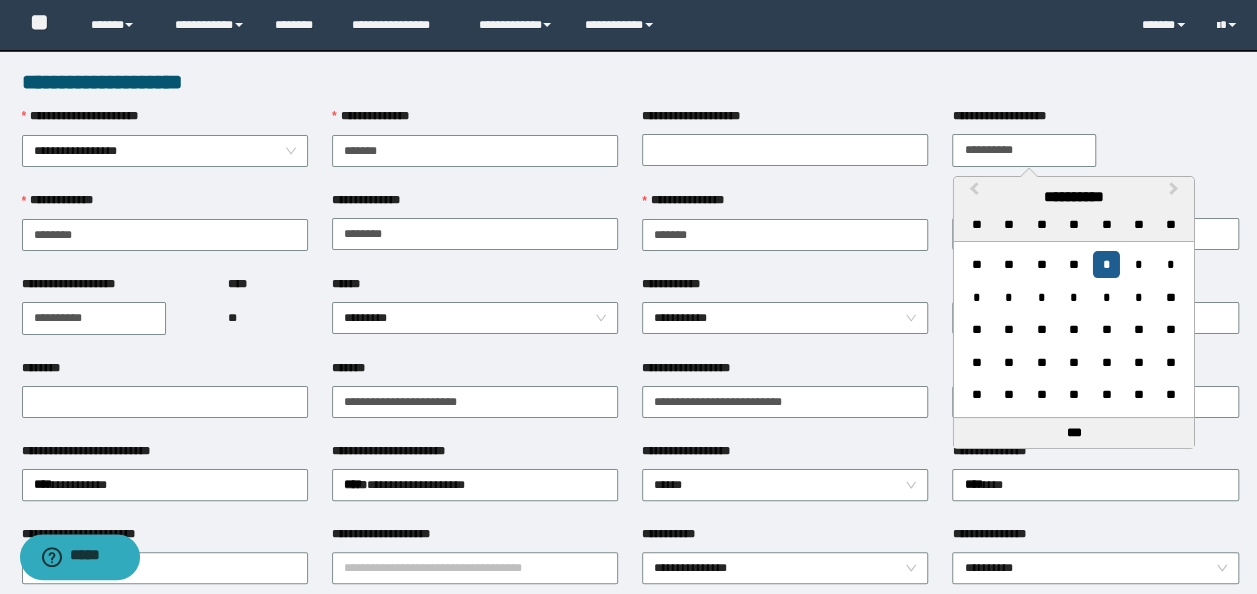 type on "**********" 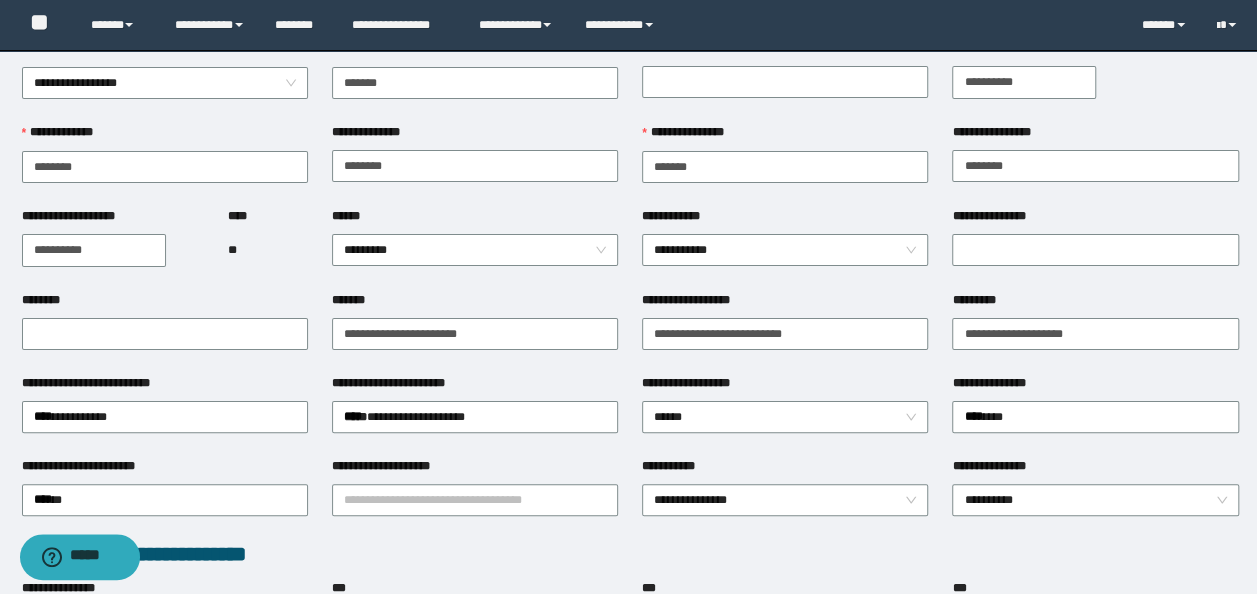 scroll, scrollTop: 100, scrollLeft: 0, axis: vertical 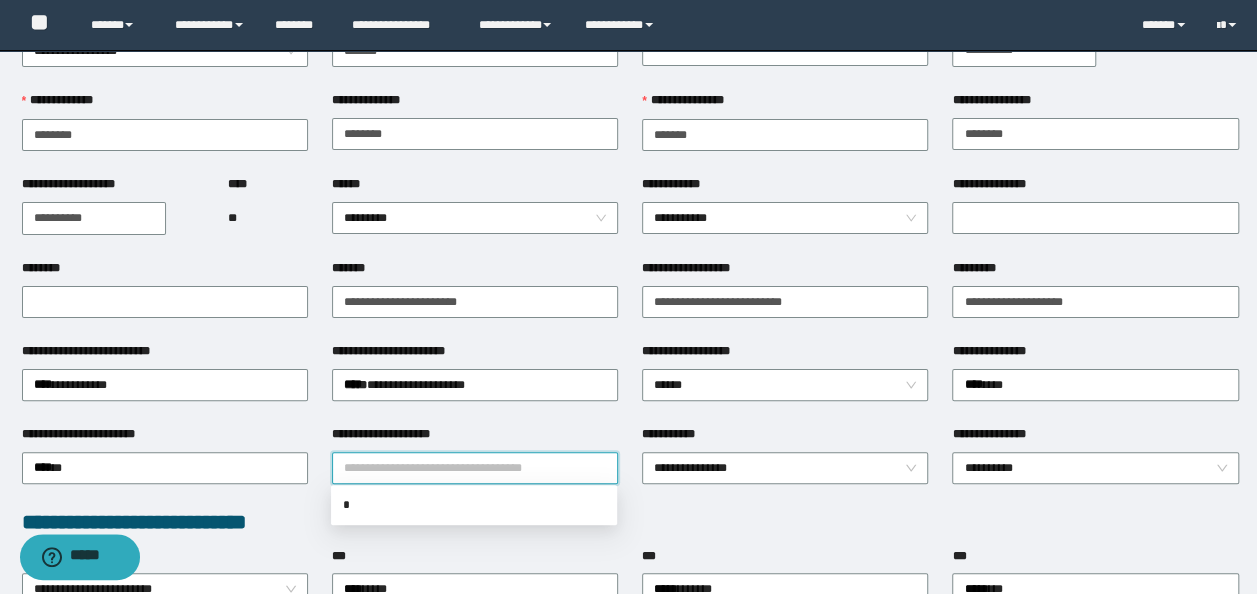 click on "**********" at bounding box center (475, 468) 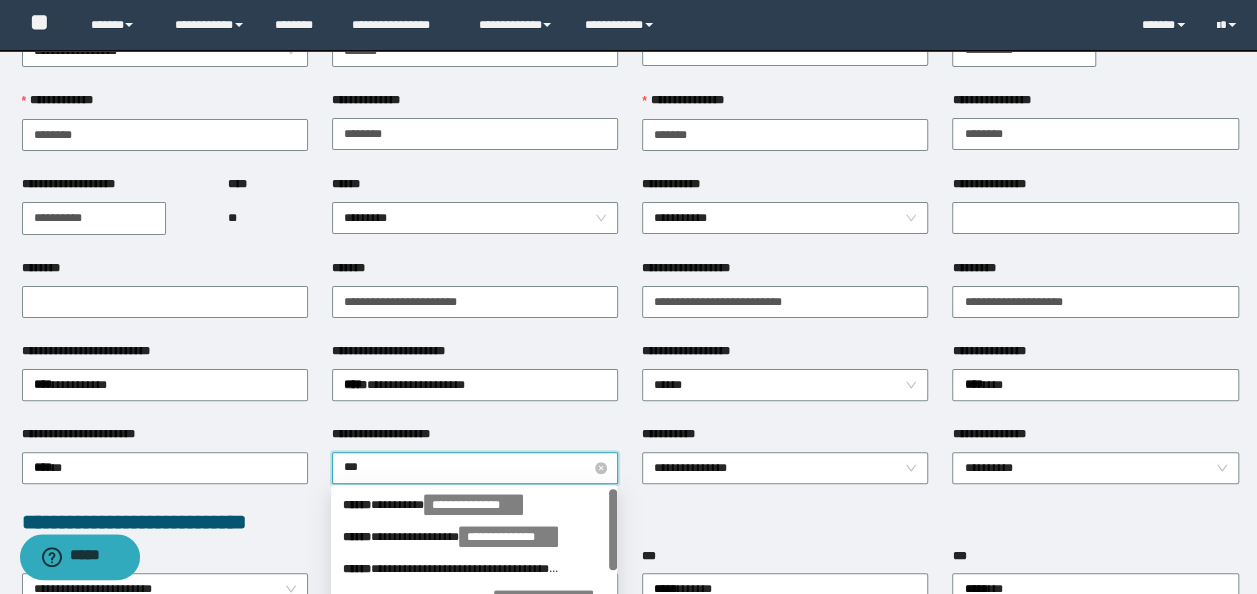 type on "****" 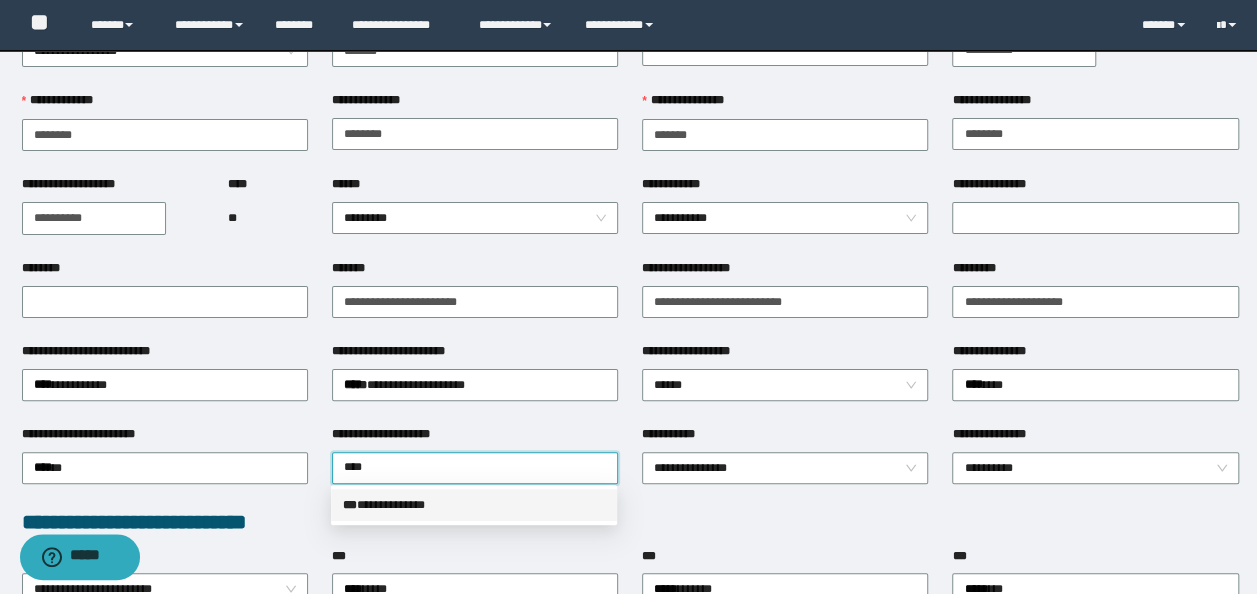 click on "**********" at bounding box center (474, 505) 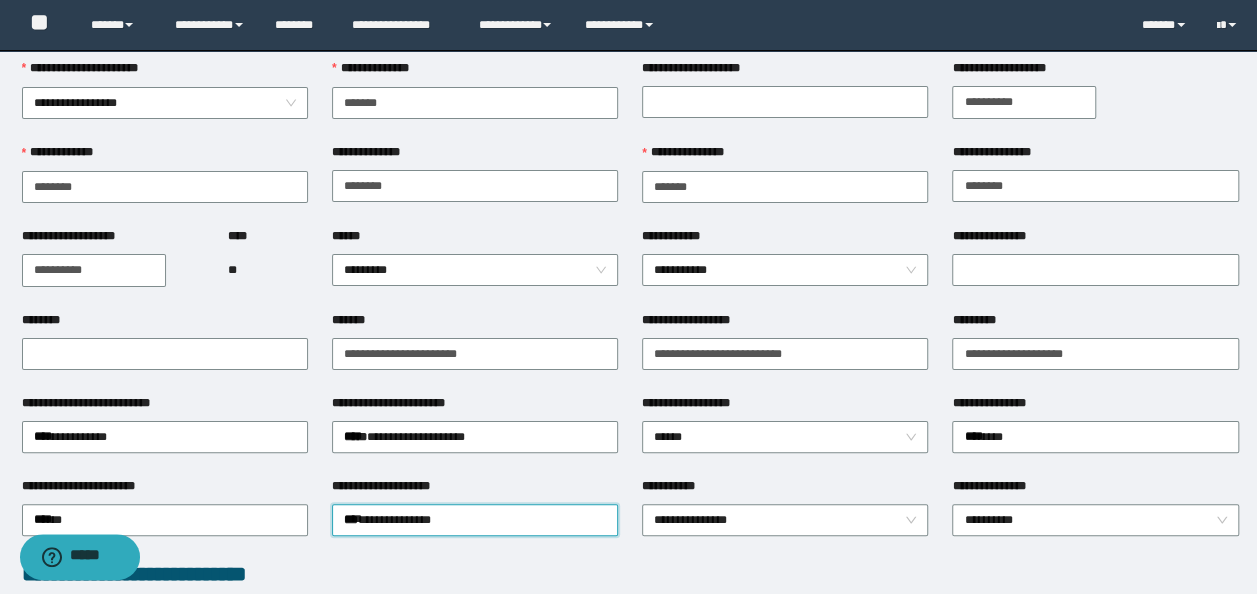scroll, scrollTop: 0, scrollLeft: 0, axis: both 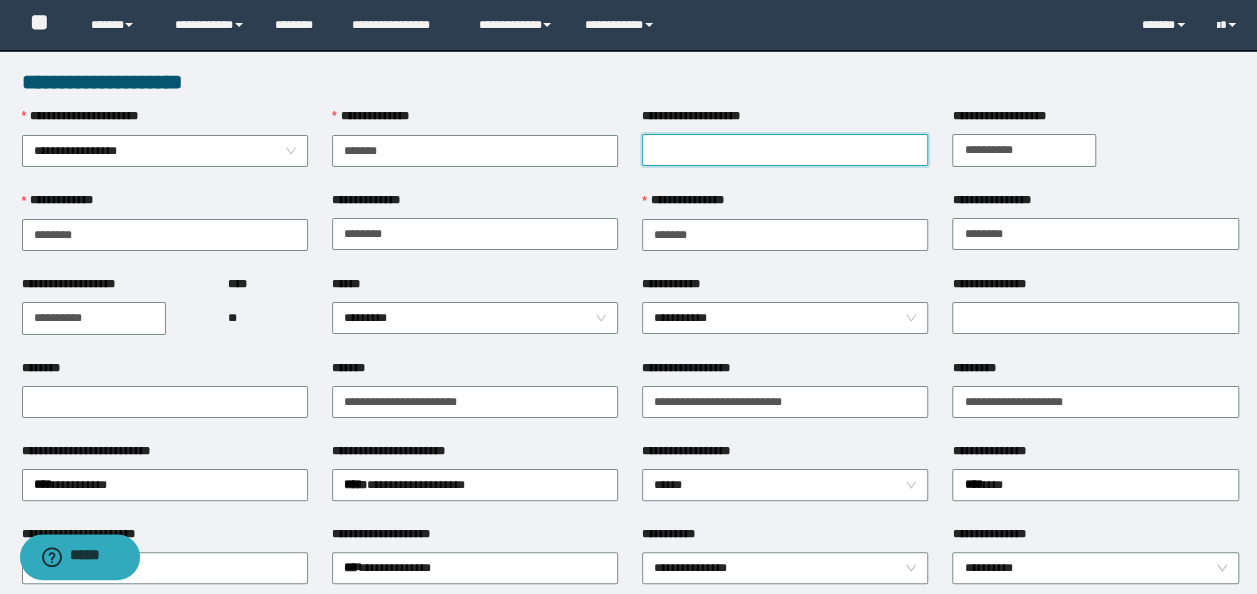 click on "**********" at bounding box center (785, 150) 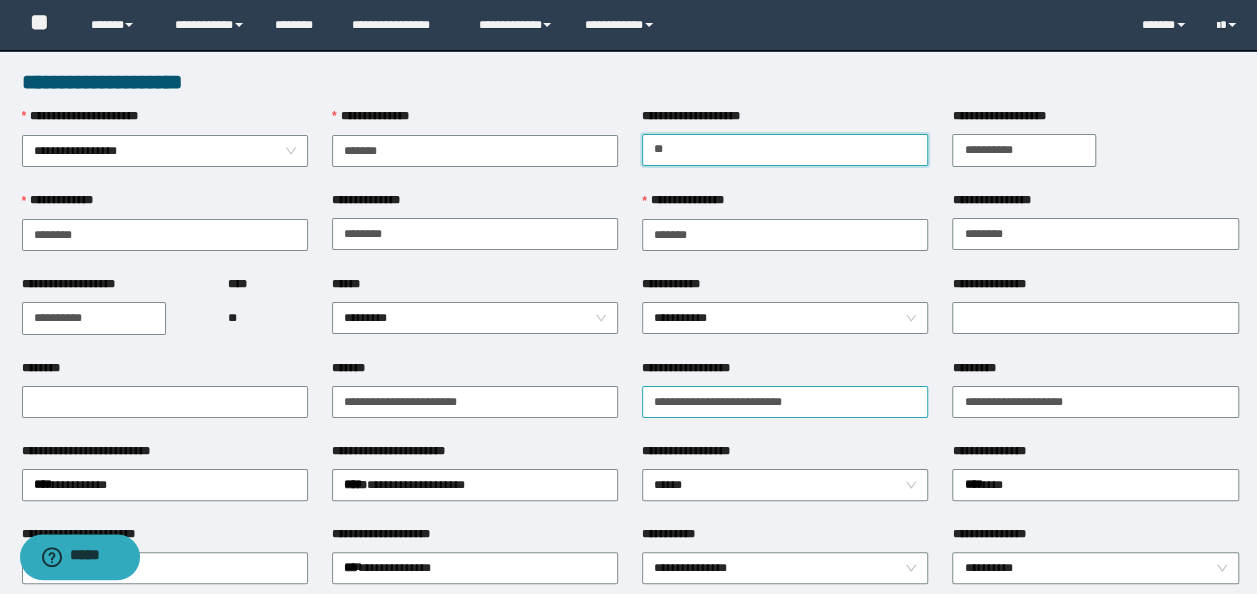 type on "*" 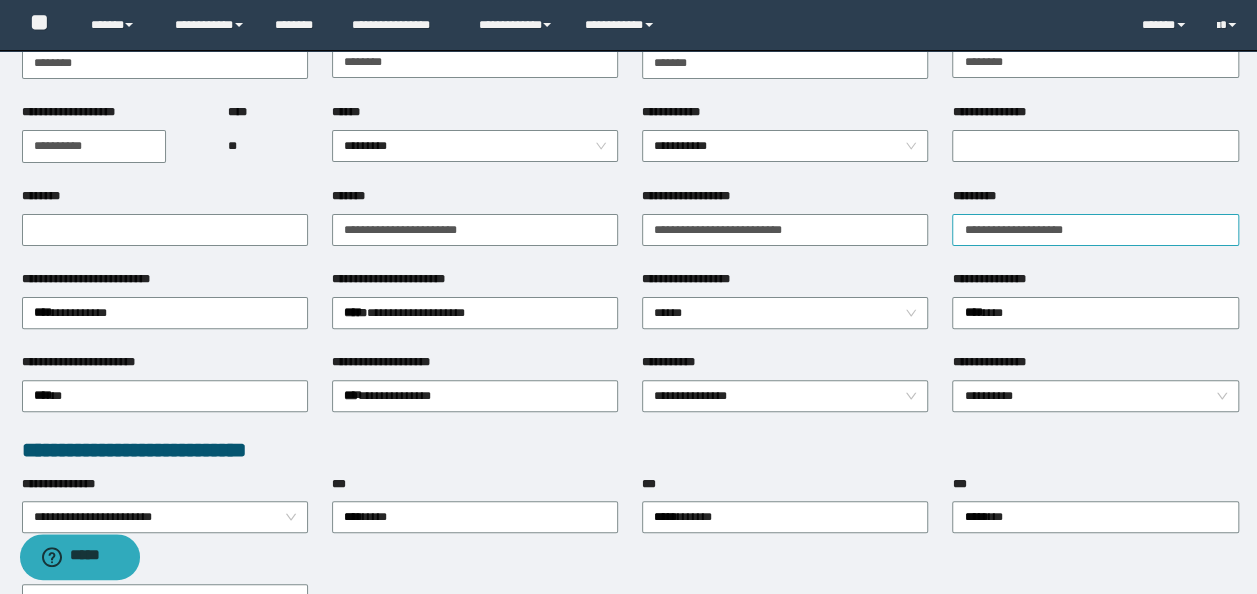 scroll, scrollTop: 200, scrollLeft: 0, axis: vertical 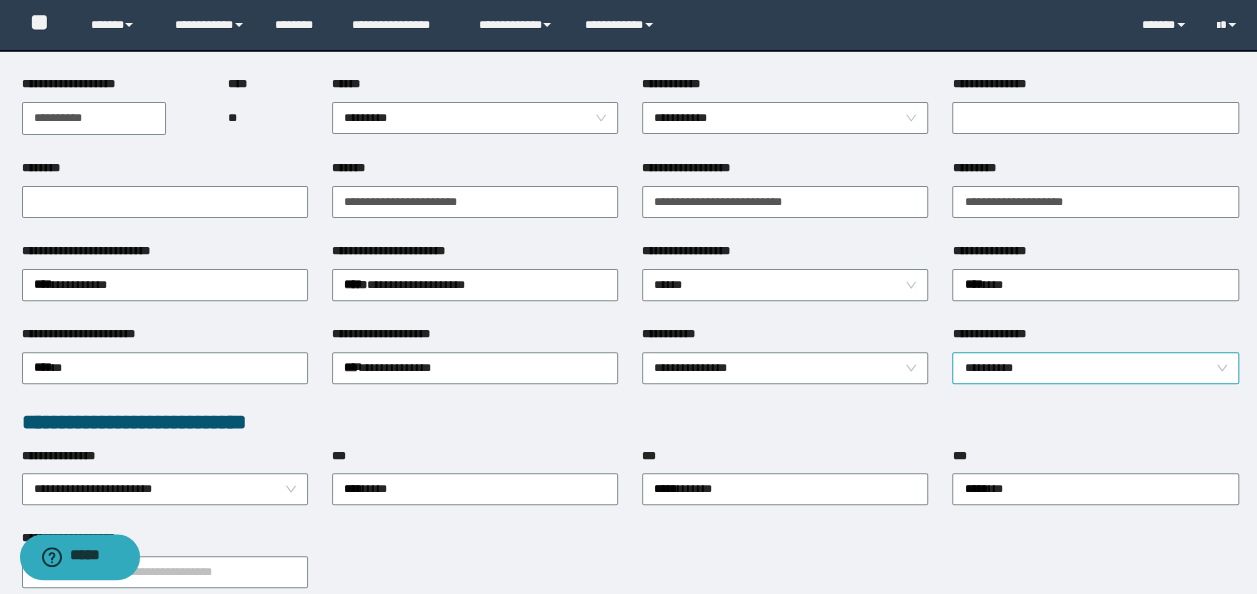 click on "**********" at bounding box center (1095, 368) 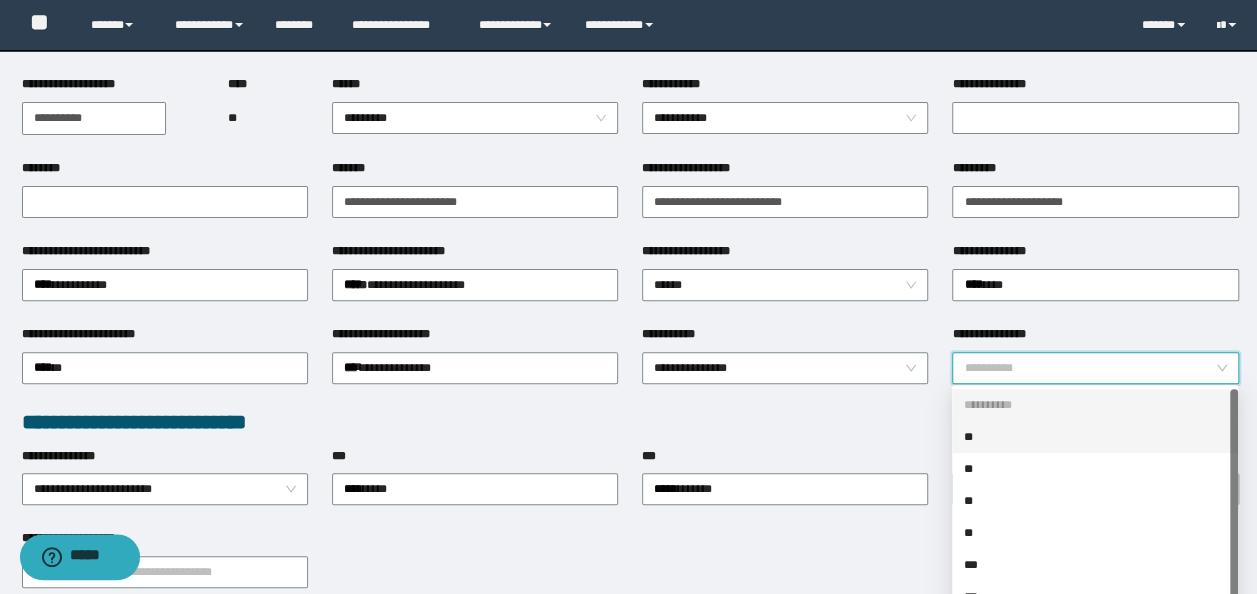 click on "**" at bounding box center (1095, 437) 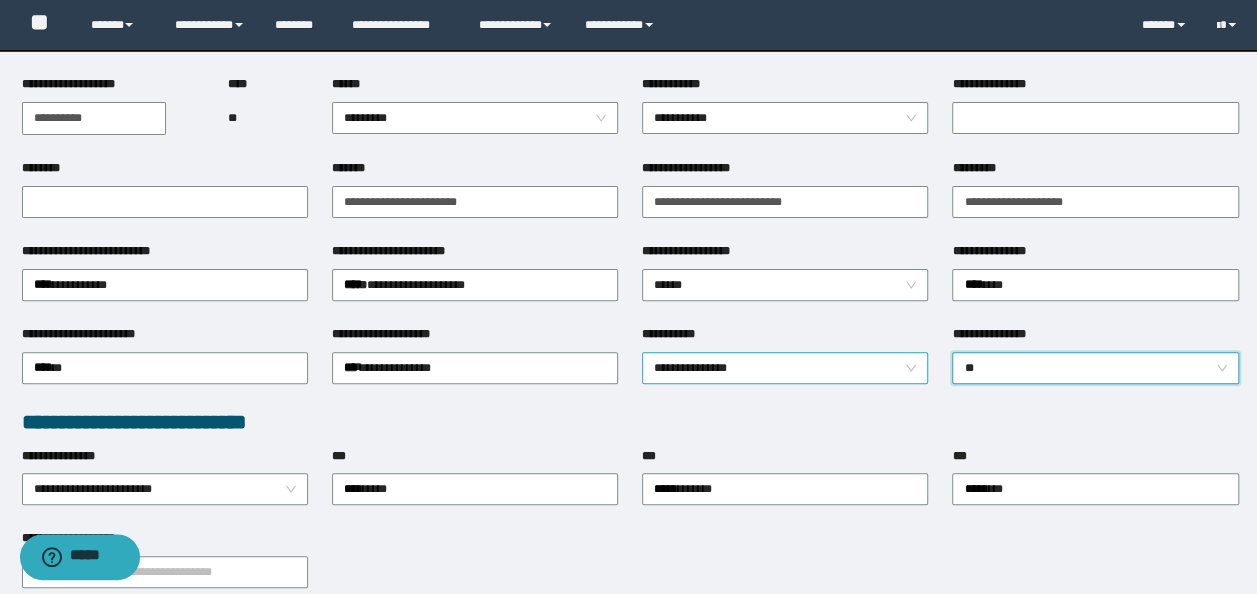 scroll, scrollTop: 0, scrollLeft: 0, axis: both 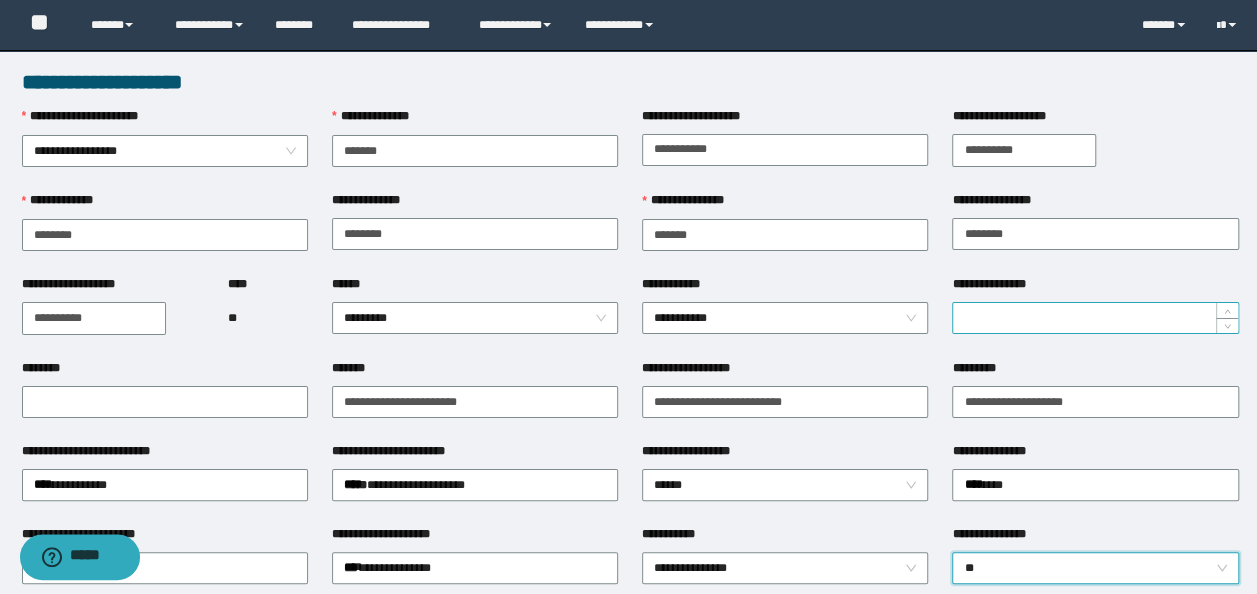 click on "**********" at bounding box center (1095, 318) 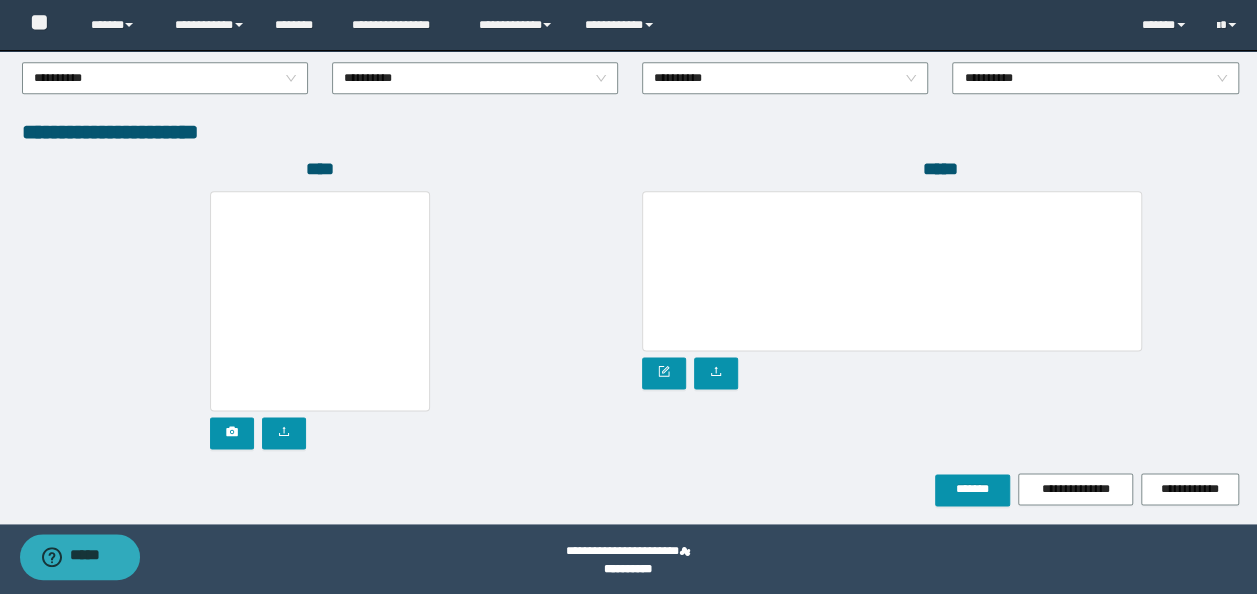 scroll, scrollTop: 1108, scrollLeft: 0, axis: vertical 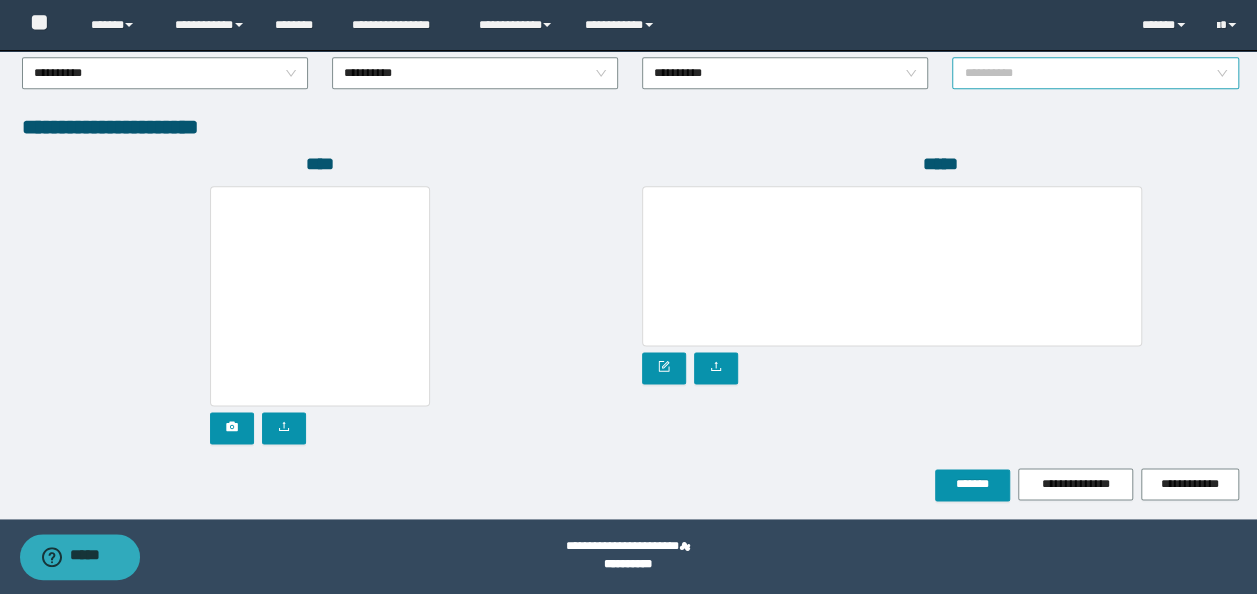 click on "**********" at bounding box center (1095, 73) 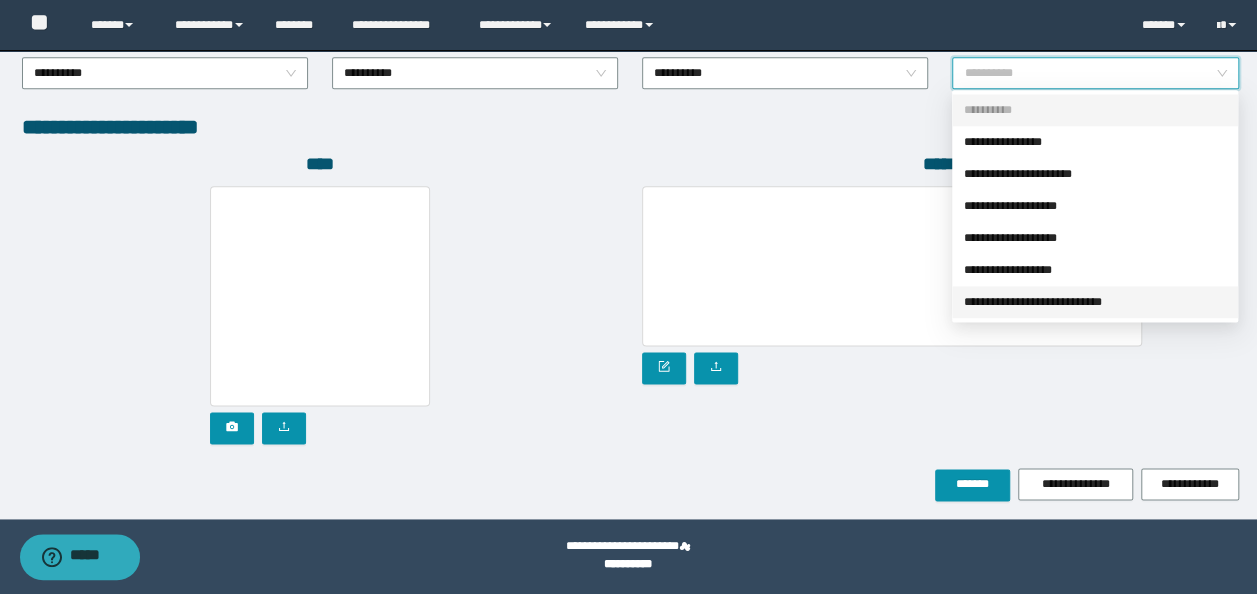 click on "**********" at bounding box center (1095, 302) 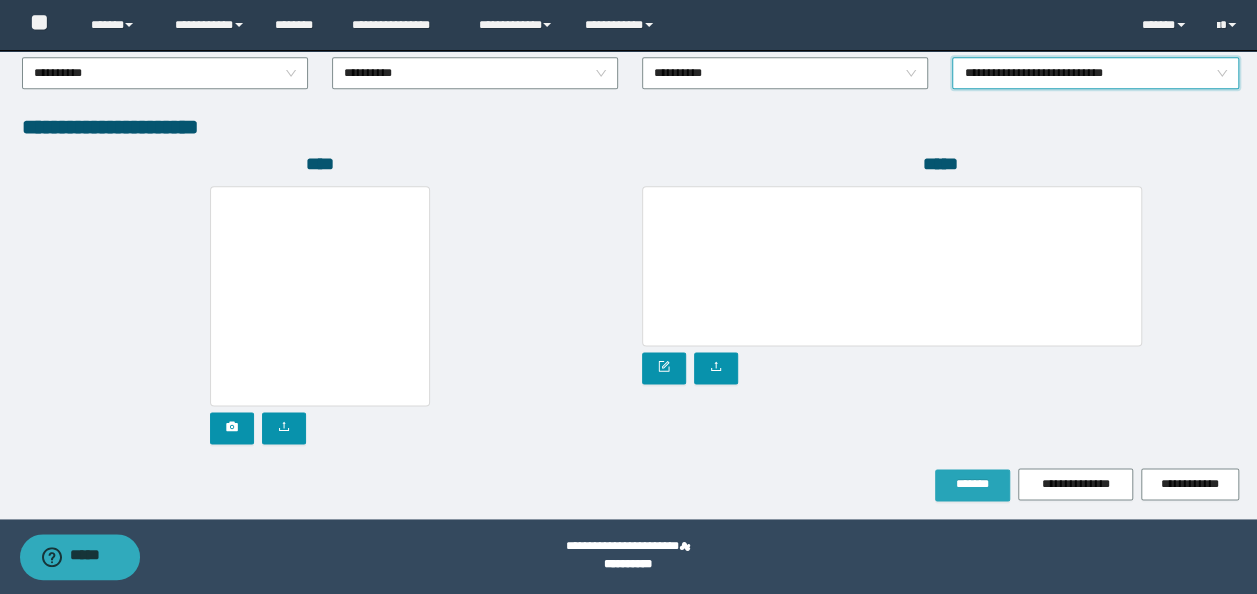 click on "*******" at bounding box center (972, 484) 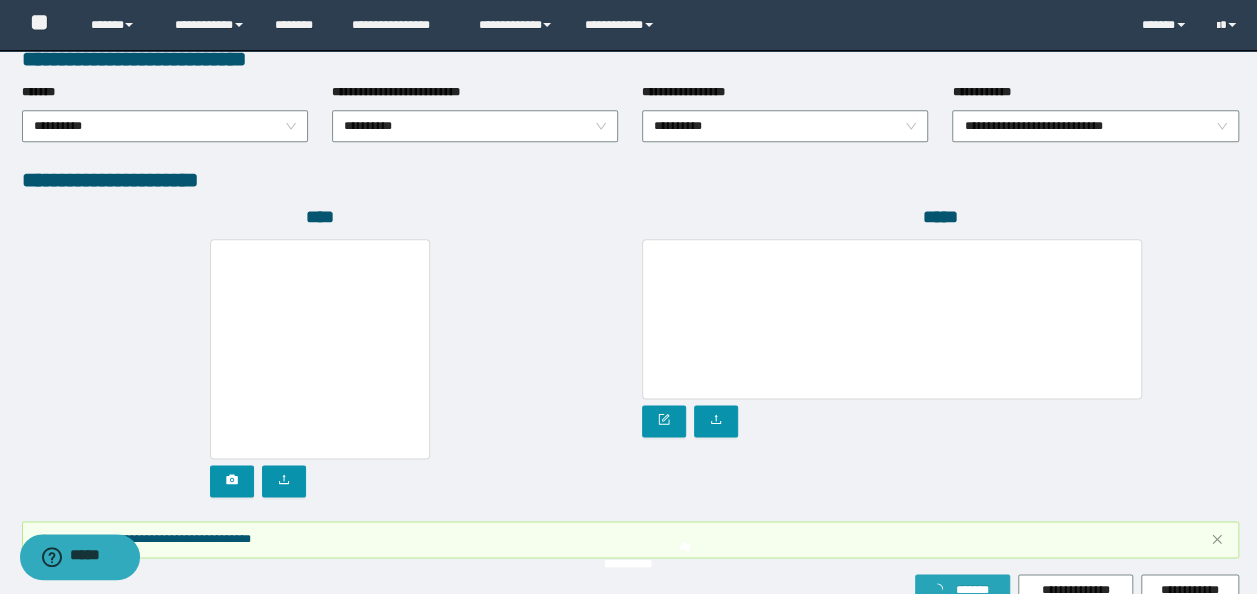 scroll, scrollTop: 1160, scrollLeft: 0, axis: vertical 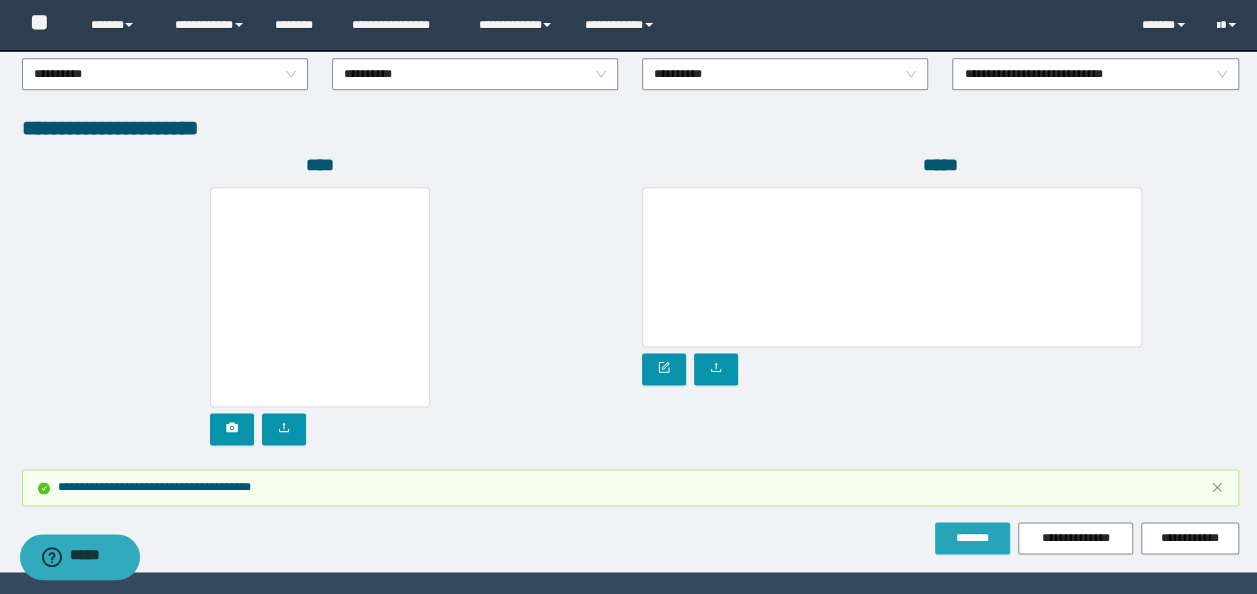 click on "*******" at bounding box center (972, 538) 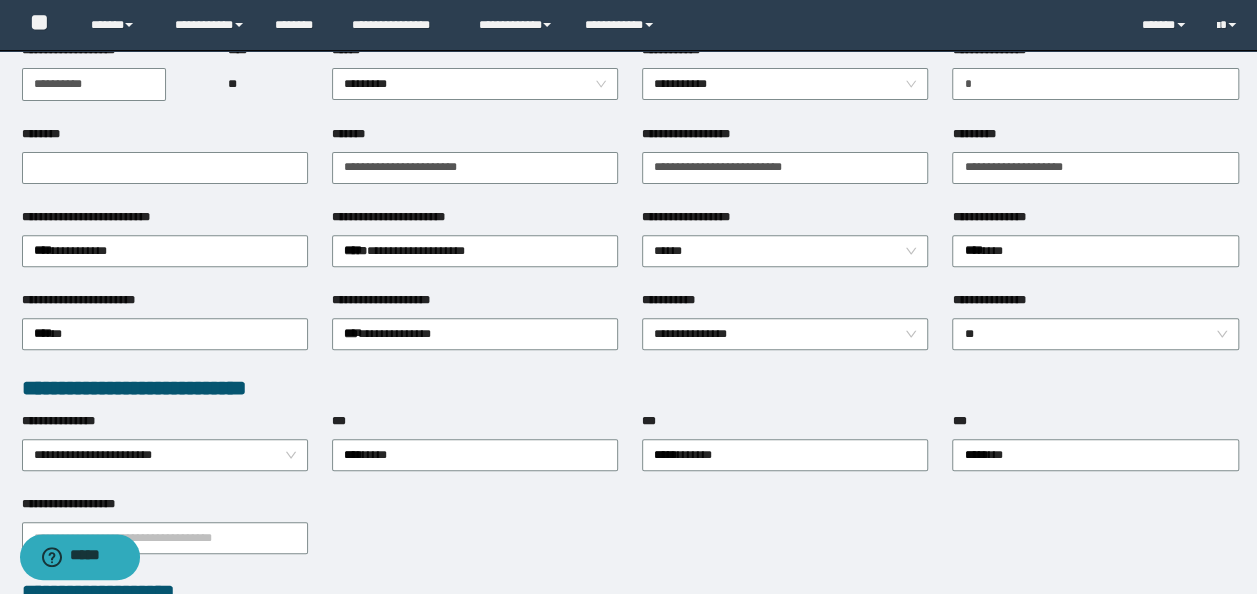 scroll, scrollTop: 112, scrollLeft: 0, axis: vertical 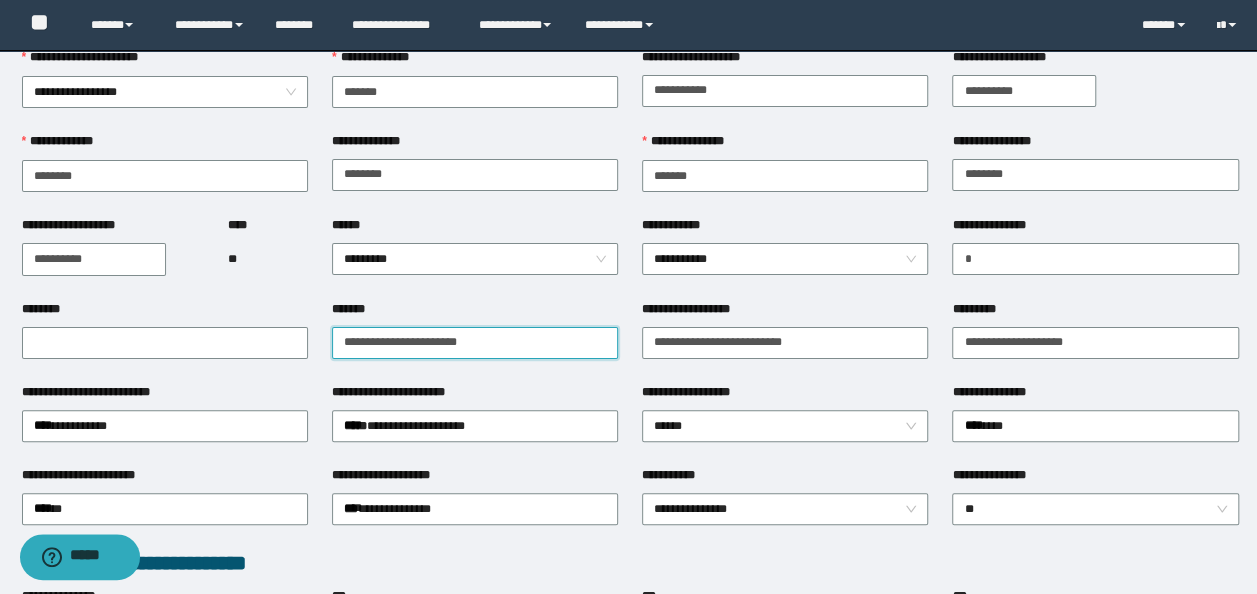 drag, startPoint x: 512, startPoint y: 350, endPoint x: 6, endPoint y: 301, distance: 508.367 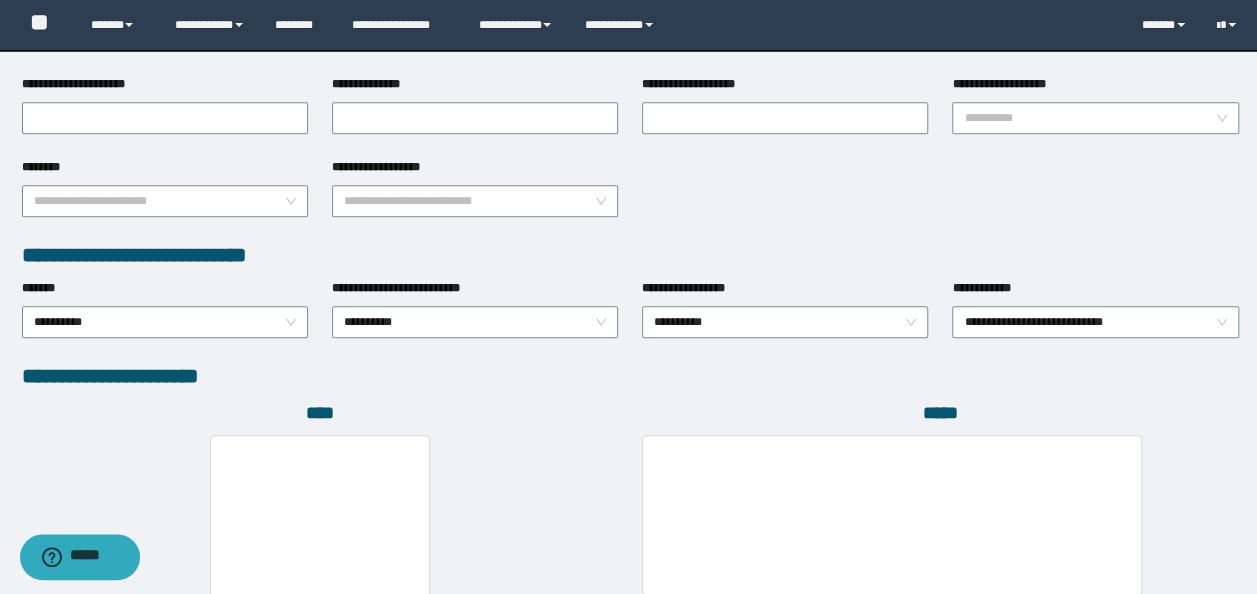 scroll, scrollTop: 1212, scrollLeft: 0, axis: vertical 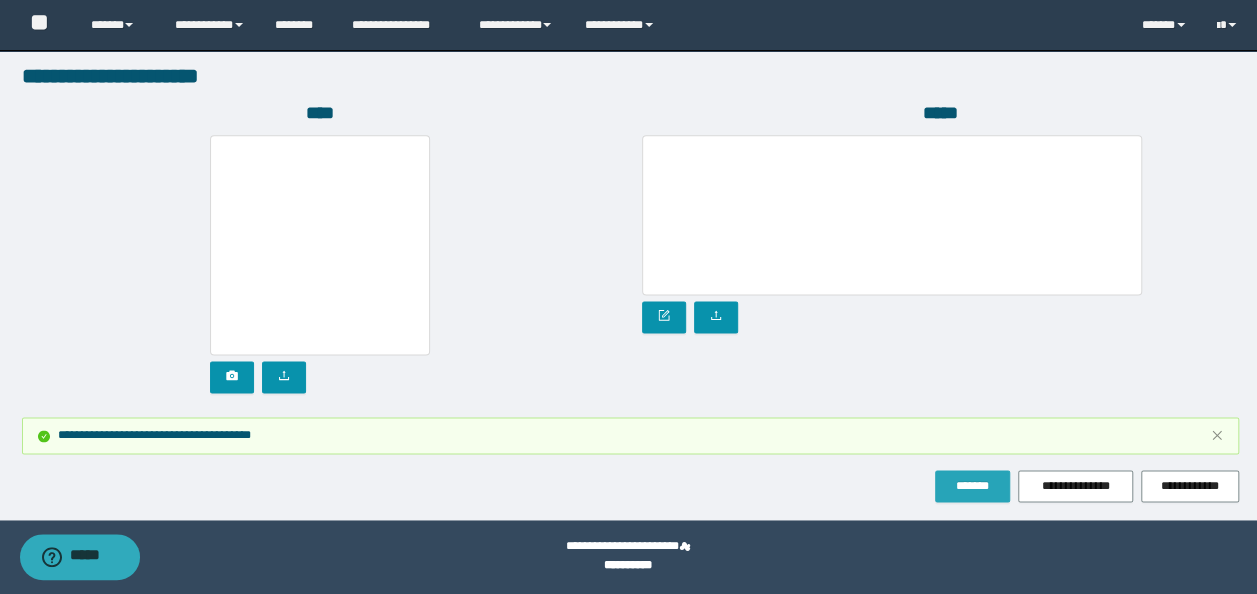 click on "*******" at bounding box center [972, 486] 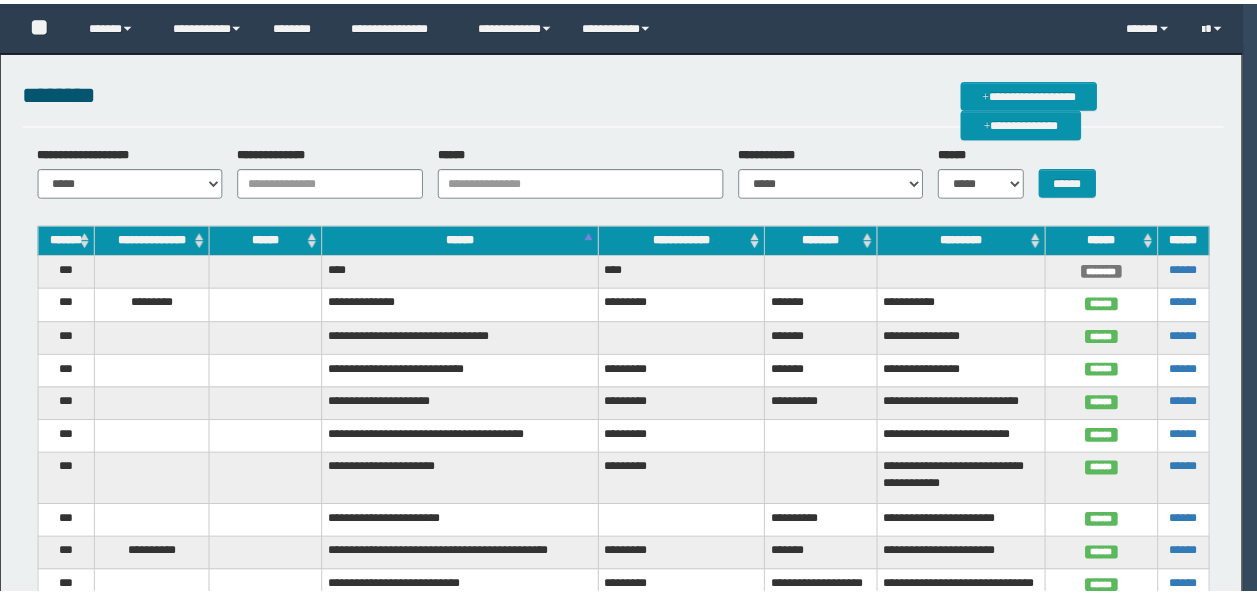 scroll, scrollTop: 0, scrollLeft: 0, axis: both 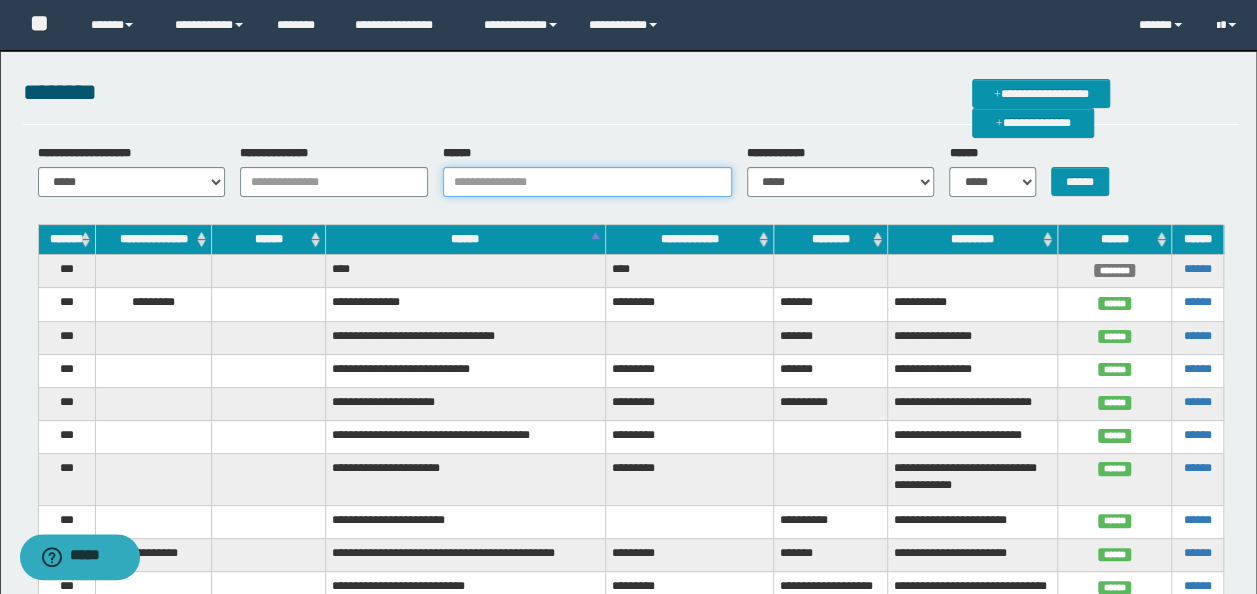 click on "******" at bounding box center (587, 182) 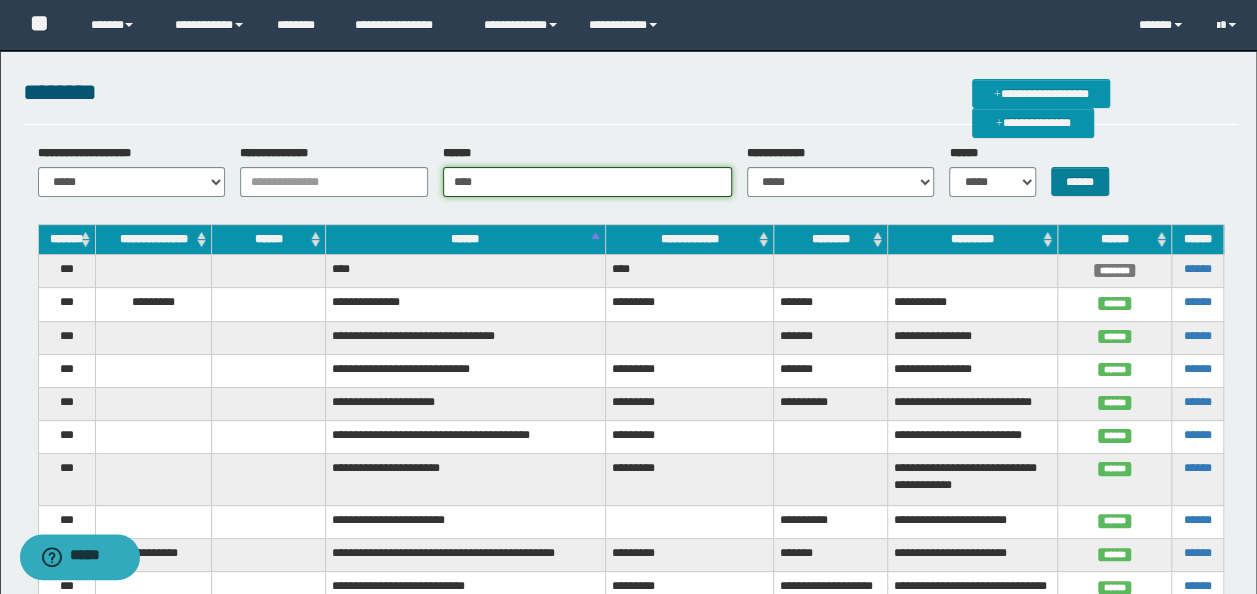 type on "****" 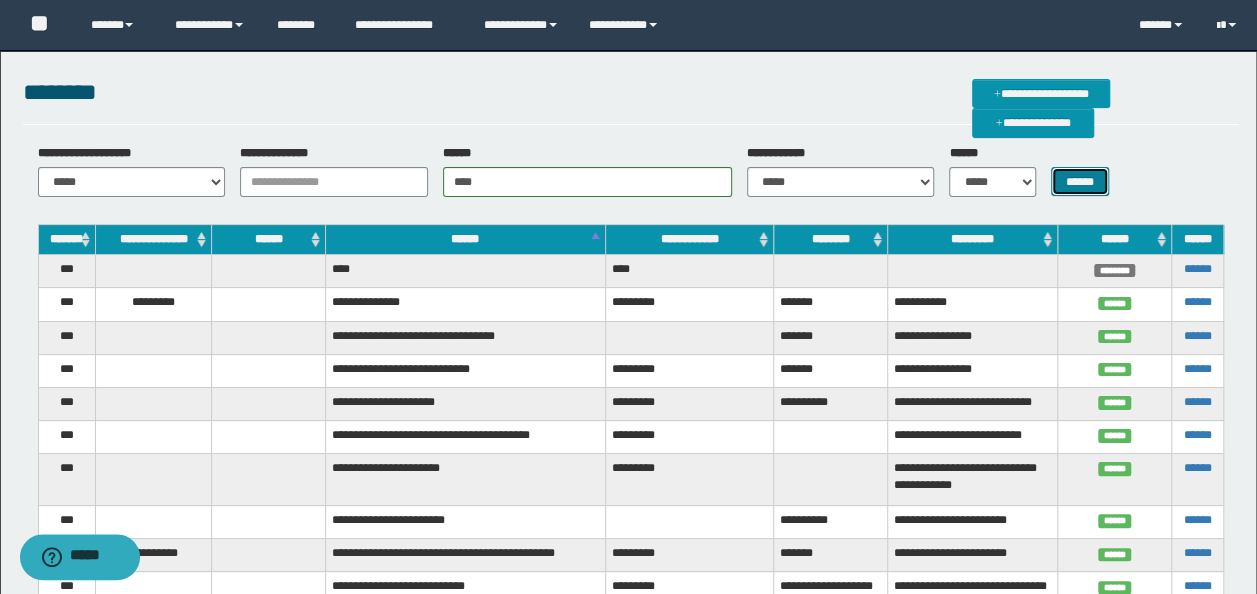 click on "******" at bounding box center (1080, 181) 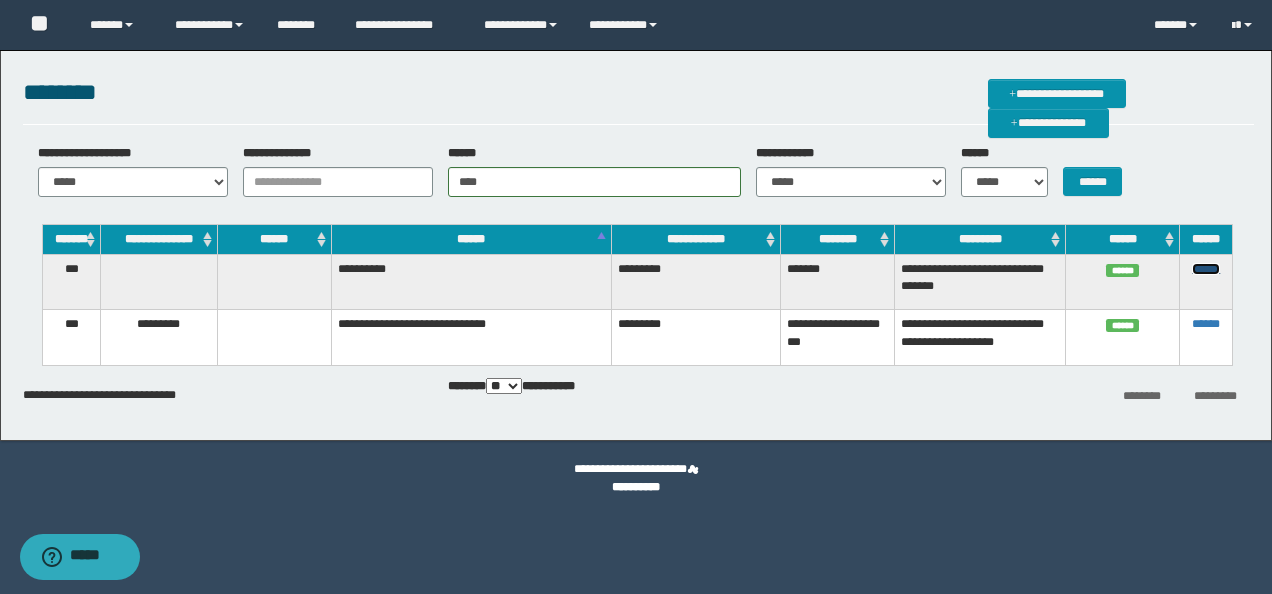 click on "******" at bounding box center (1206, 269) 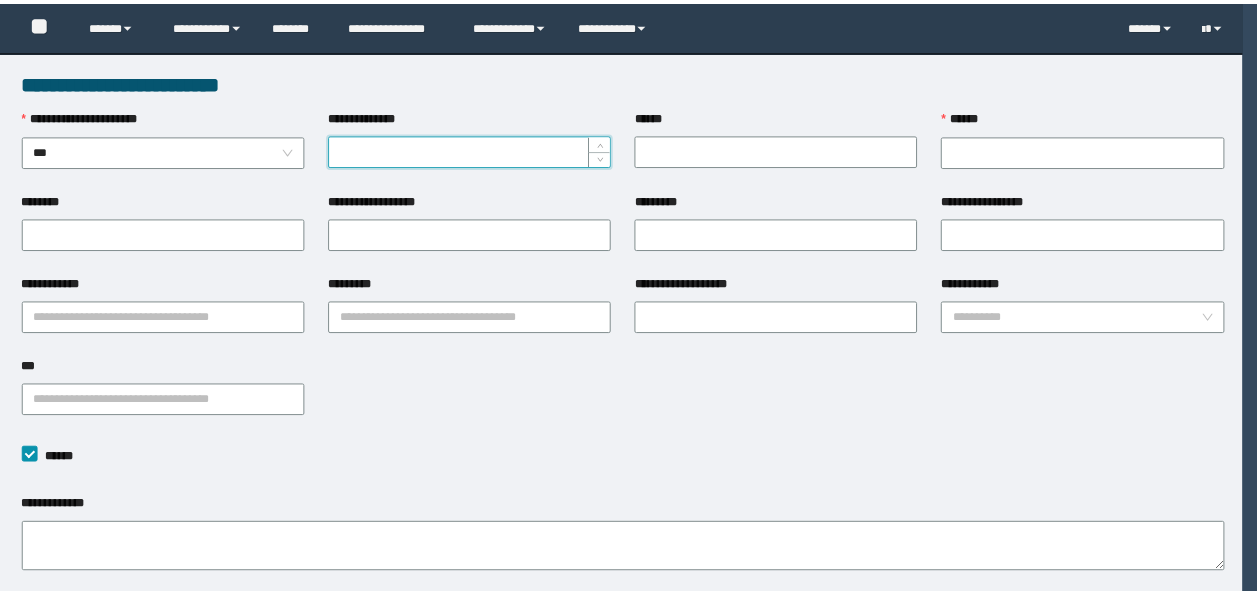 scroll, scrollTop: 0, scrollLeft: 0, axis: both 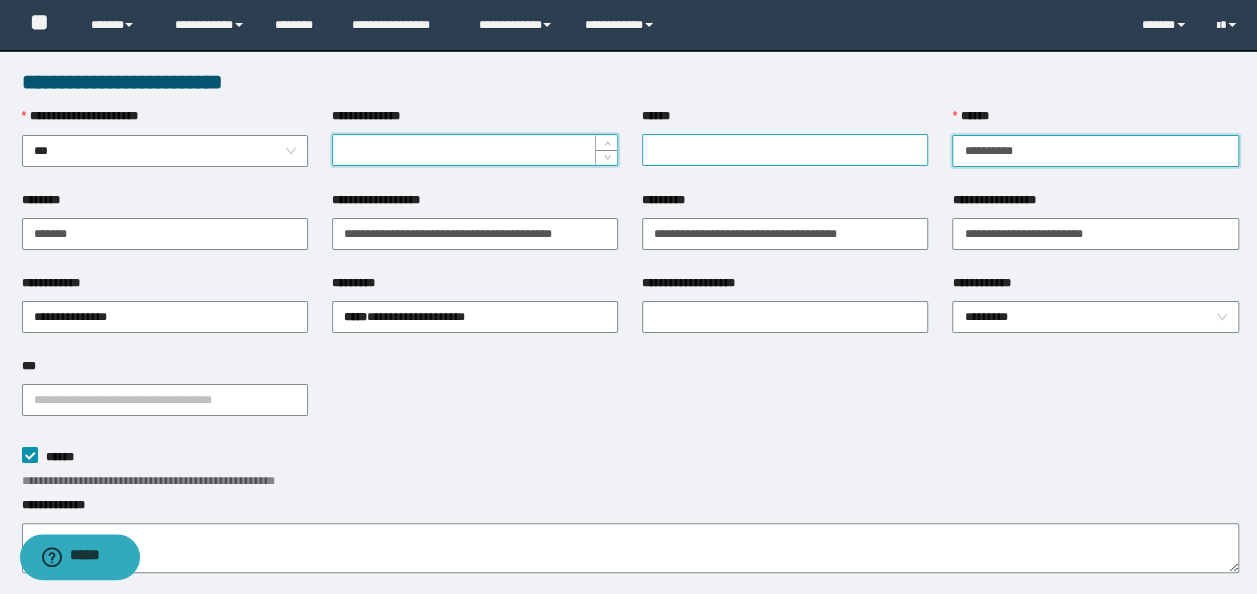 drag, startPoint x: 1048, startPoint y: 156, endPoint x: 706, endPoint y: 145, distance: 342.17685 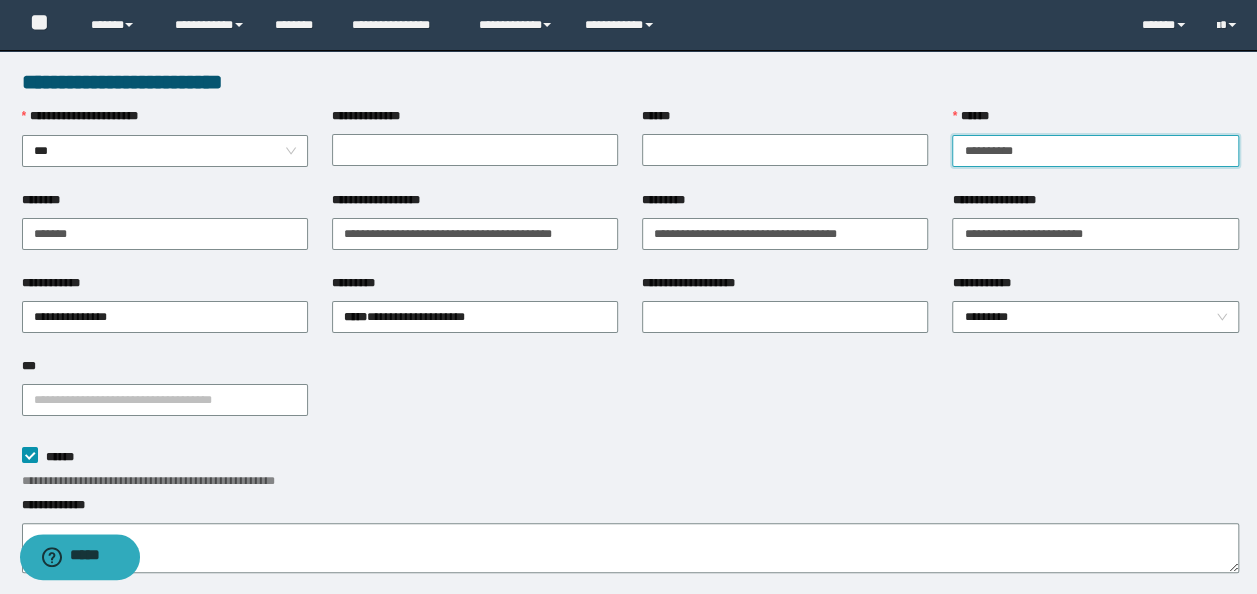 type on "**********" 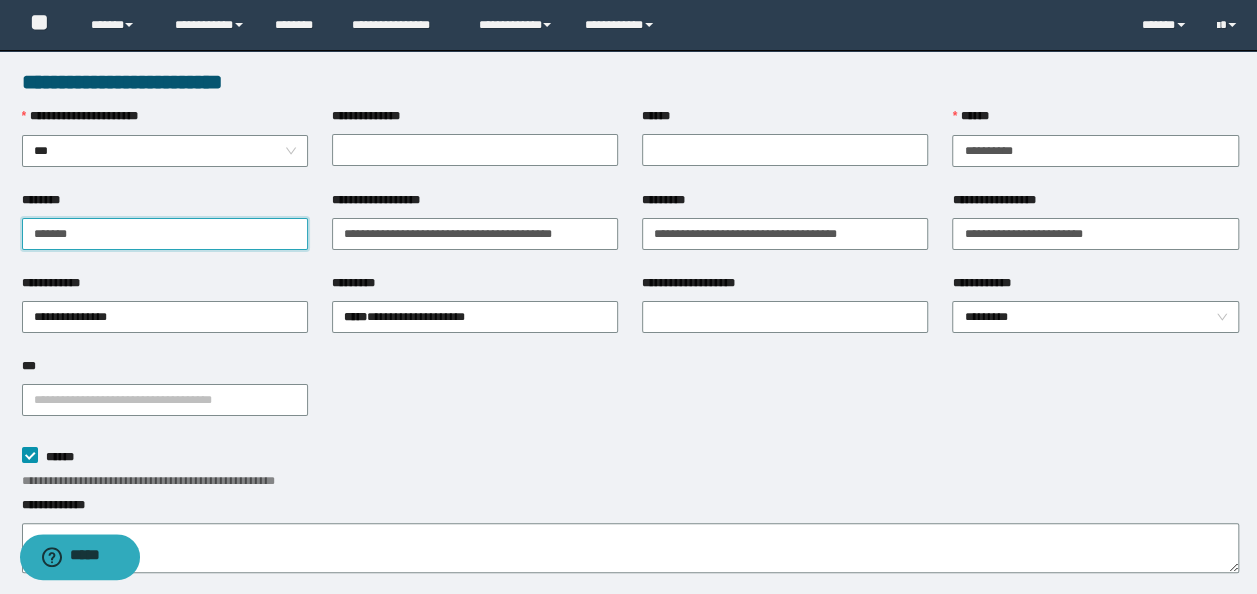 type on "*******" 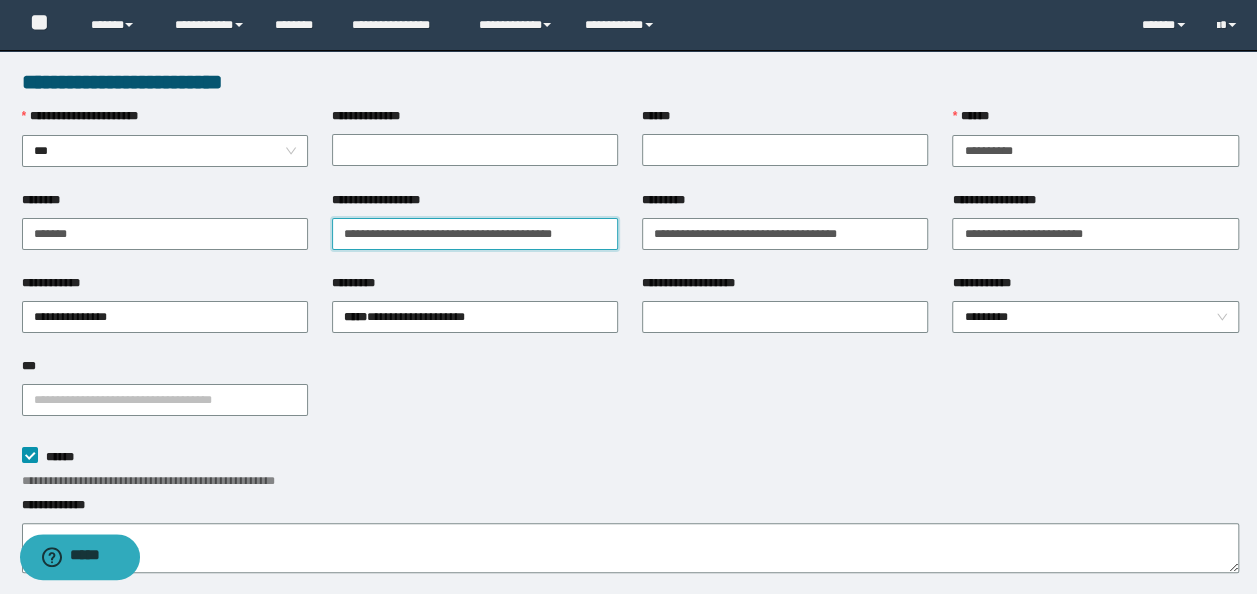type on "**********" 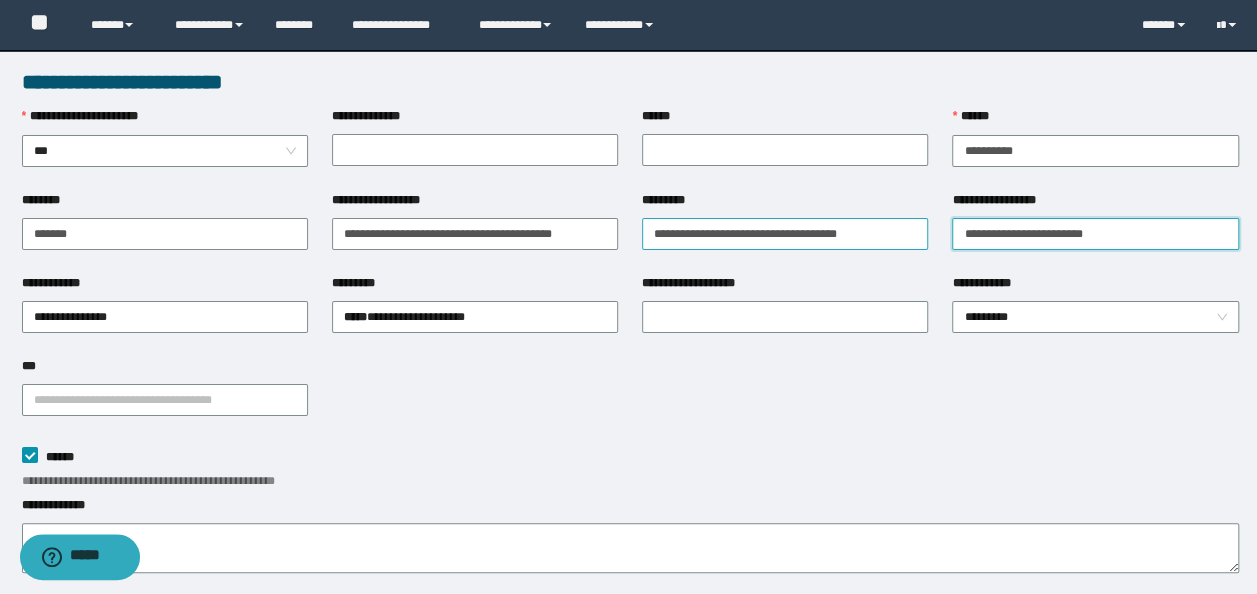 drag, startPoint x: 952, startPoint y: 235, endPoint x: 654, endPoint y: 244, distance: 298.13586 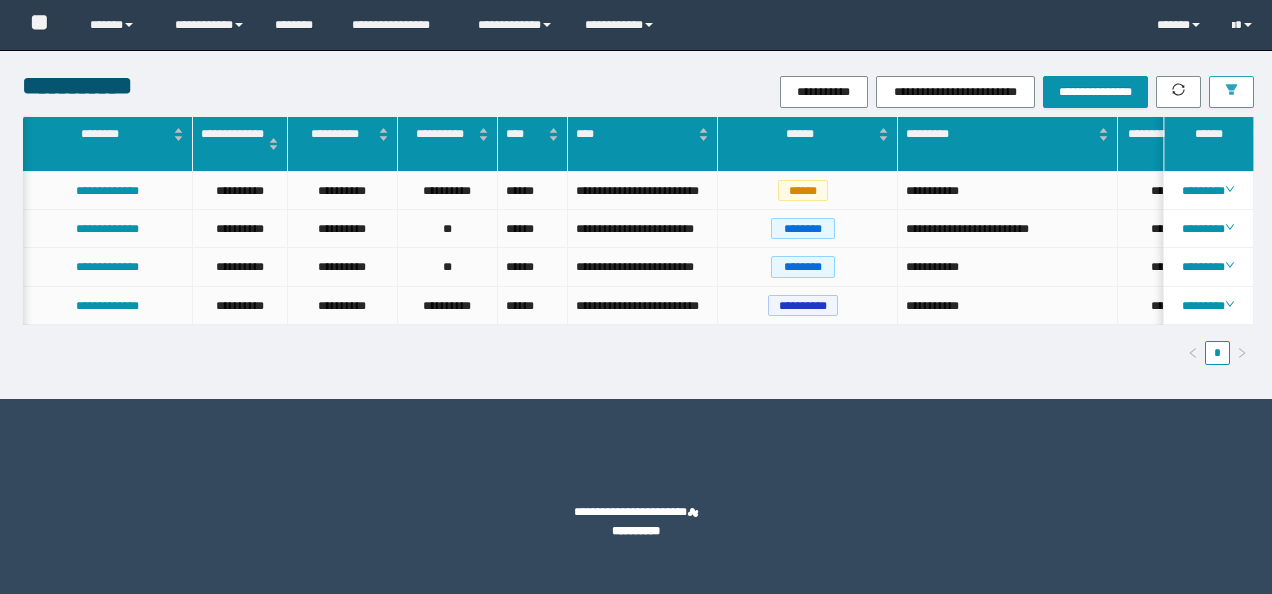 scroll, scrollTop: 0, scrollLeft: 0, axis: both 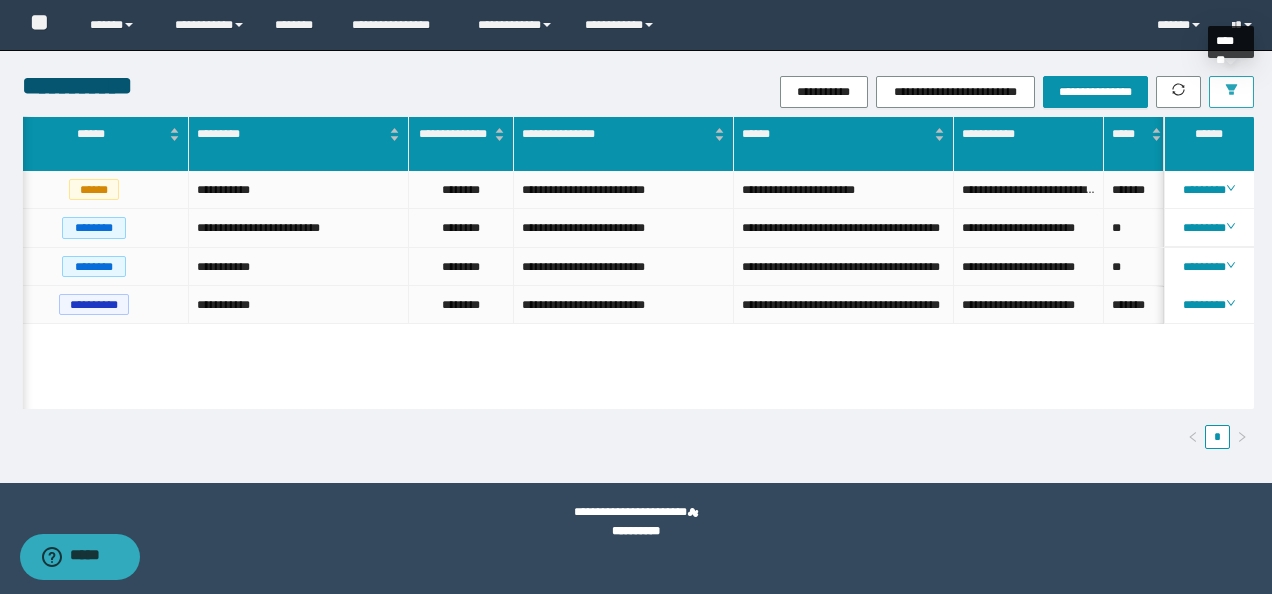 click 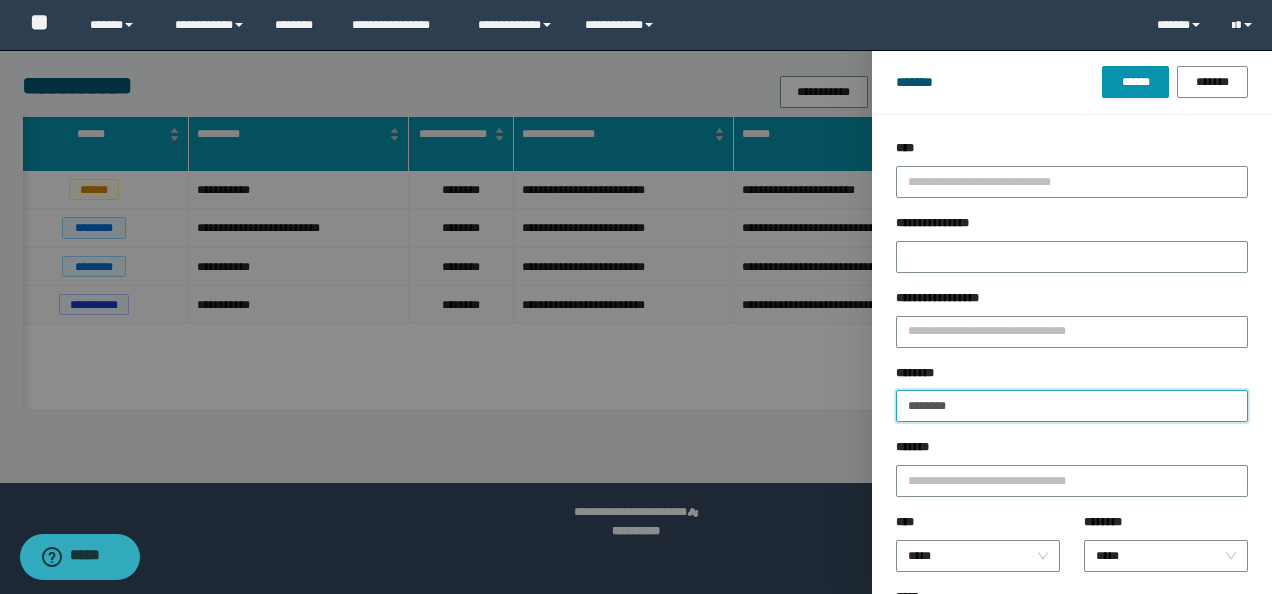 drag, startPoint x: 990, startPoint y: 406, endPoint x: 575, endPoint y: 384, distance: 415.58273 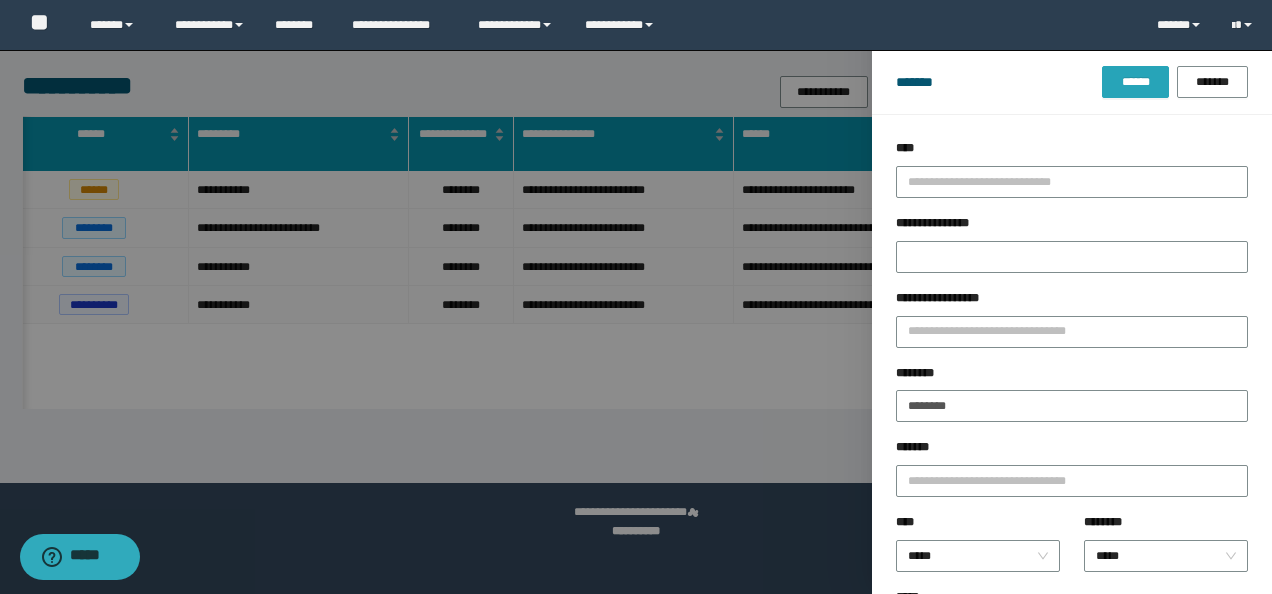 click on "******" at bounding box center (1135, 82) 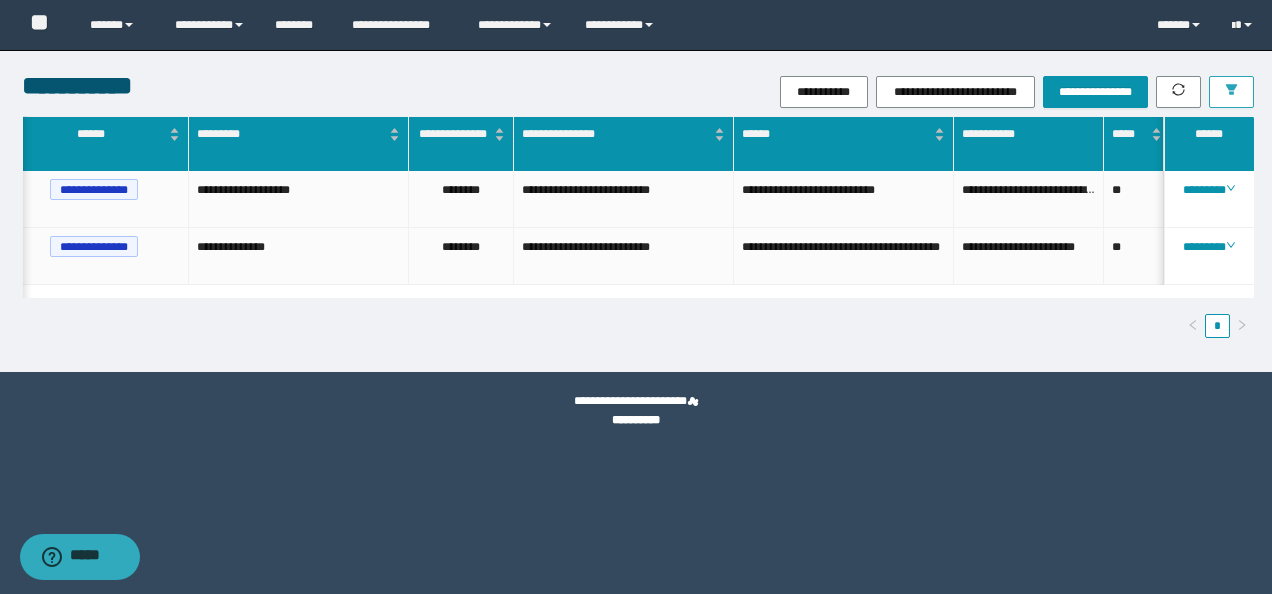 scroll, scrollTop: 0, scrollLeft: 476, axis: horizontal 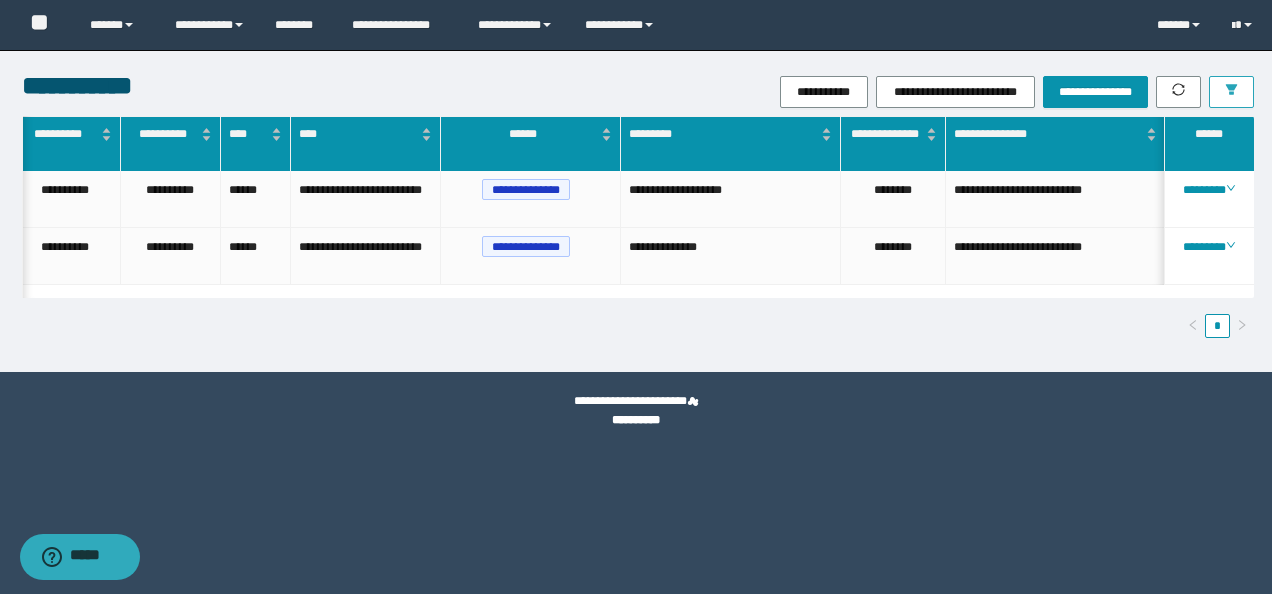 click at bounding box center (1231, 92) 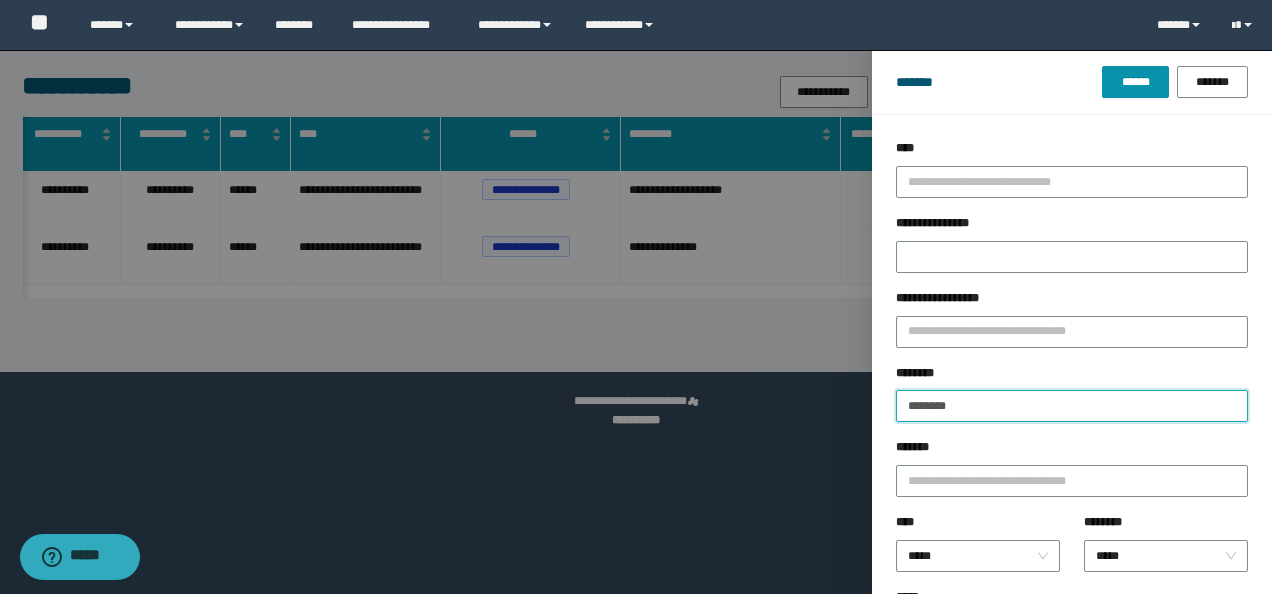 drag, startPoint x: 982, startPoint y: 404, endPoint x: 486, endPoint y: 386, distance: 496.3265 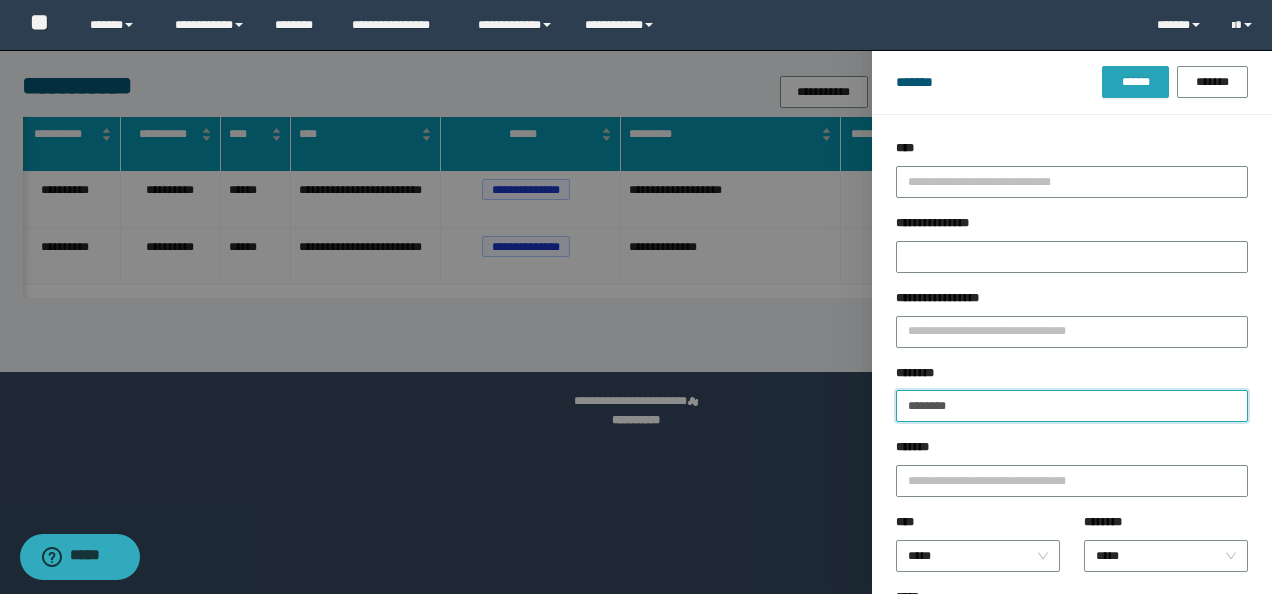 type on "********" 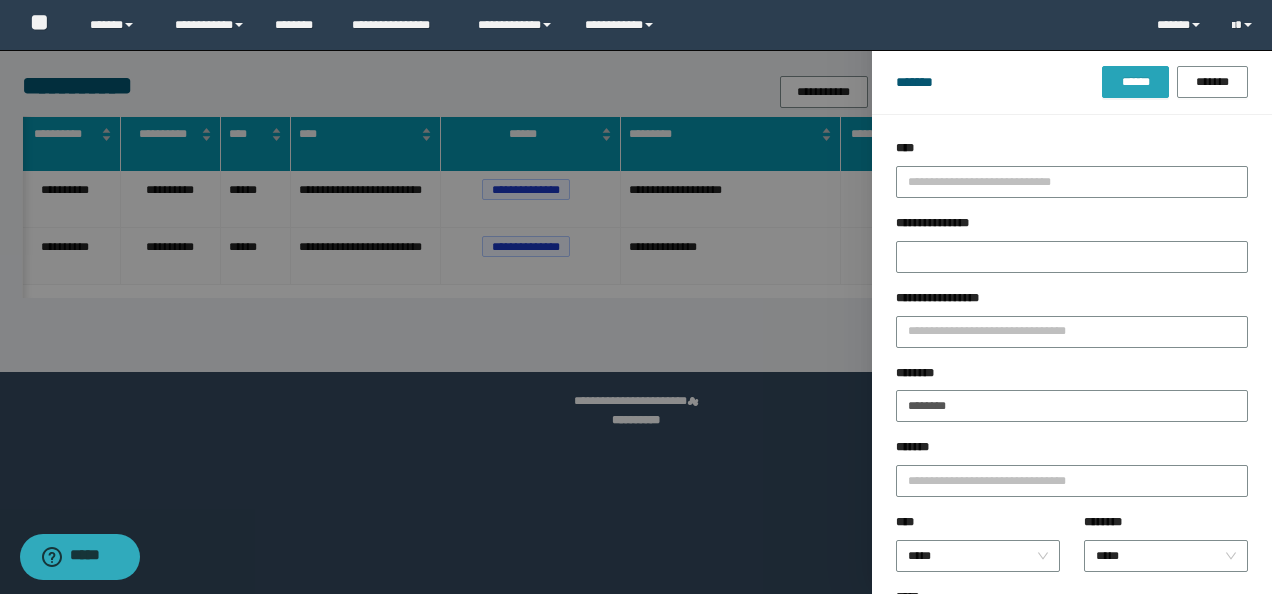 click on "******" at bounding box center [1135, 82] 